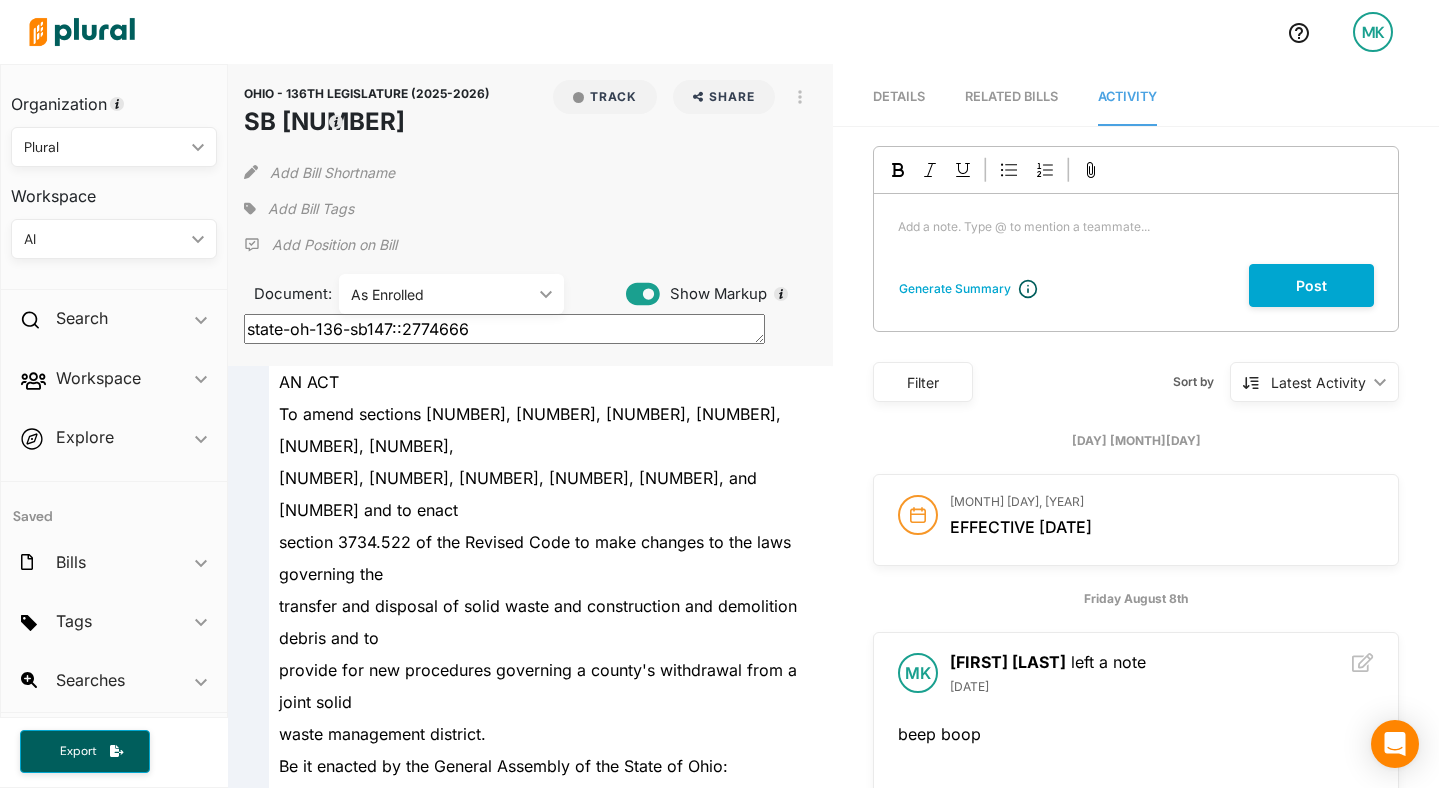 drag, startPoint x: 0, startPoint y: 0, endPoint x: 100, endPoint y: 38, distance: 106.97663 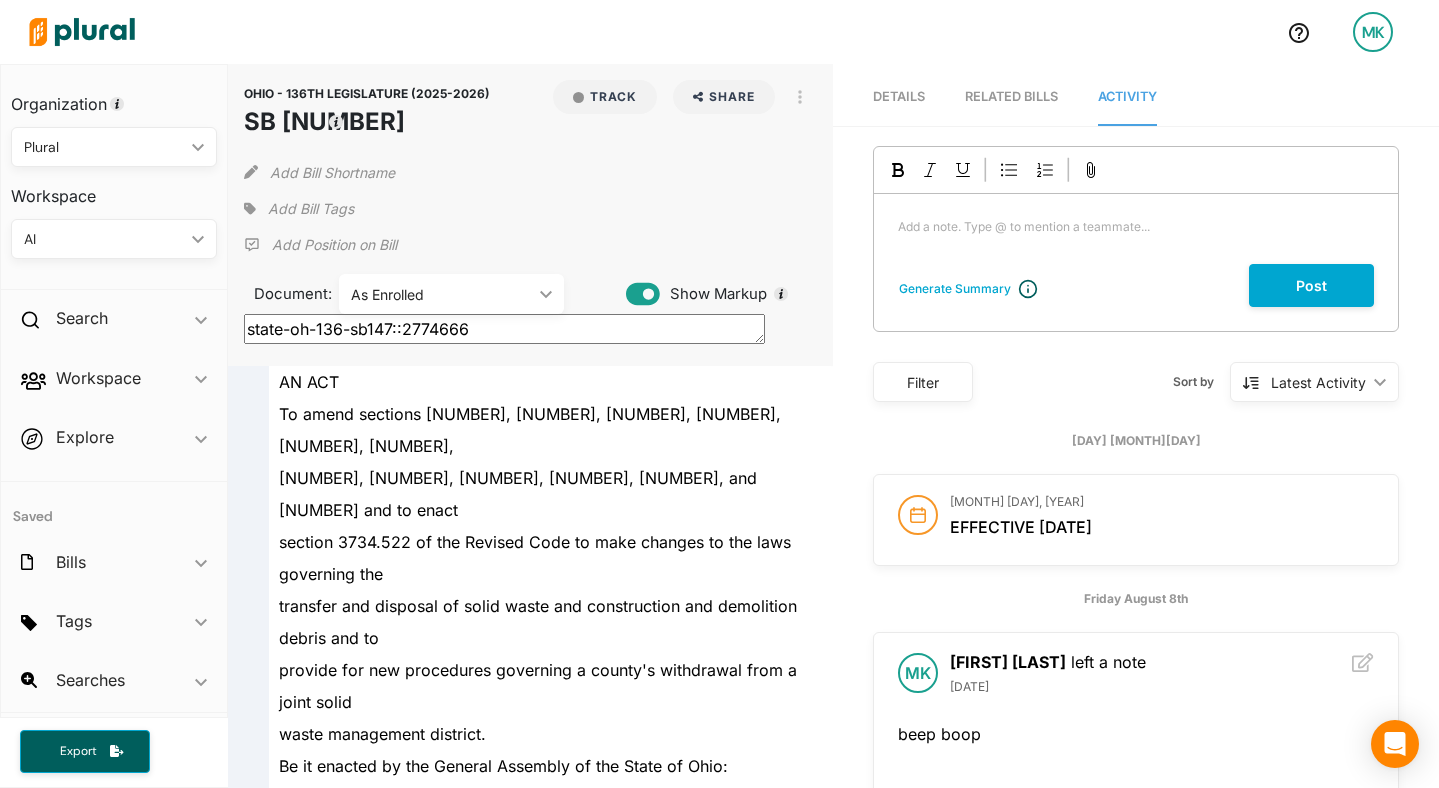 click at bounding box center [82, 32] 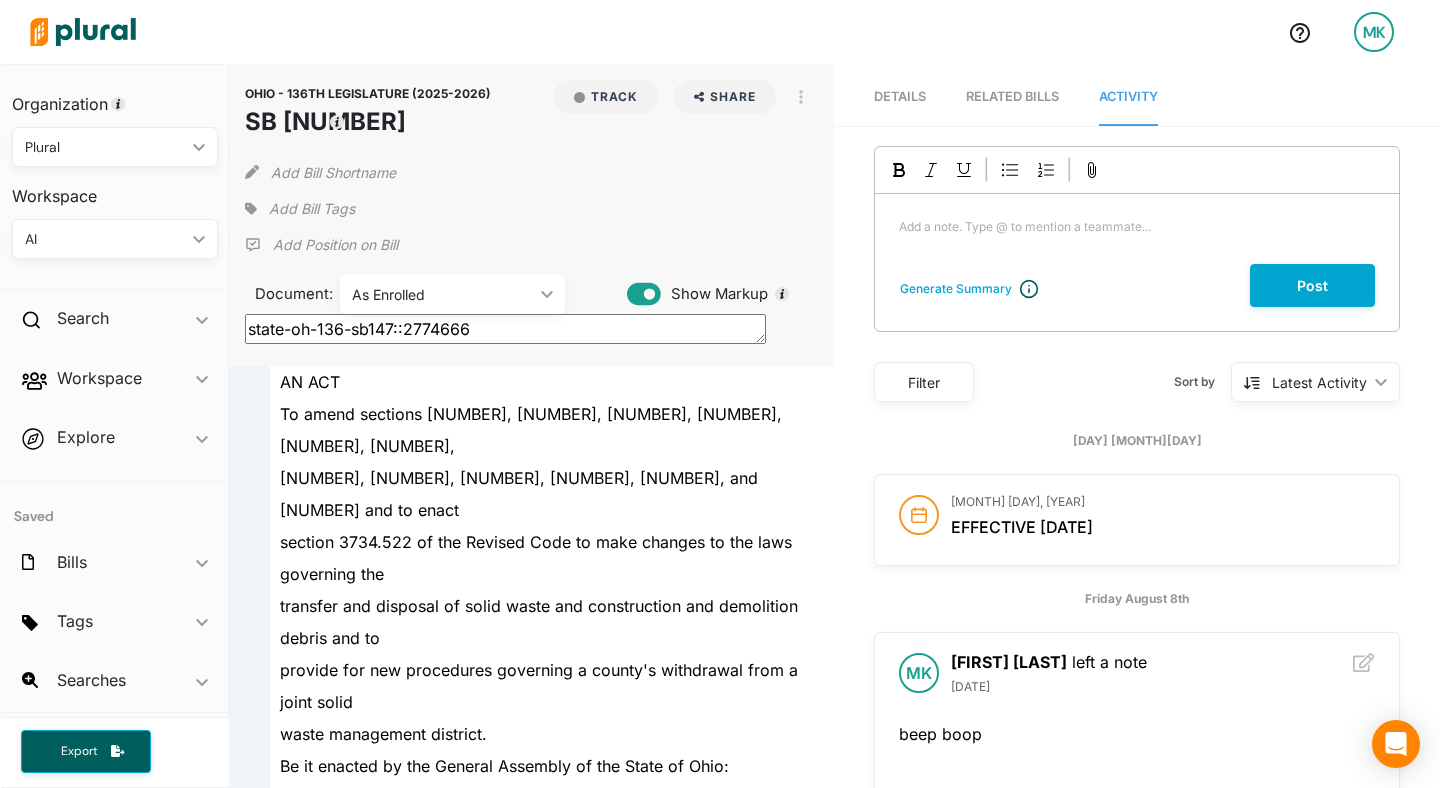 scroll, scrollTop: 0, scrollLeft: 0, axis: both 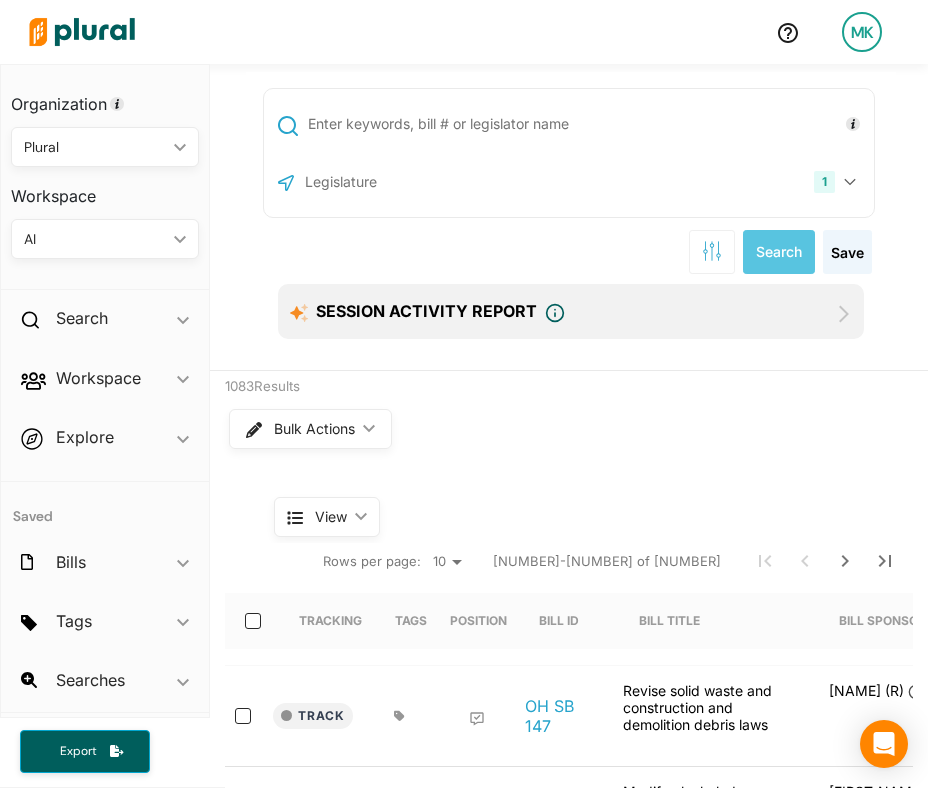 click on "MK" at bounding box center (464, 32) 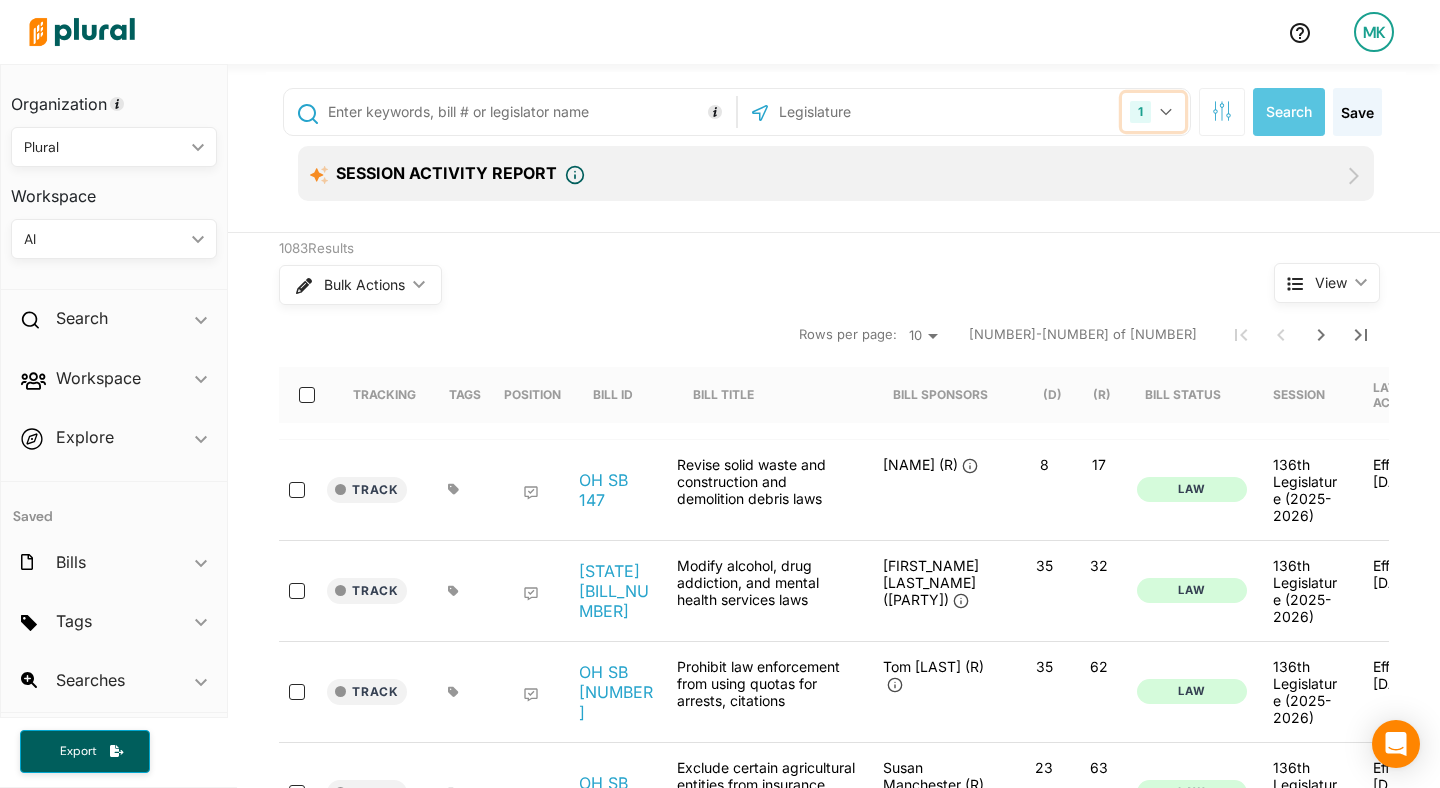 click on "1" at bounding box center (1153, 112) 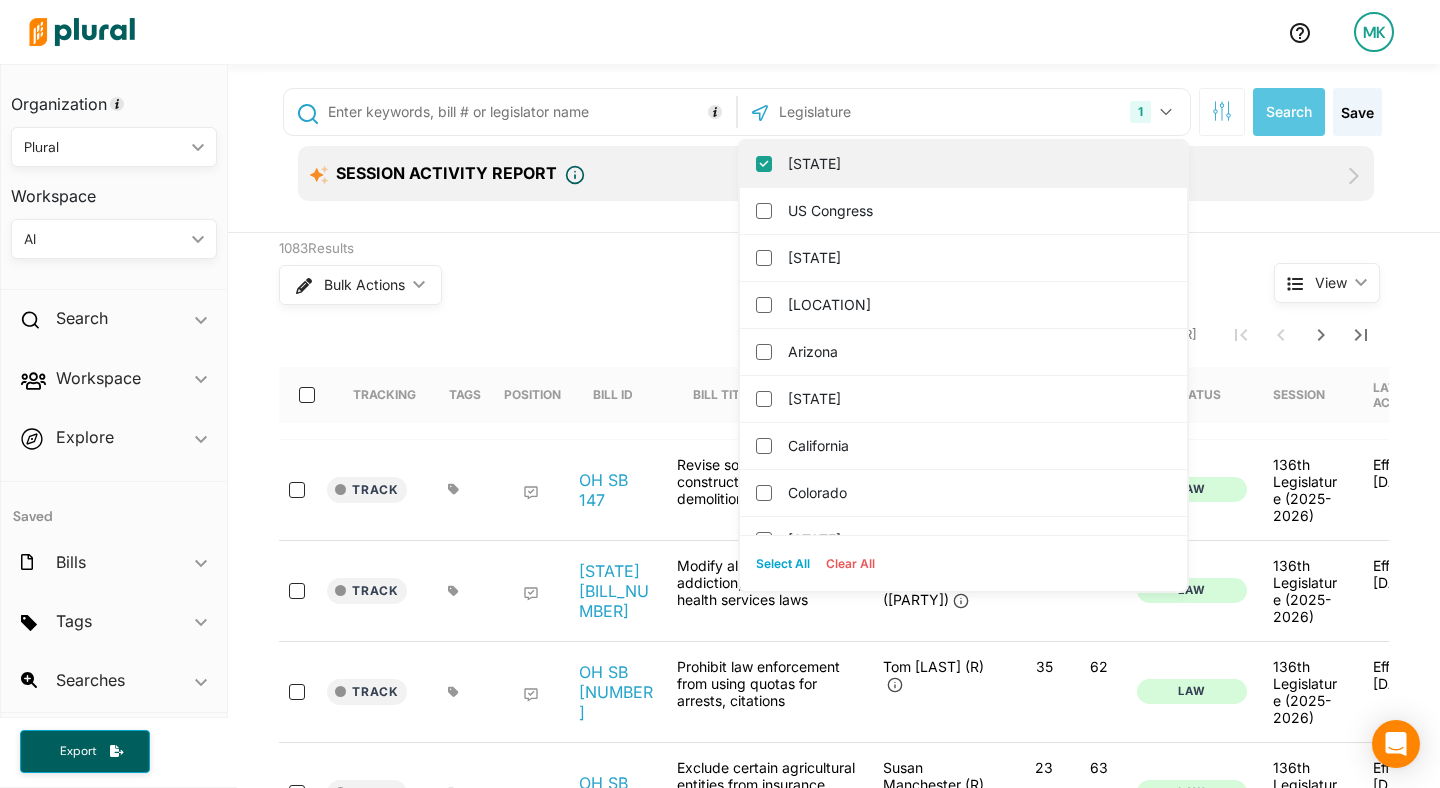 click on "[STATE]" at bounding box center [963, 164] 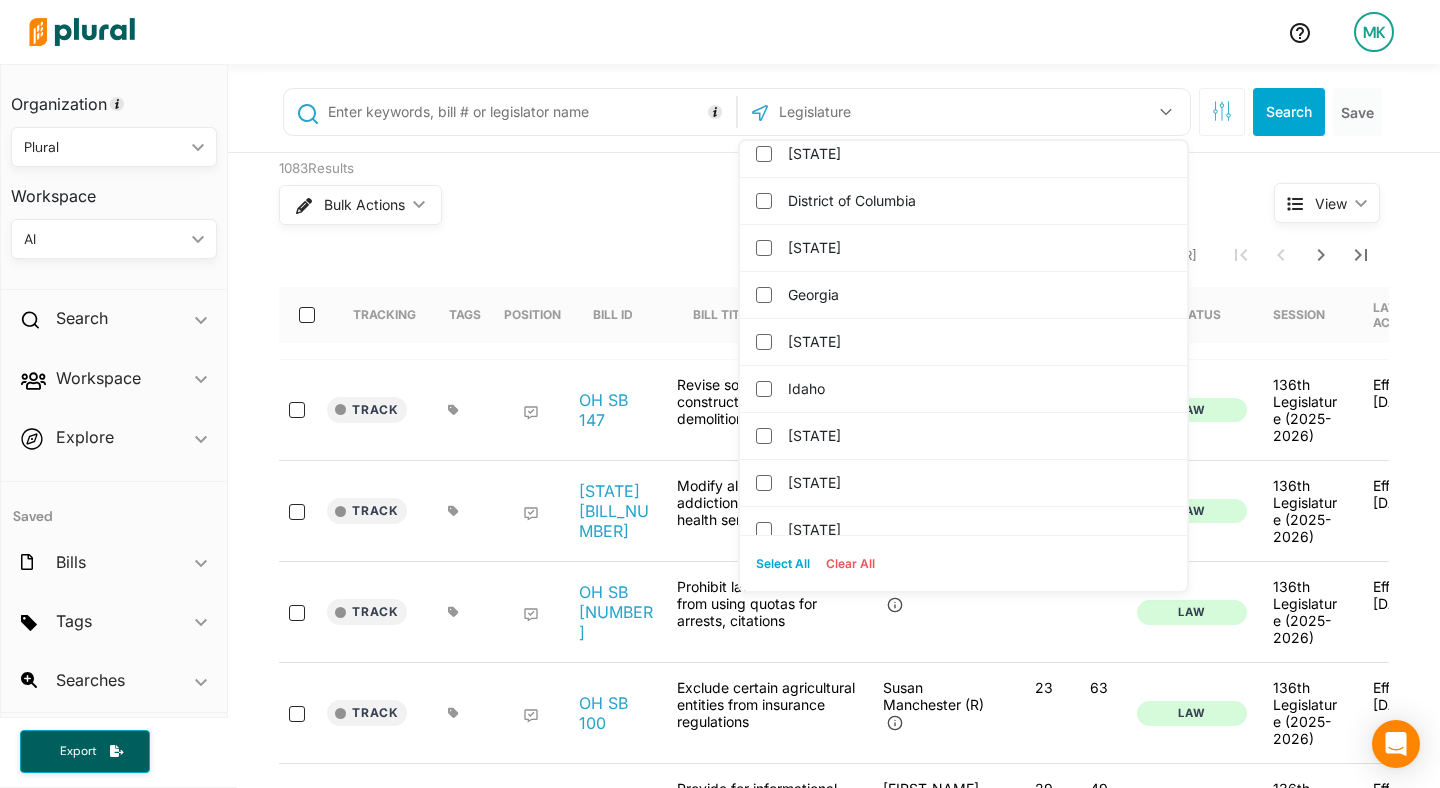 scroll, scrollTop: 385, scrollLeft: 0, axis: vertical 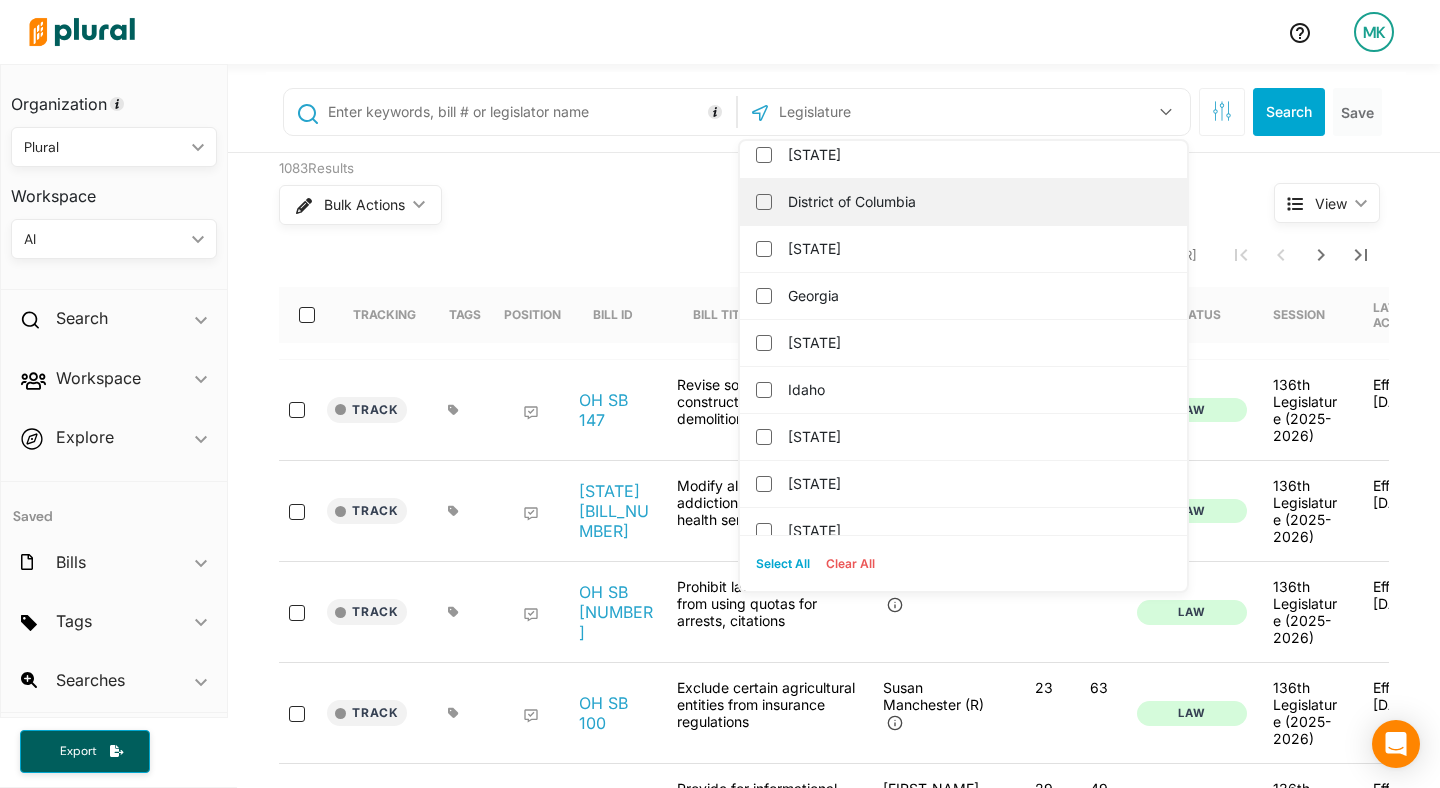 click on "District of Columbia" at bounding box center [963, 202] 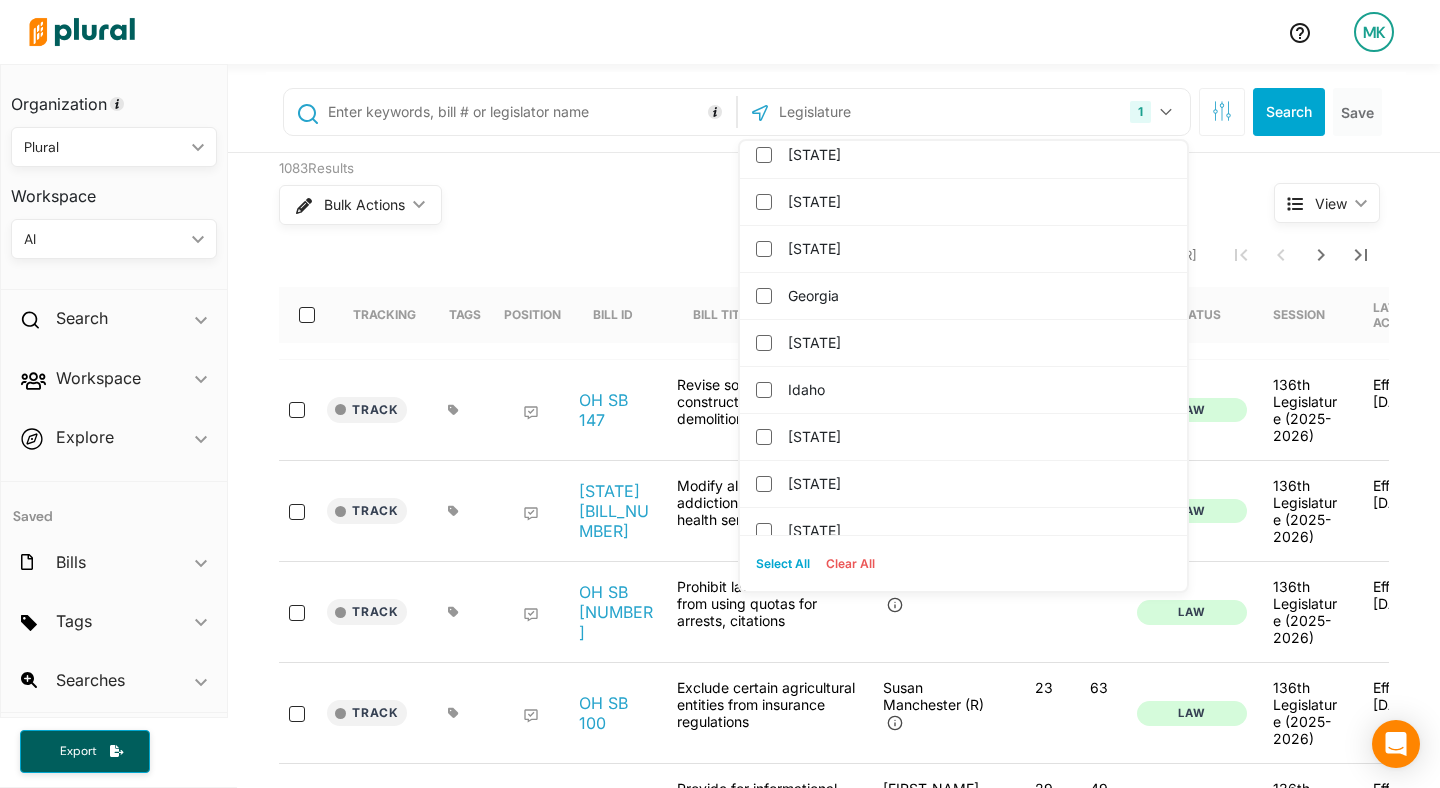 scroll, scrollTop: 0, scrollLeft: 0, axis: both 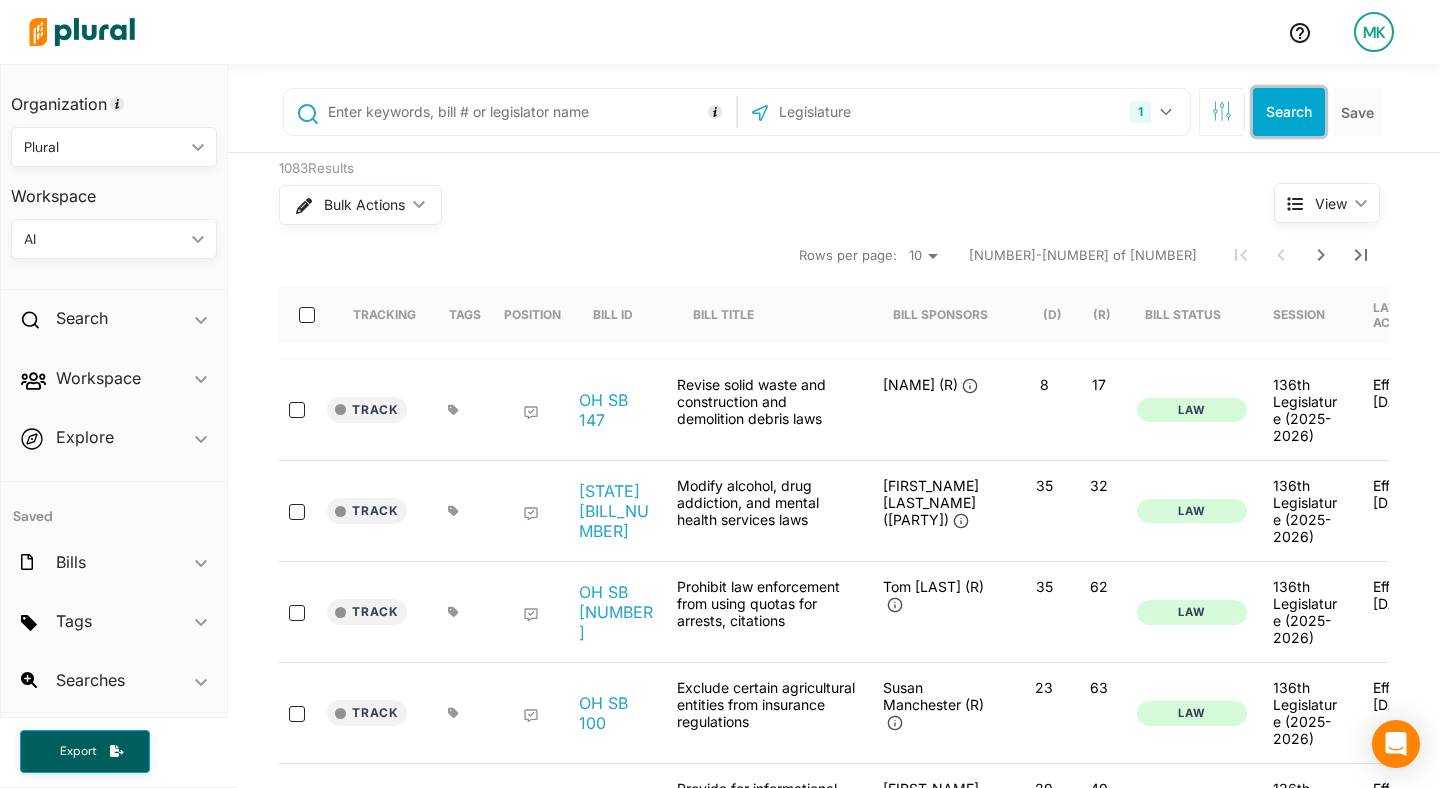 click on "Search" at bounding box center [1289, 112] 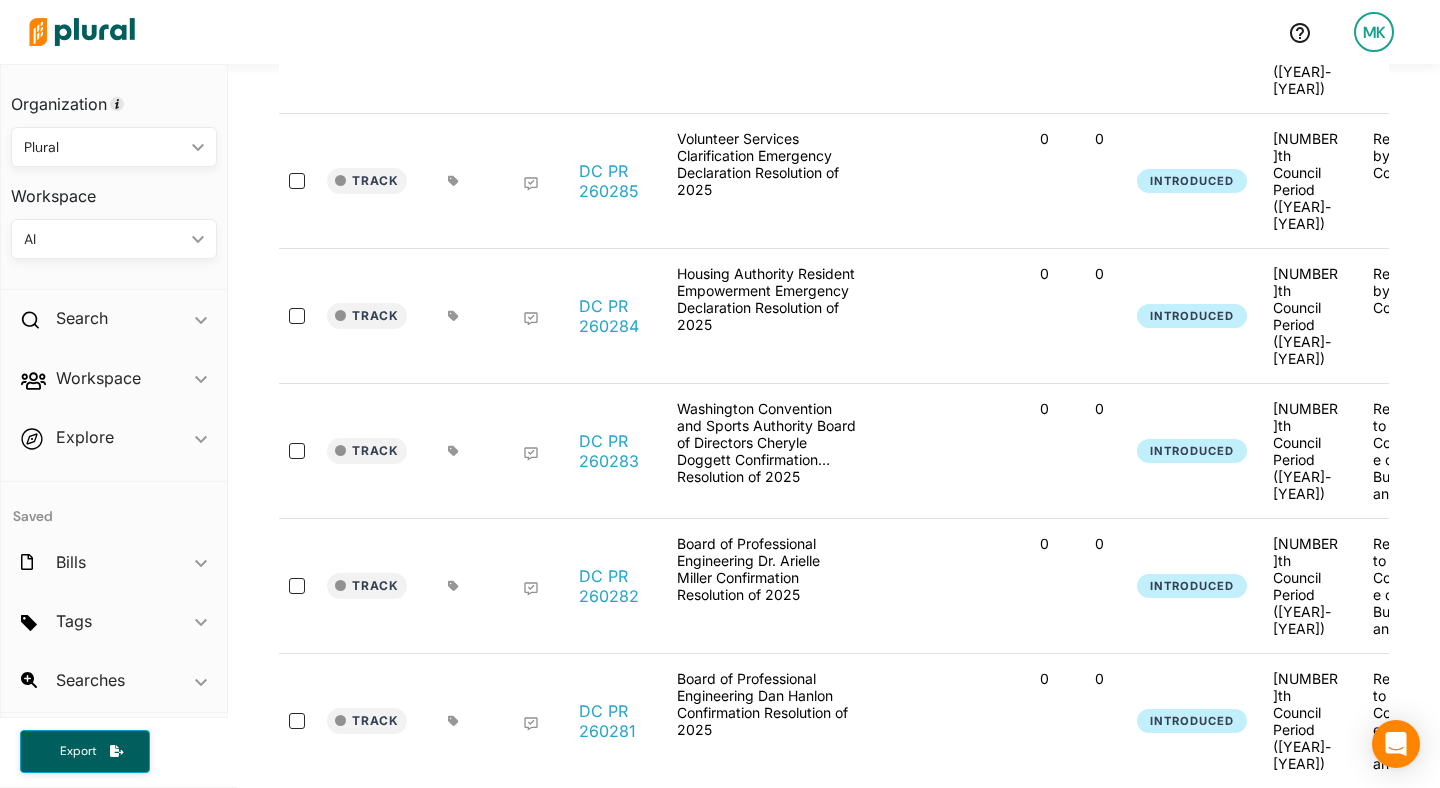 scroll, scrollTop: 0, scrollLeft: 0, axis: both 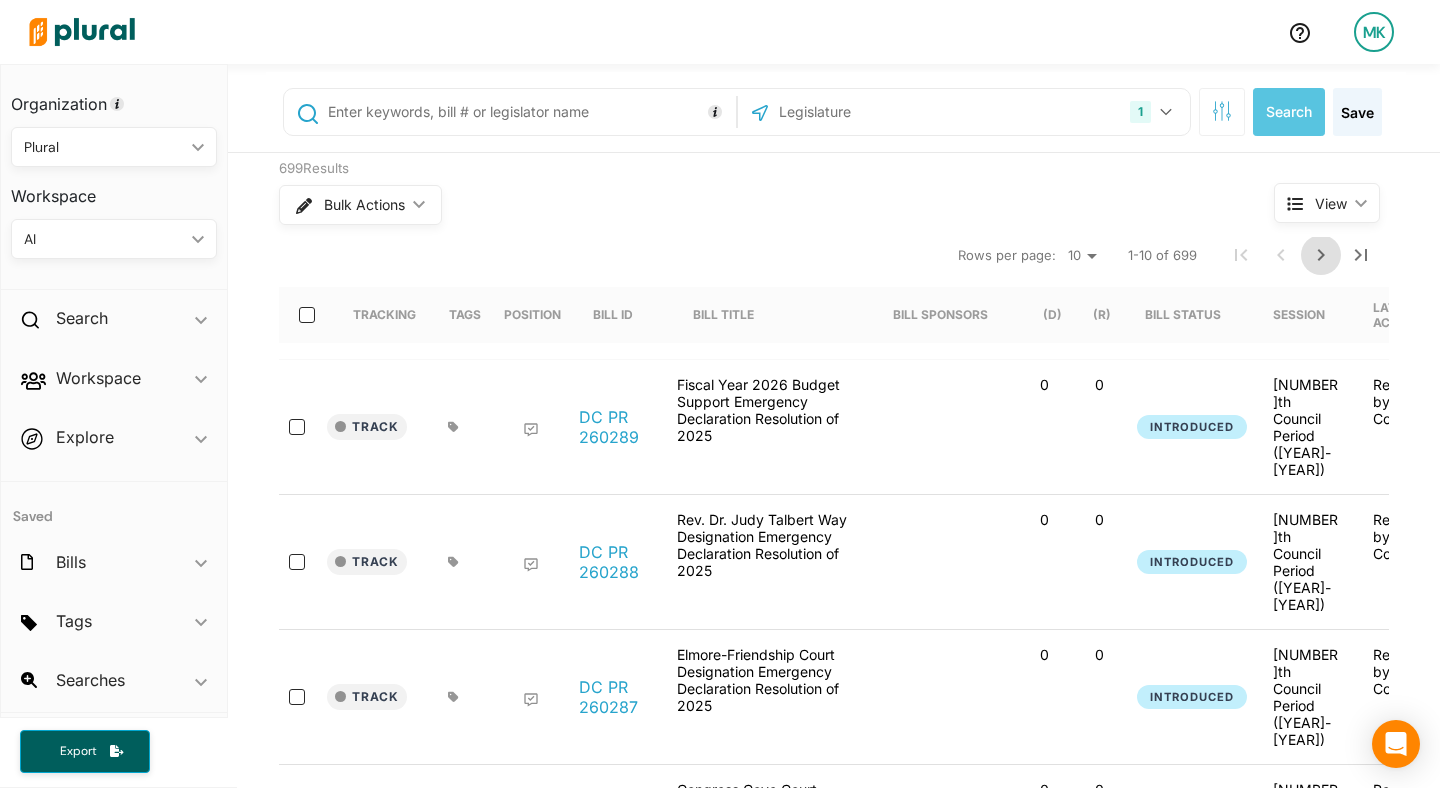 click 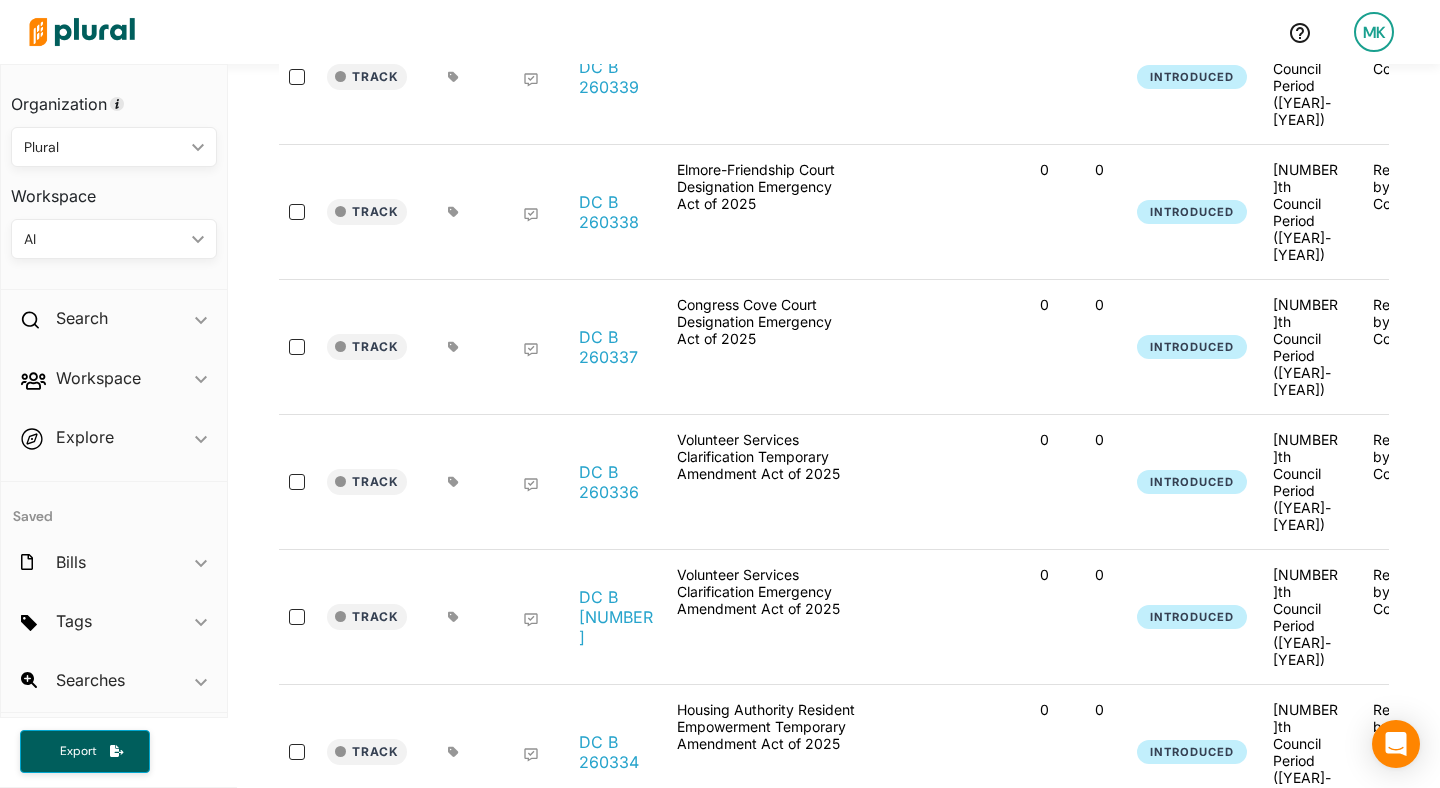 scroll, scrollTop: 0, scrollLeft: 0, axis: both 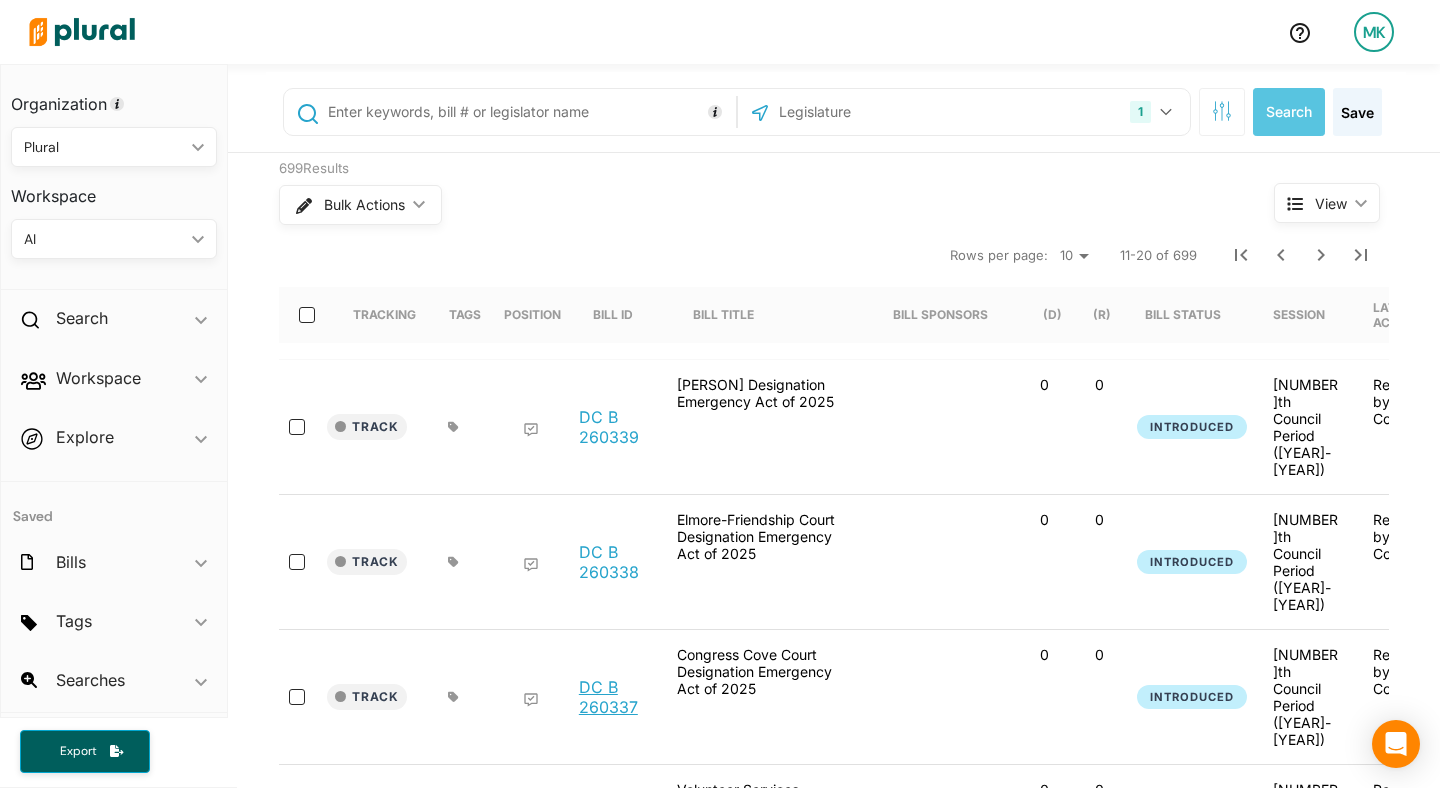click on "DC B 260337" at bounding box center [617, 697] 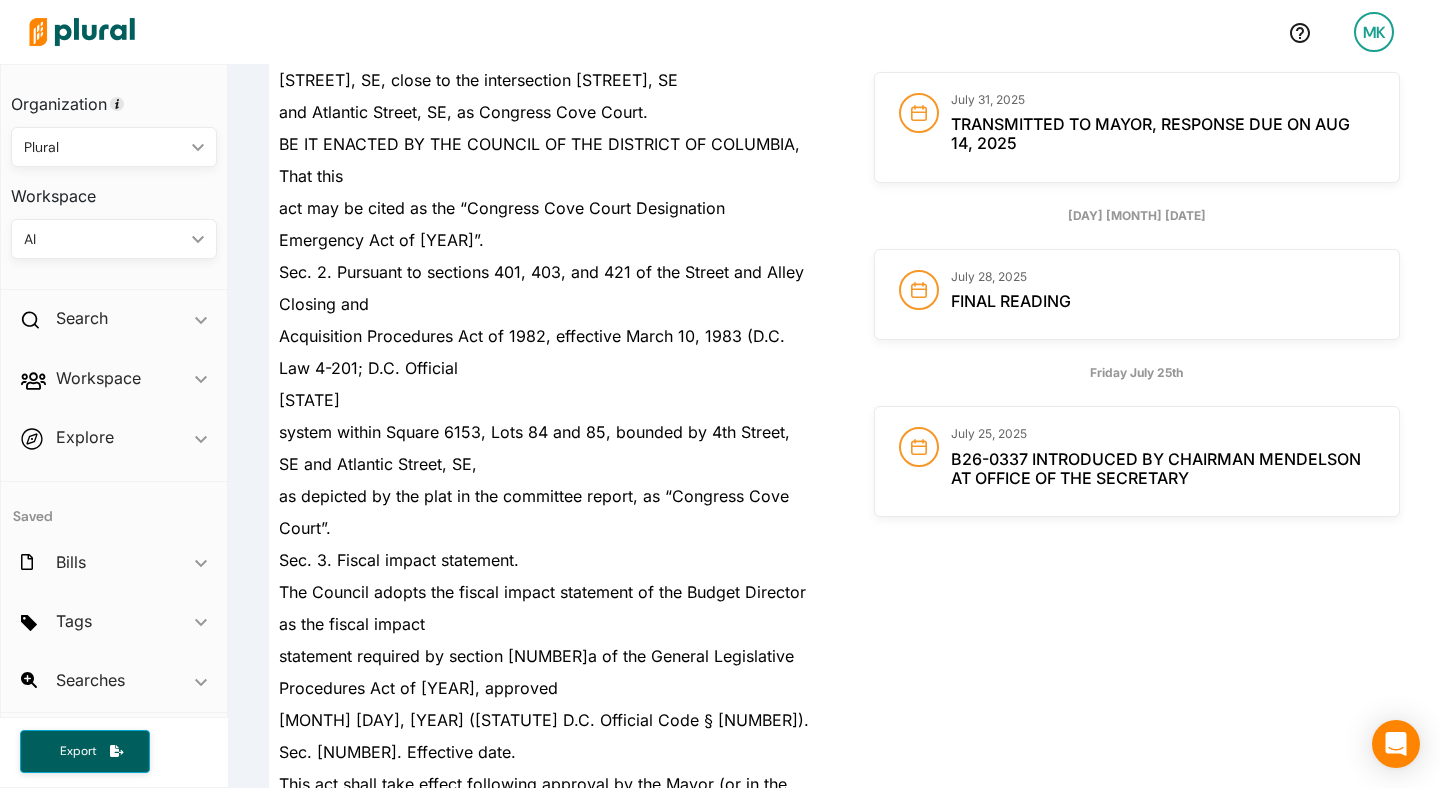 scroll, scrollTop: 713, scrollLeft: 0, axis: vertical 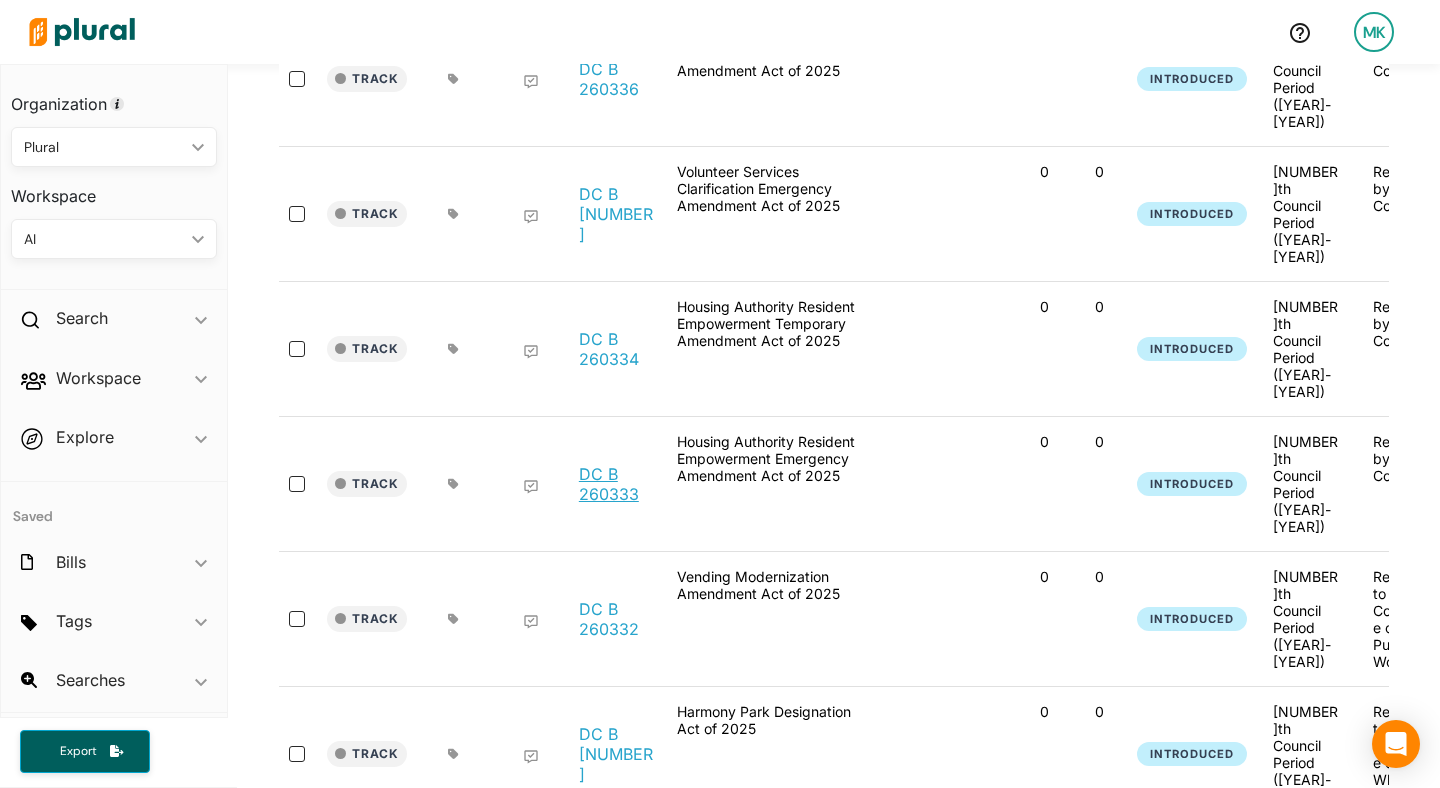 click on "DC B 260333" at bounding box center [617, 484] 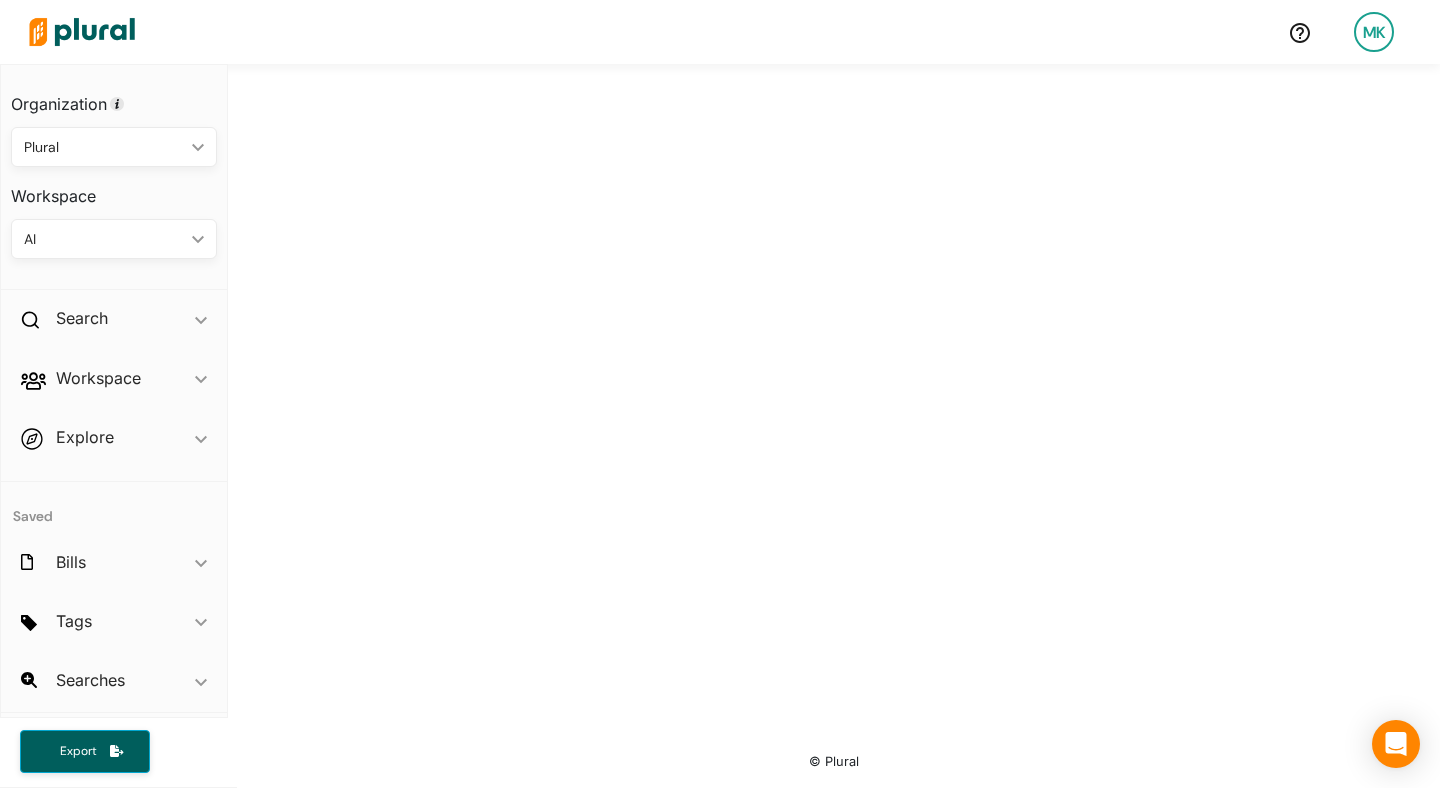 scroll, scrollTop: 0, scrollLeft: 0, axis: both 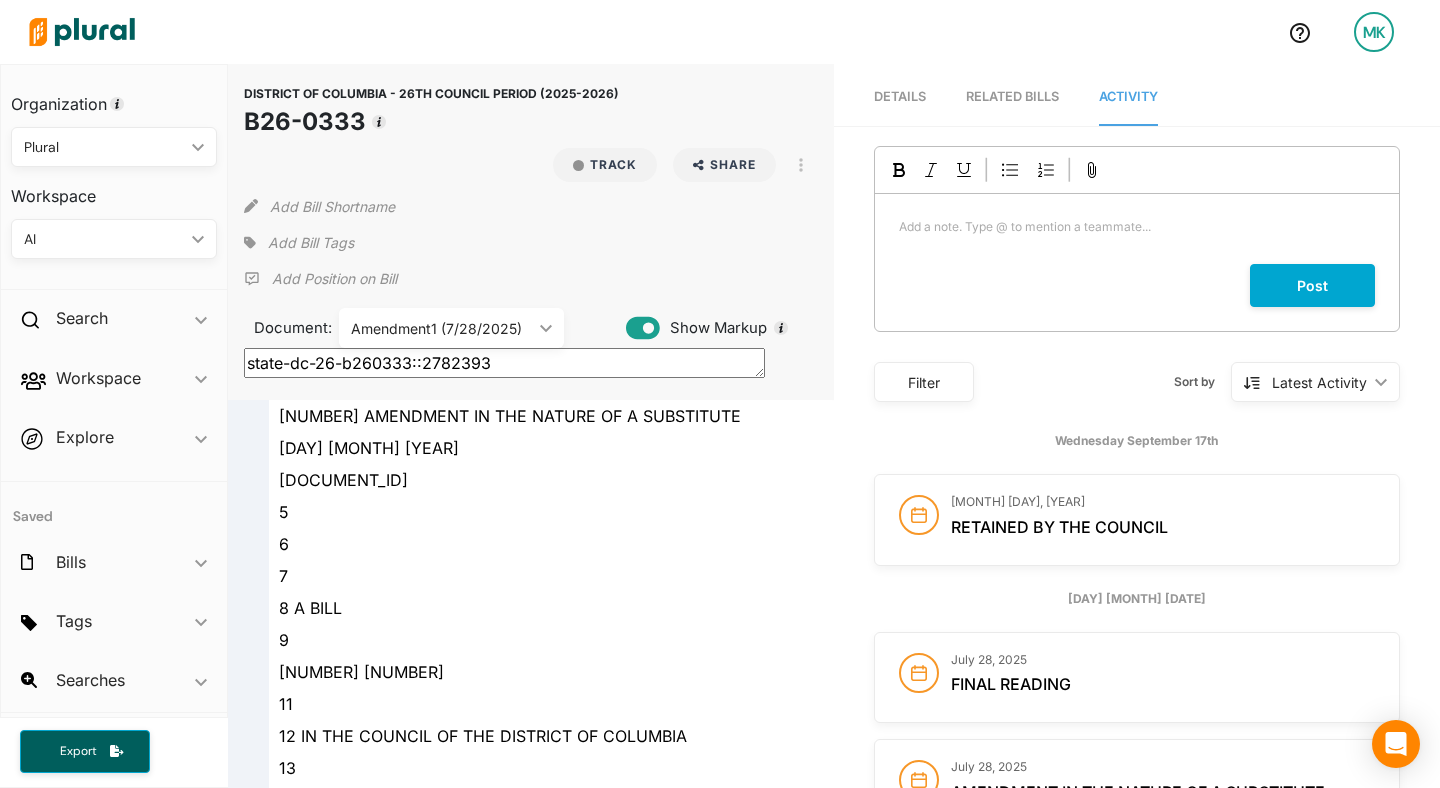 click on "Amendment1 (7/28/2025)" at bounding box center (441, 328) 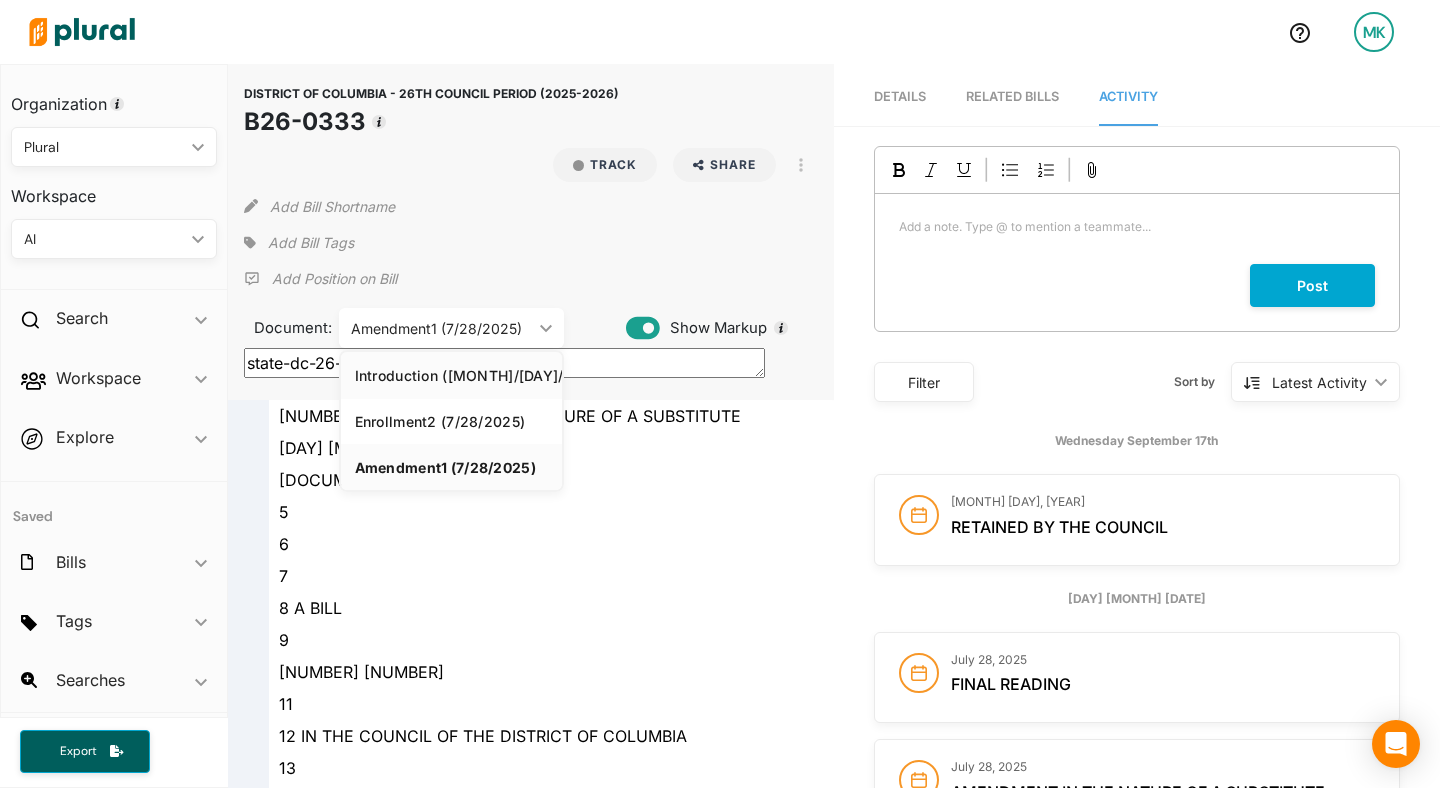 click on "Introduction ([MONTH]/[DAY]/[YEAR])" 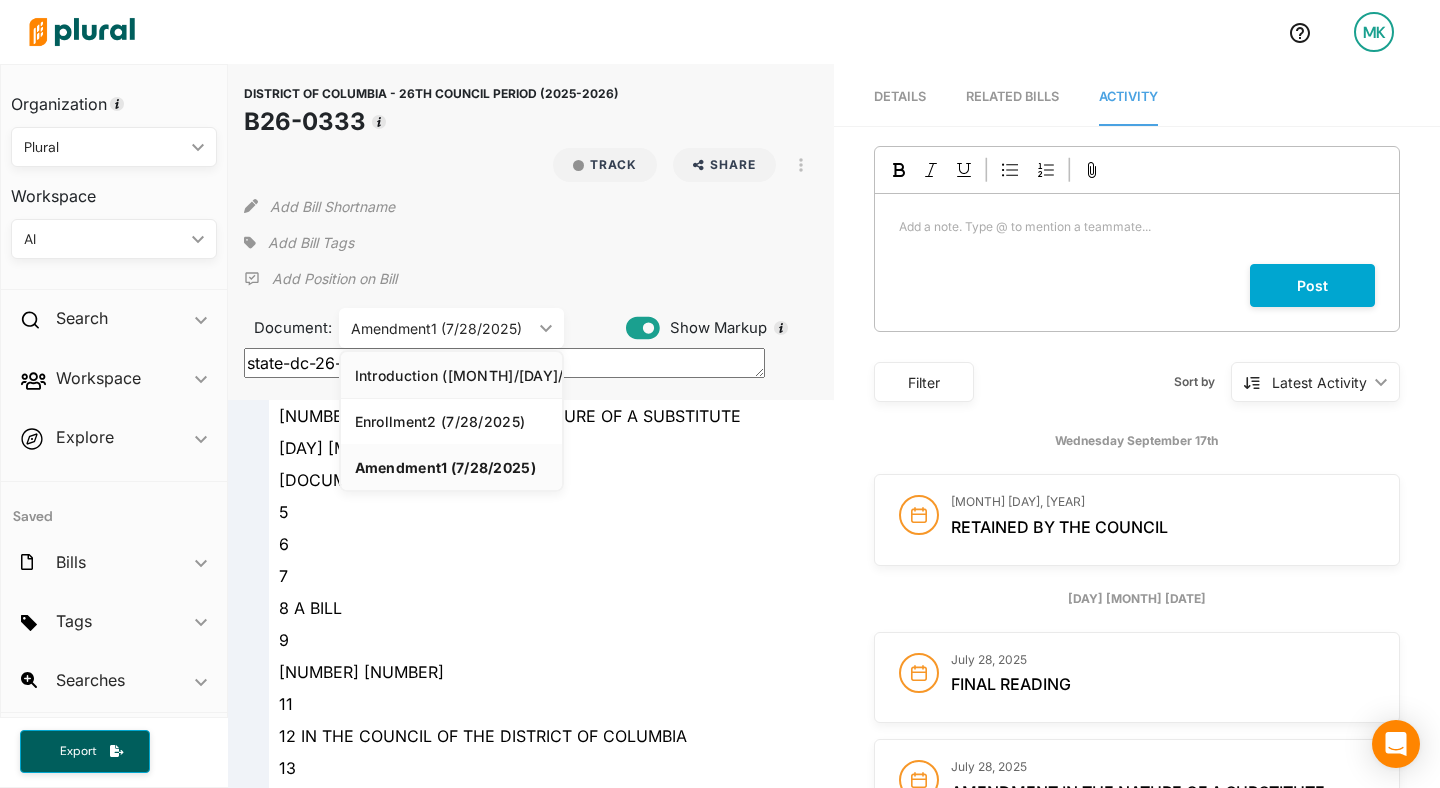 type on "state-dc-26-b260333::2781895" 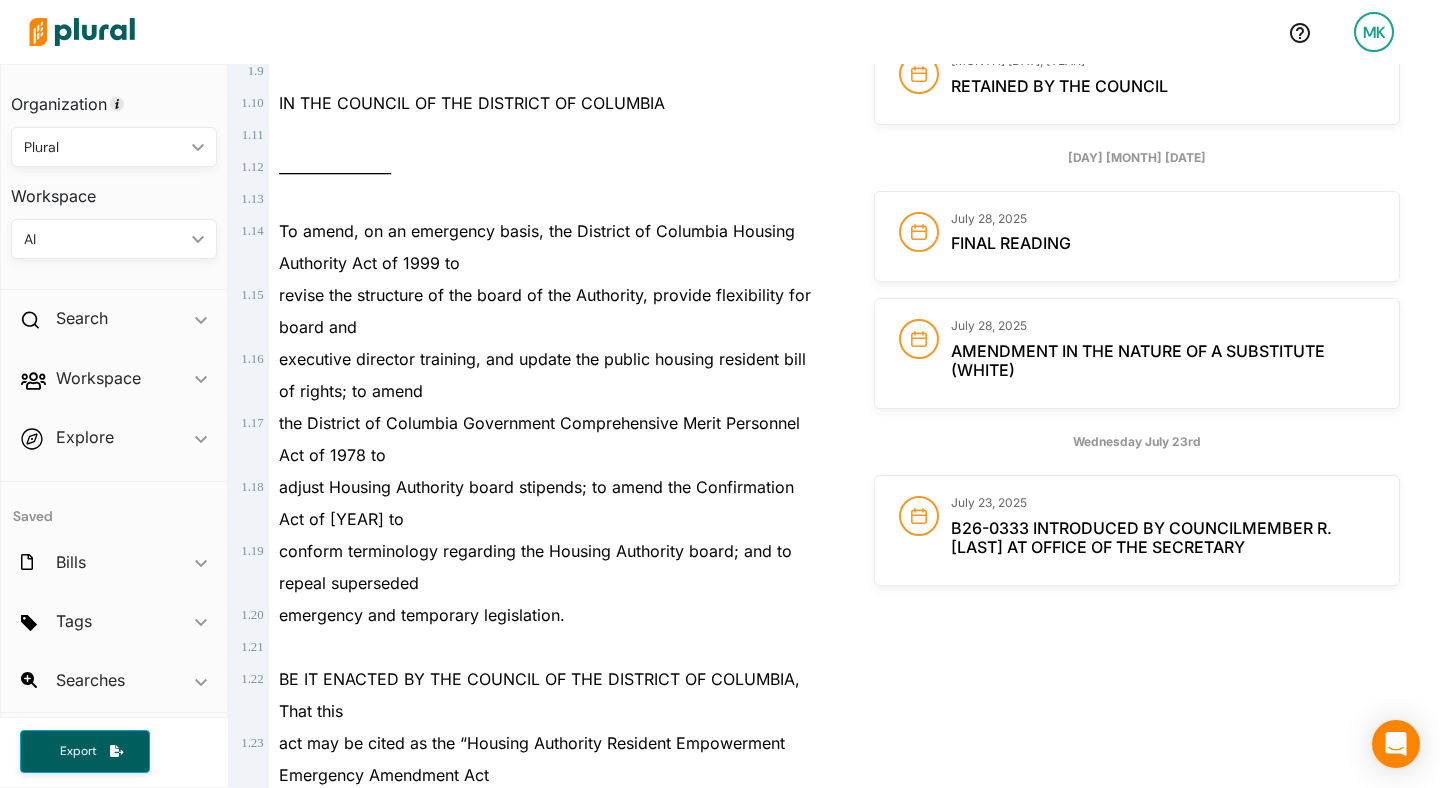 scroll, scrollTop: 0, scrollLeft: 0, axis: both 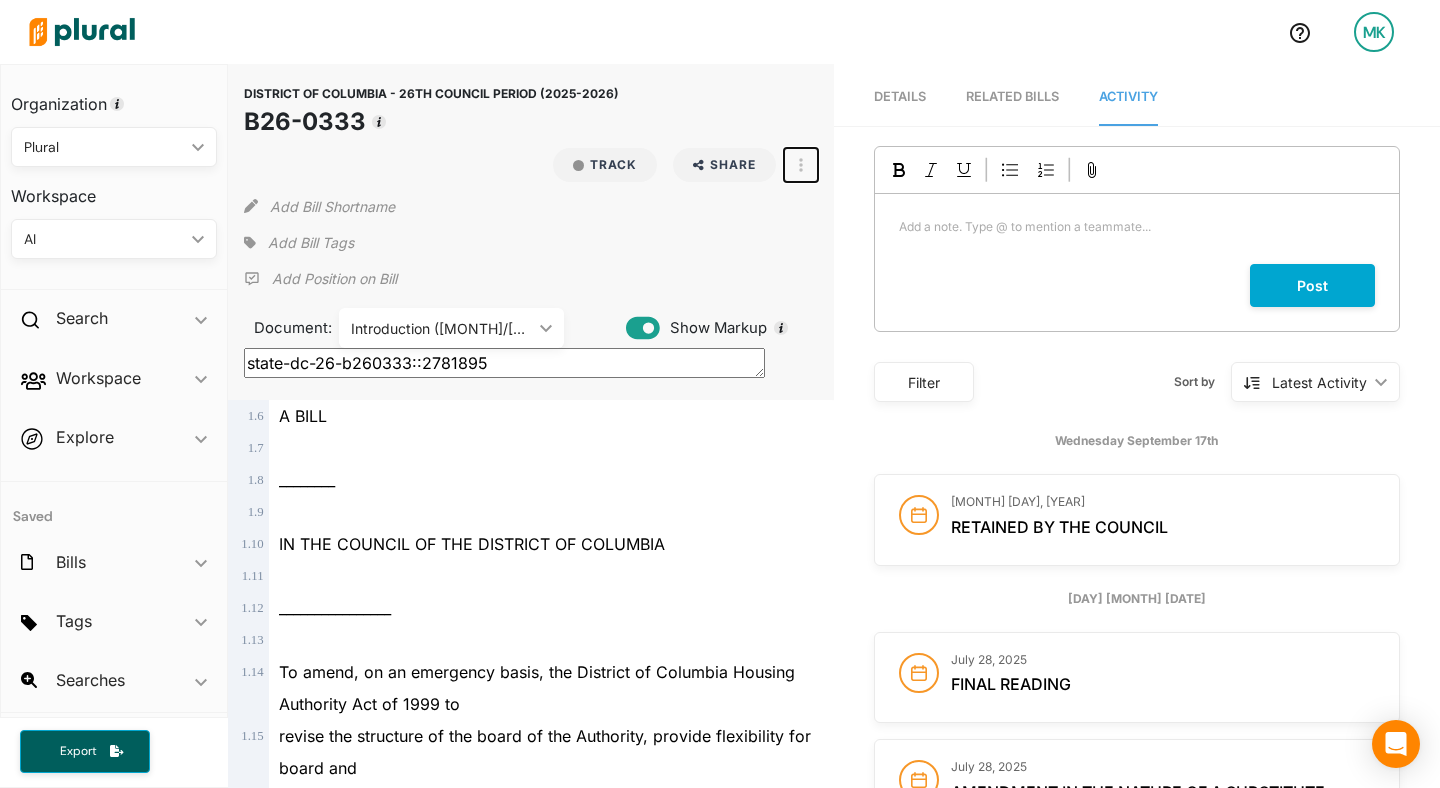 click at bounding box center [801, 165] 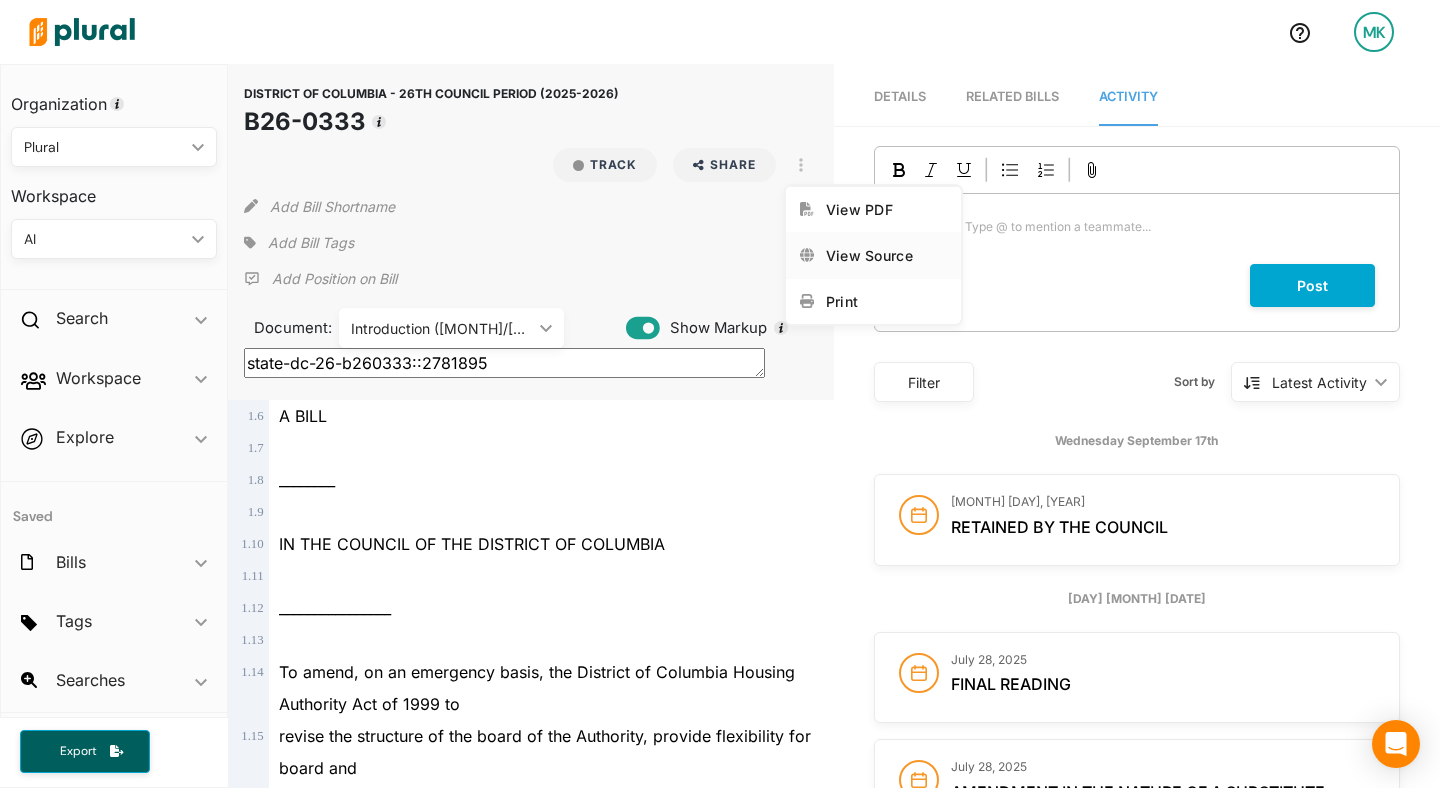 click on "View Source" at bounding box center (886, 255) 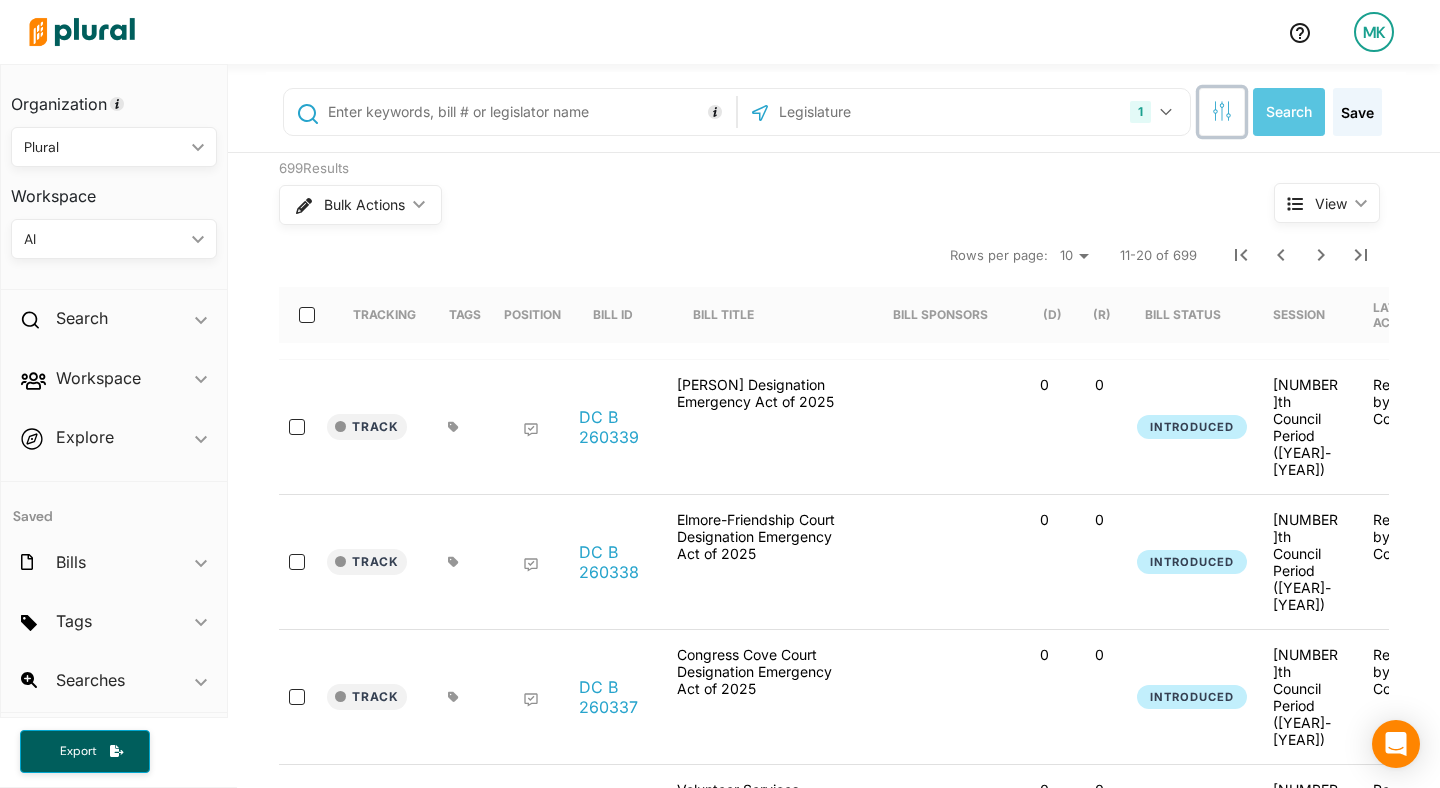 click 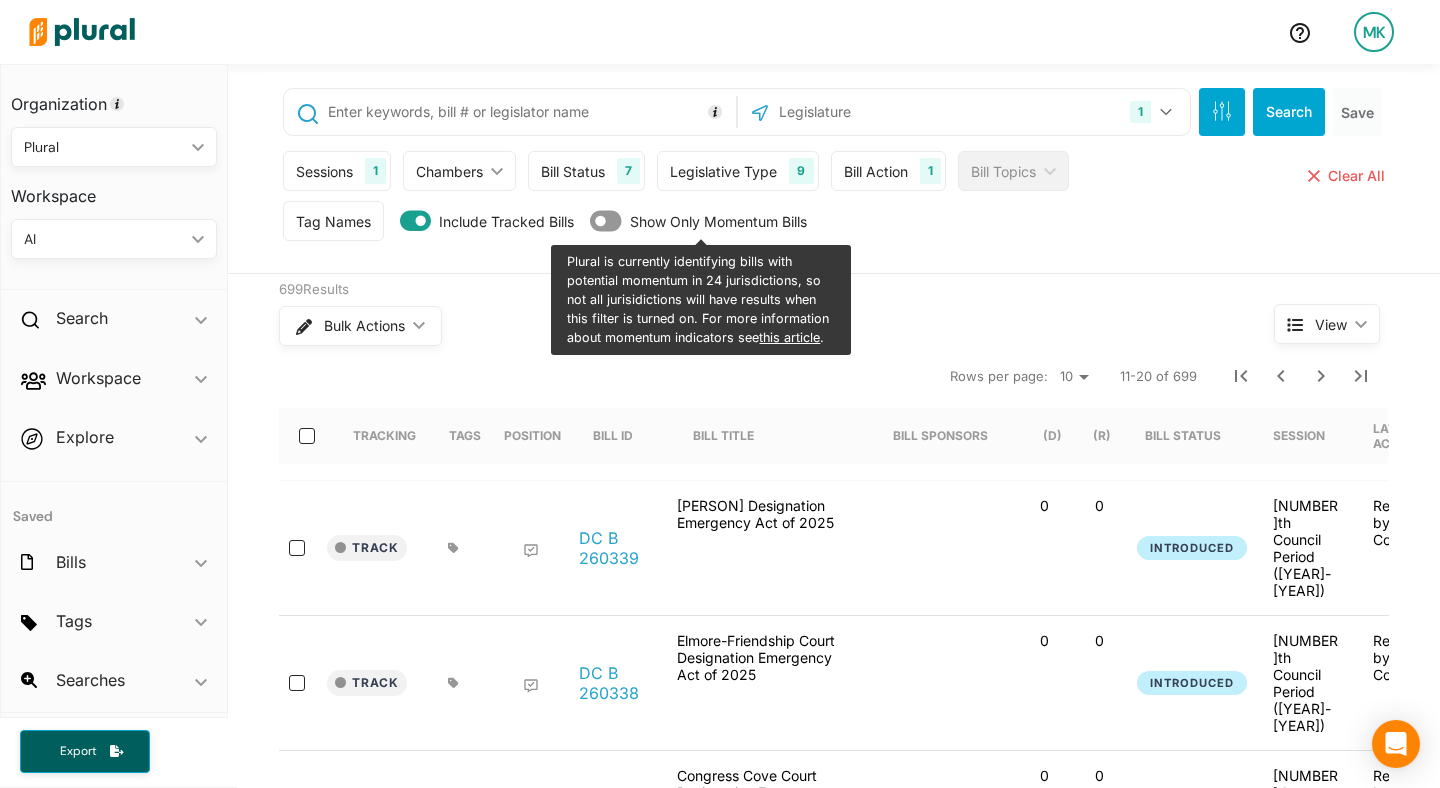 click on "Legislative Type 9" at bounding box center (737, 171) 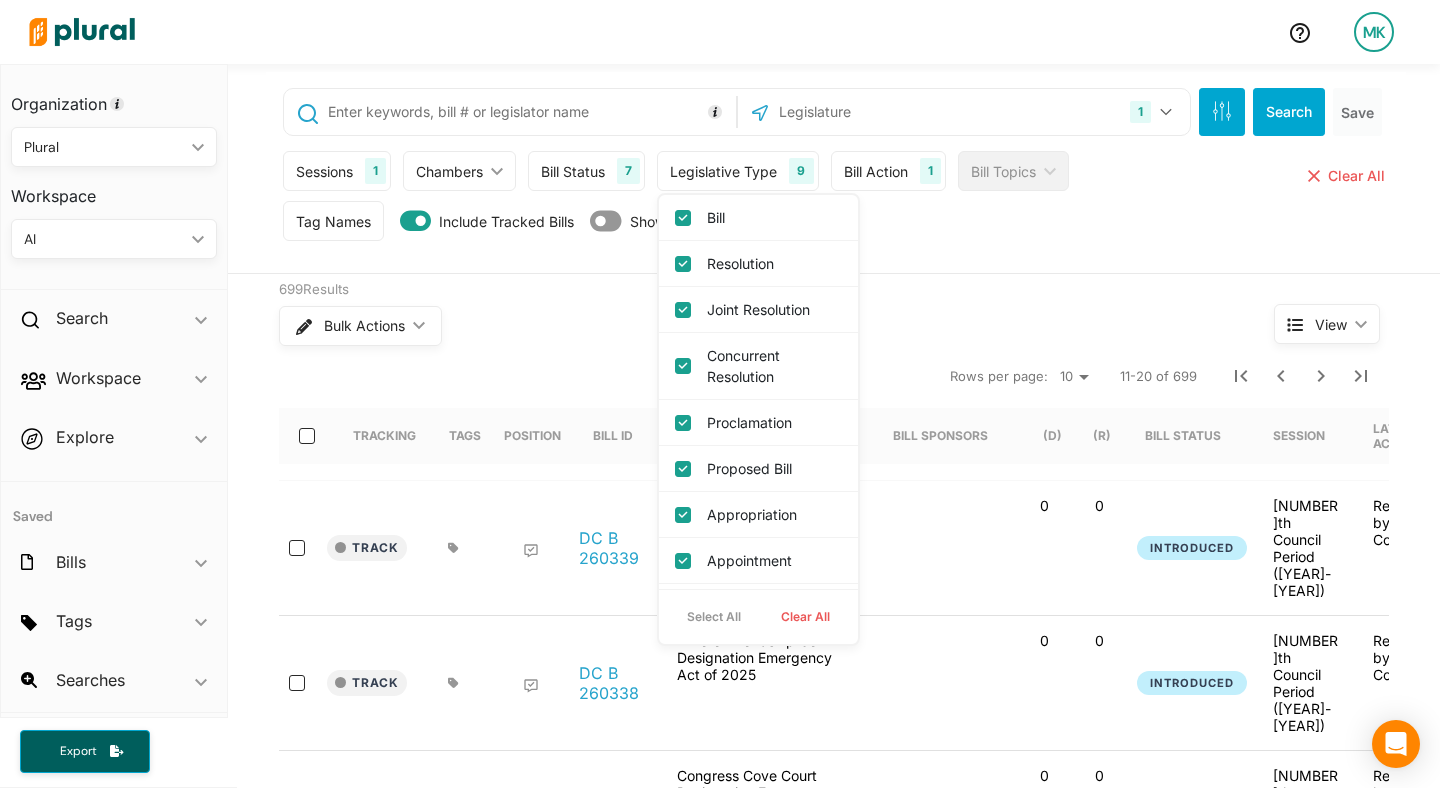 click on "Clear All" at bounding box center [805, 617] 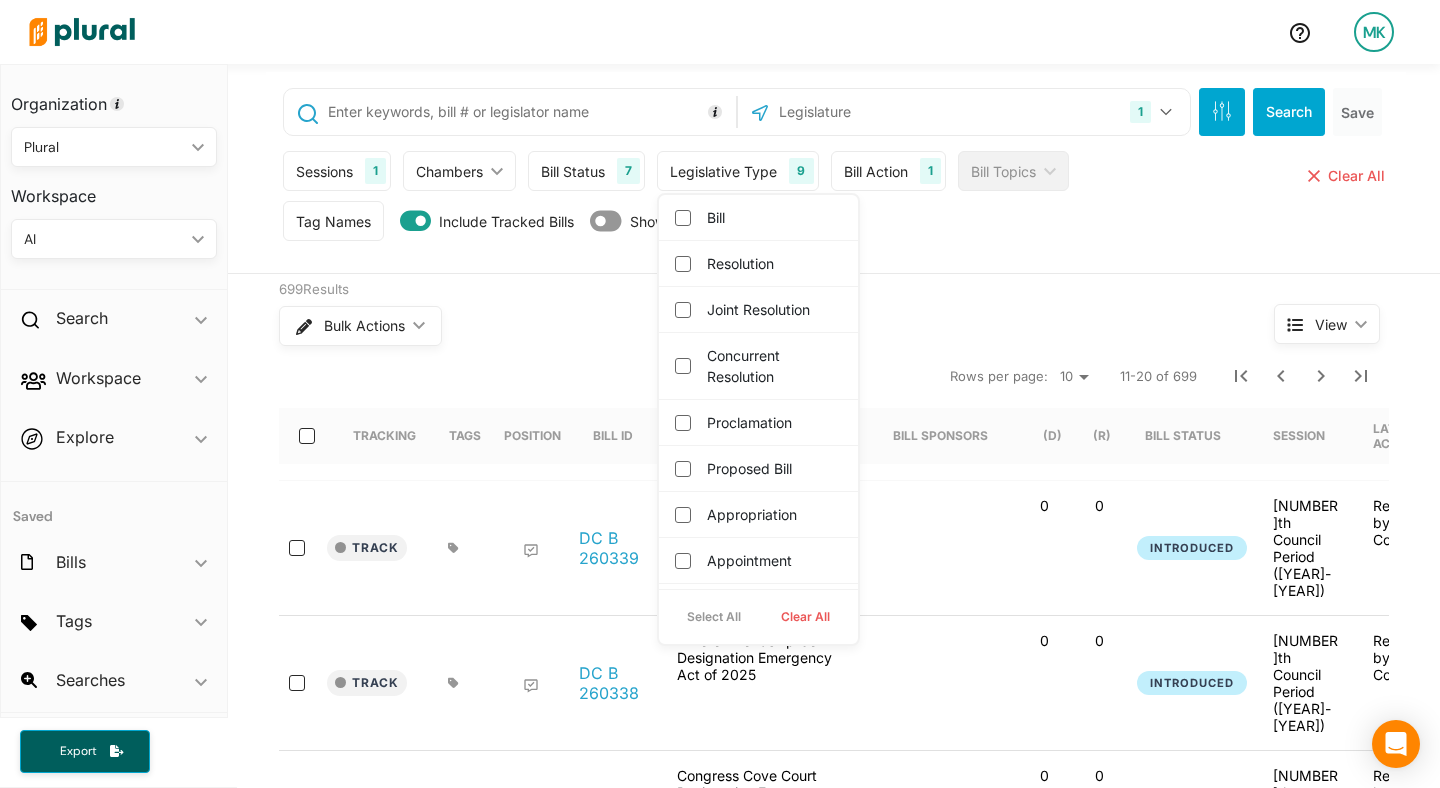 checkbox on "false" 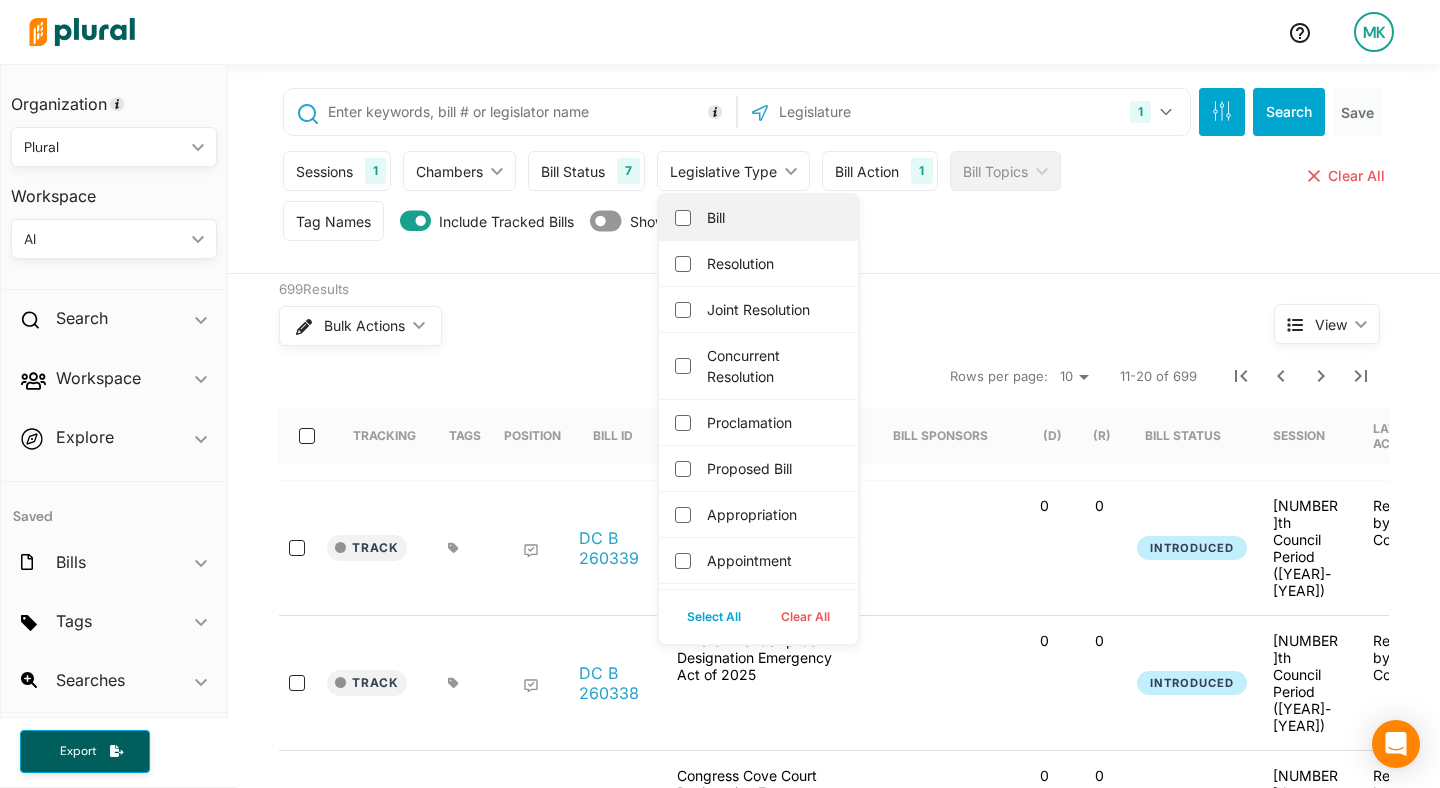 click on "Bill" at bounding box center (772, 217) 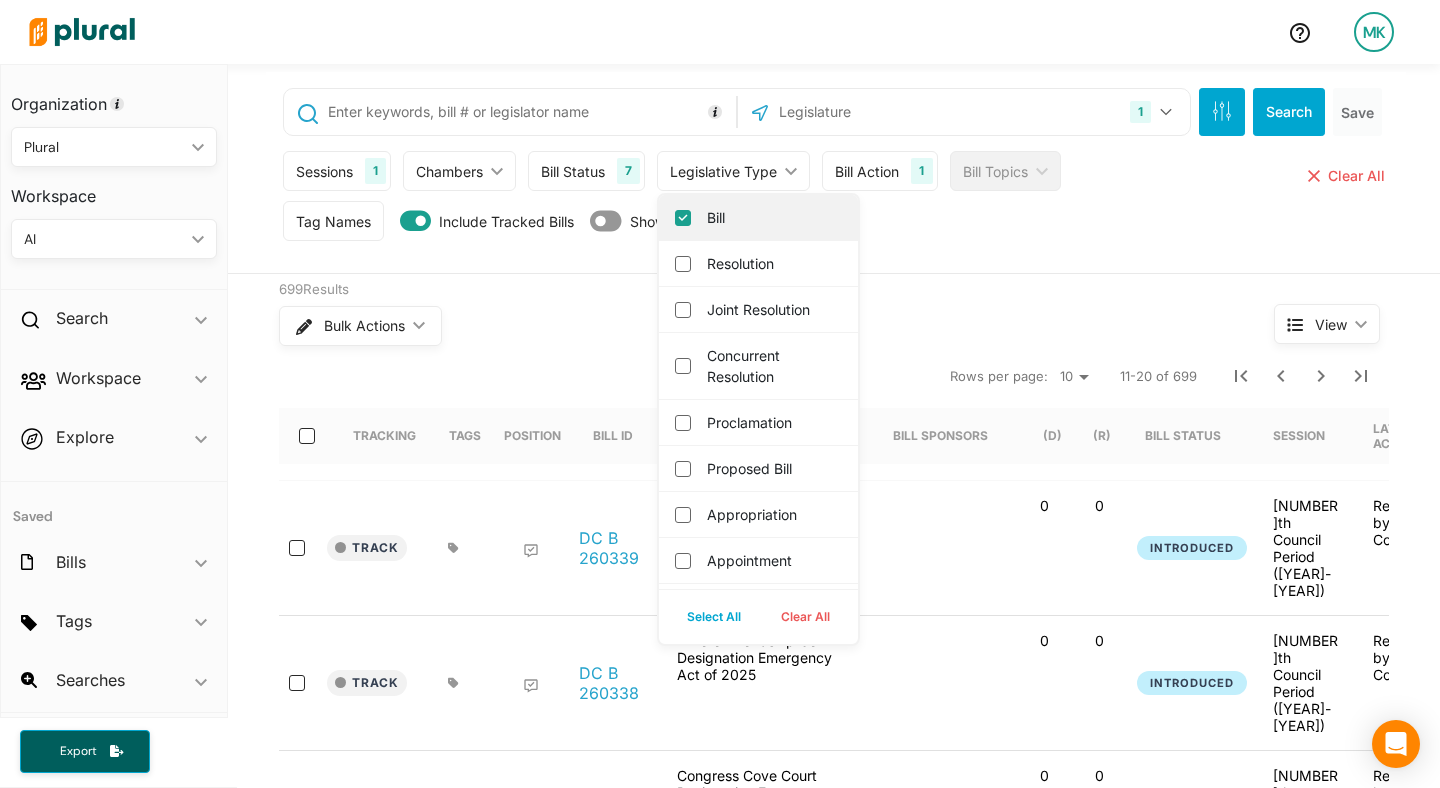 checkbox on "true" 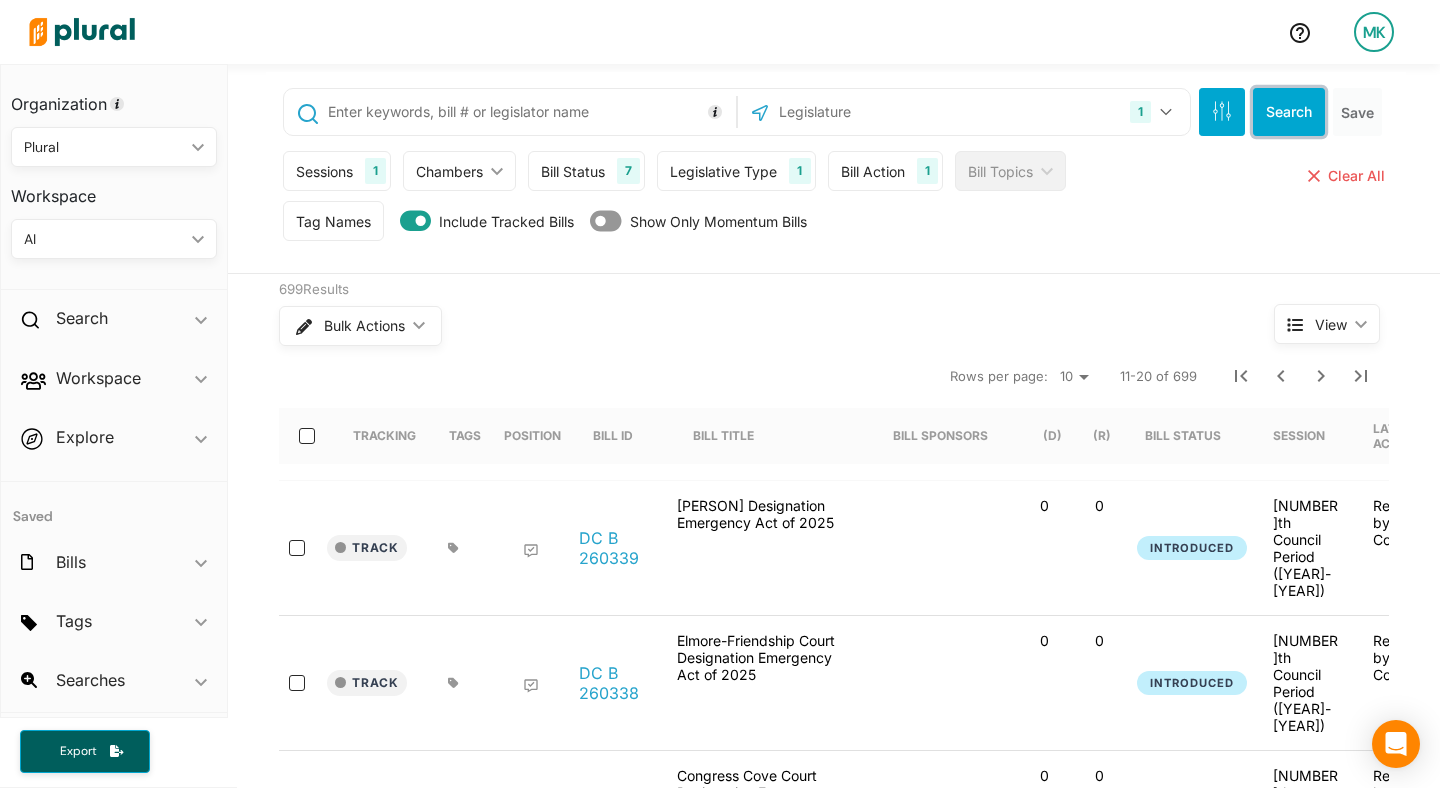 click on "Search" at bounding box center (1289, 112) 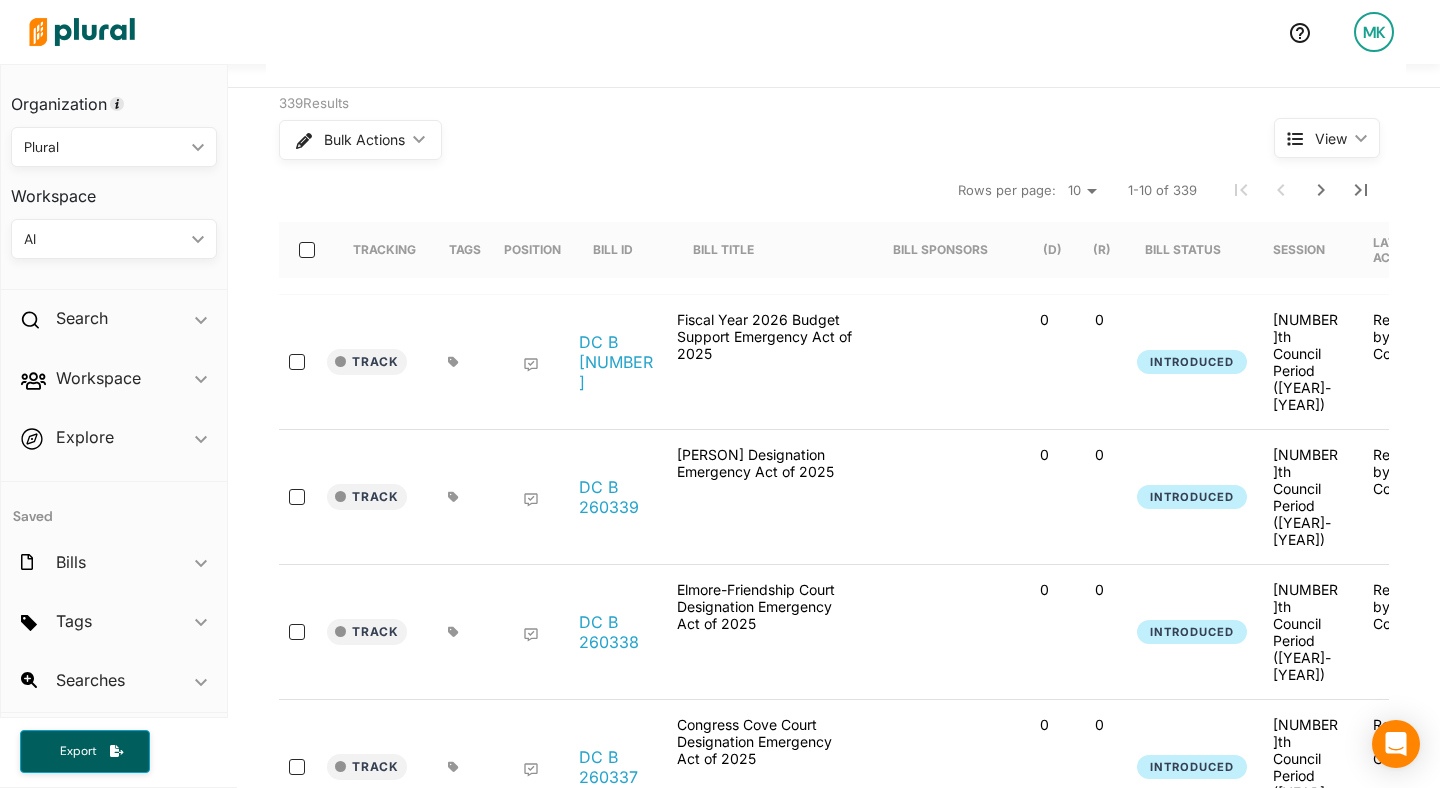 scroll, scrollTop: 0, scrollLeft: 0, axis: both 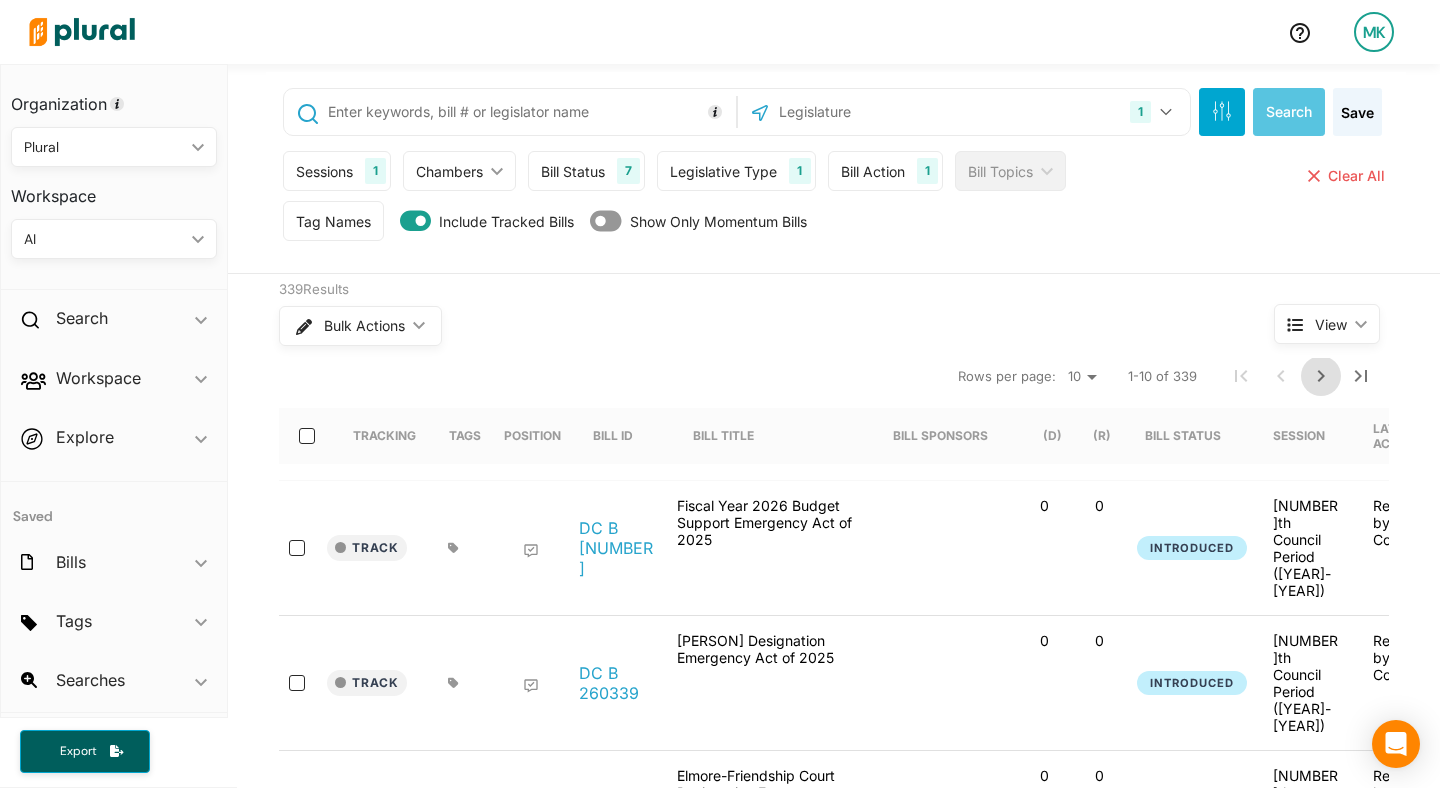 click 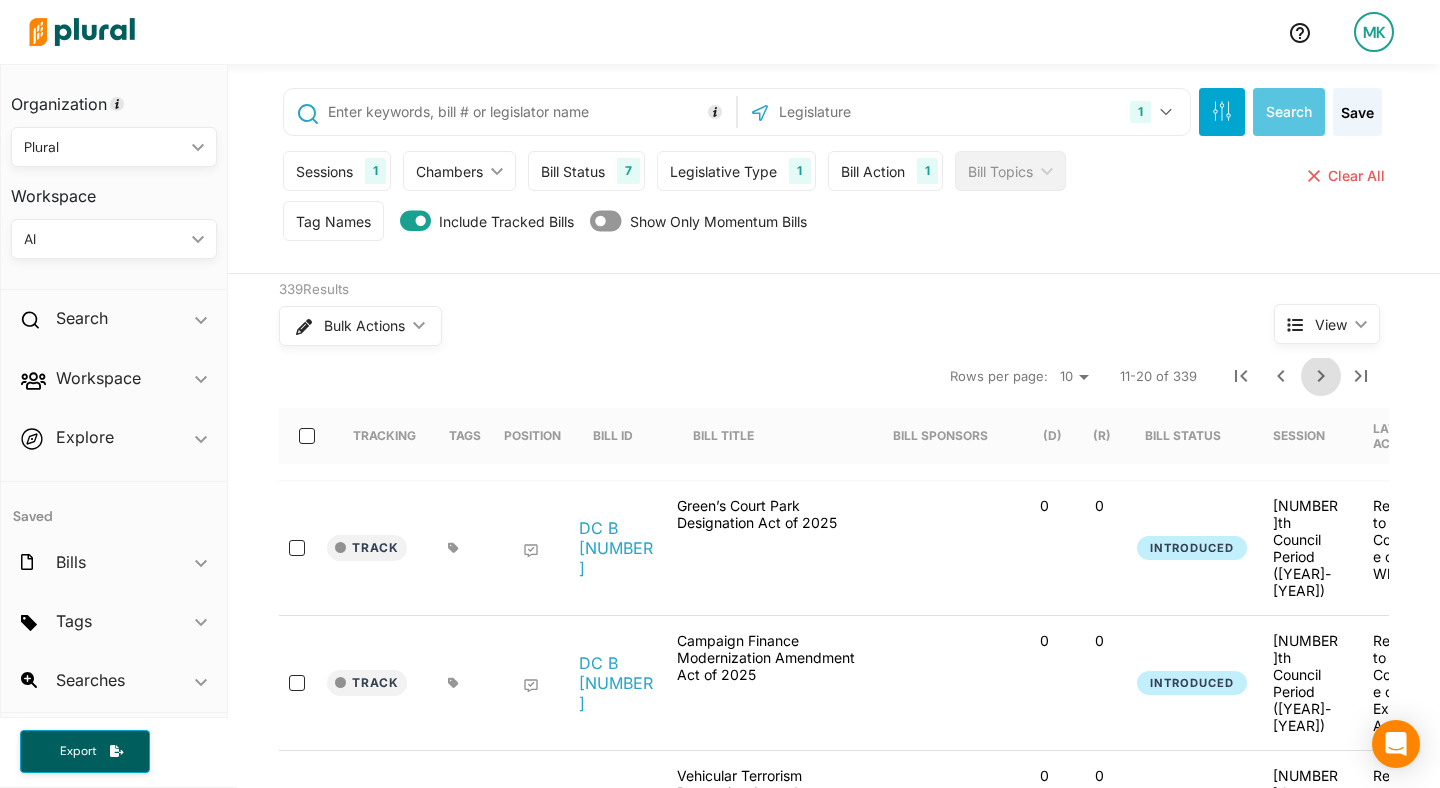 click 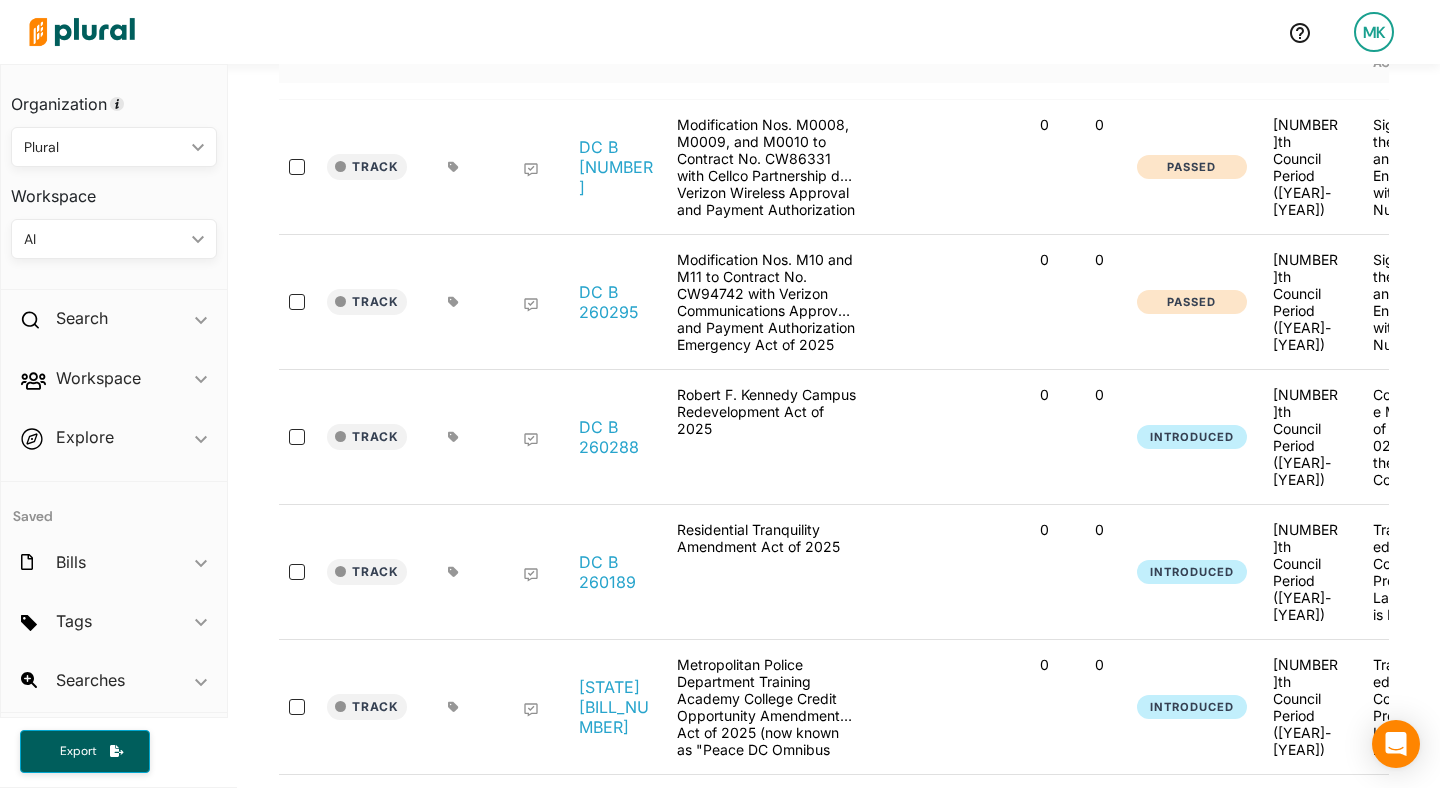 scroll, scrollTop: 523, scrollLeft: 0, axis: vertical 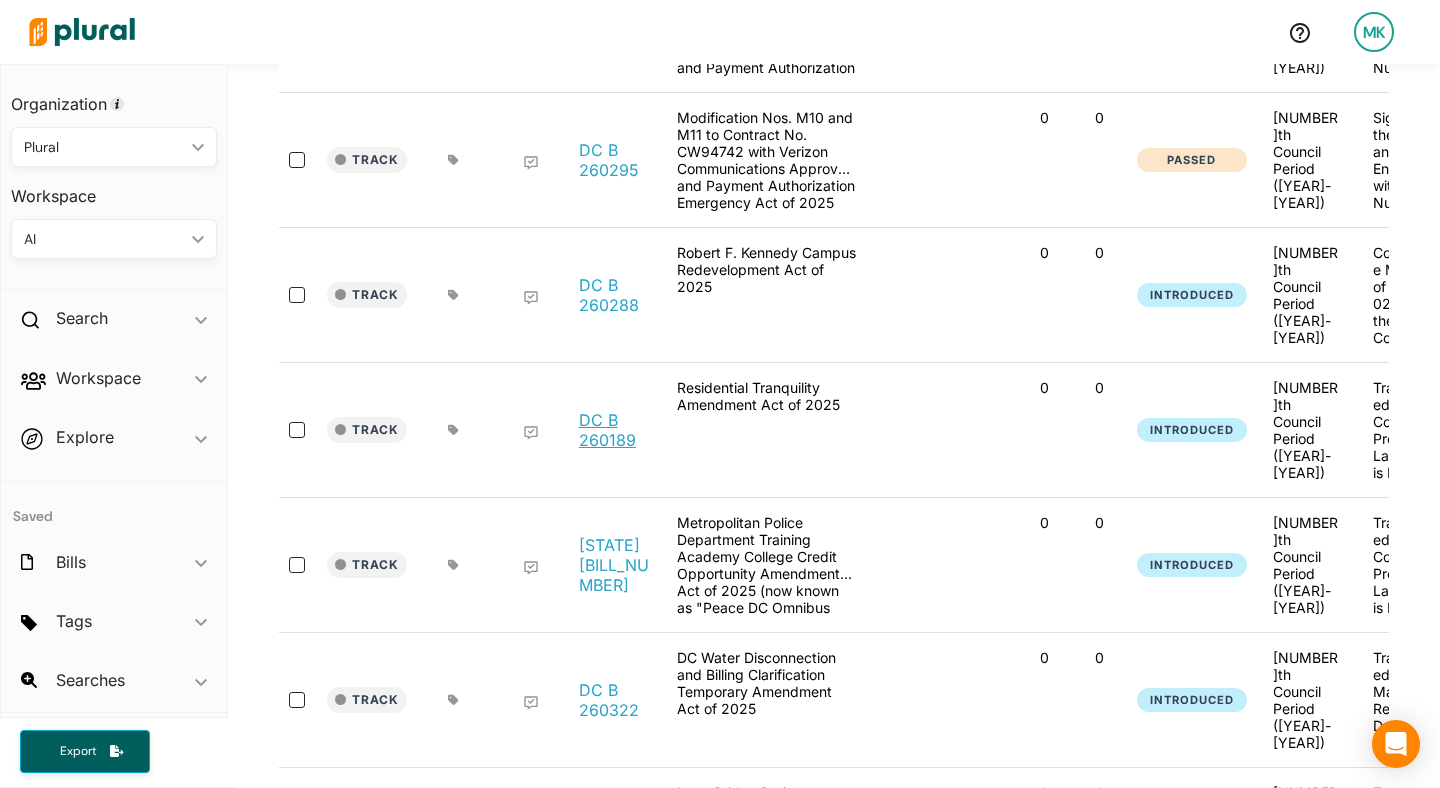 click on "DC B 260189" at bounding box center [617, 430] 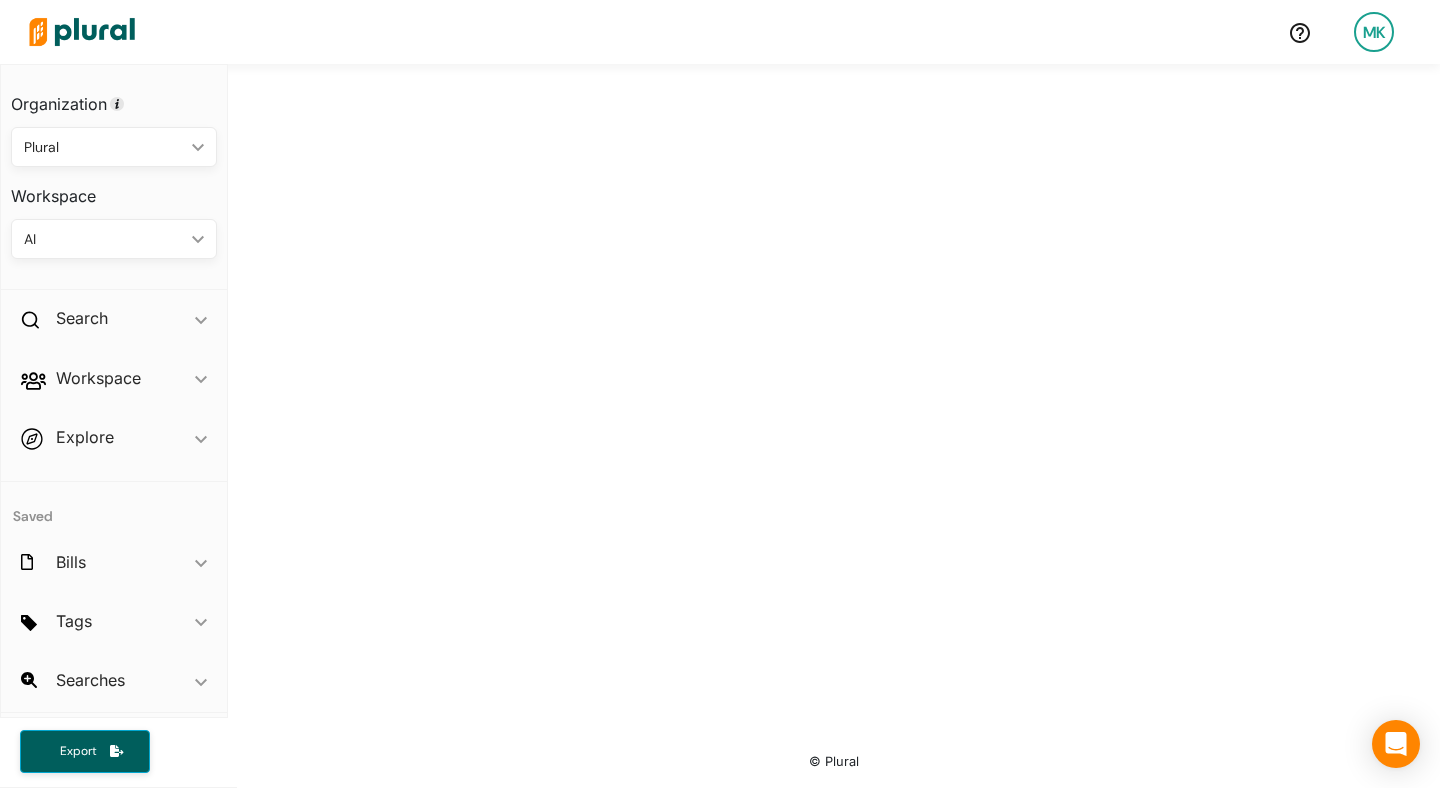 scroll, scrollTop: 0, scrollLeft: 0, axis: both 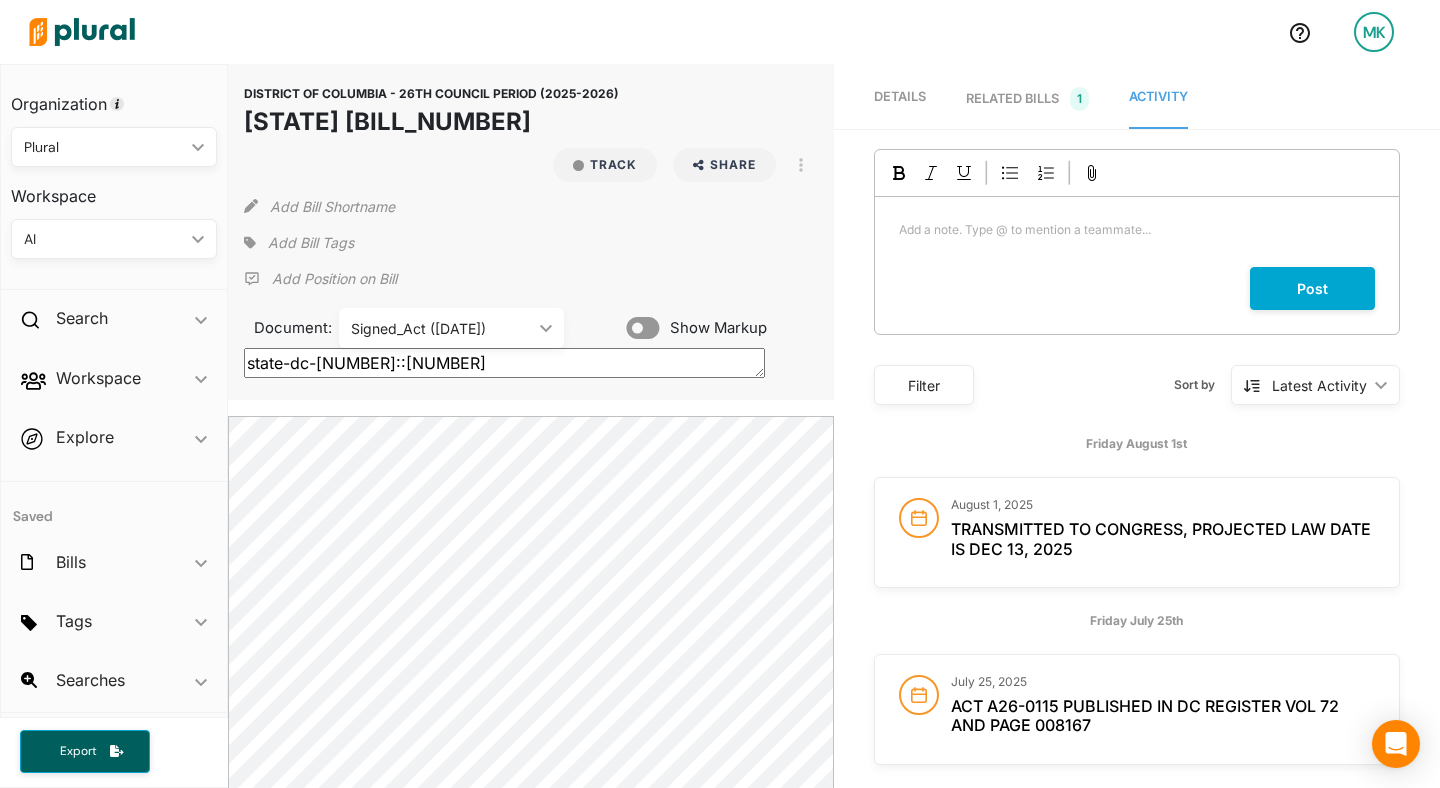 click on "Signed_Act ([DATE])" at bounding box center (441, 328) 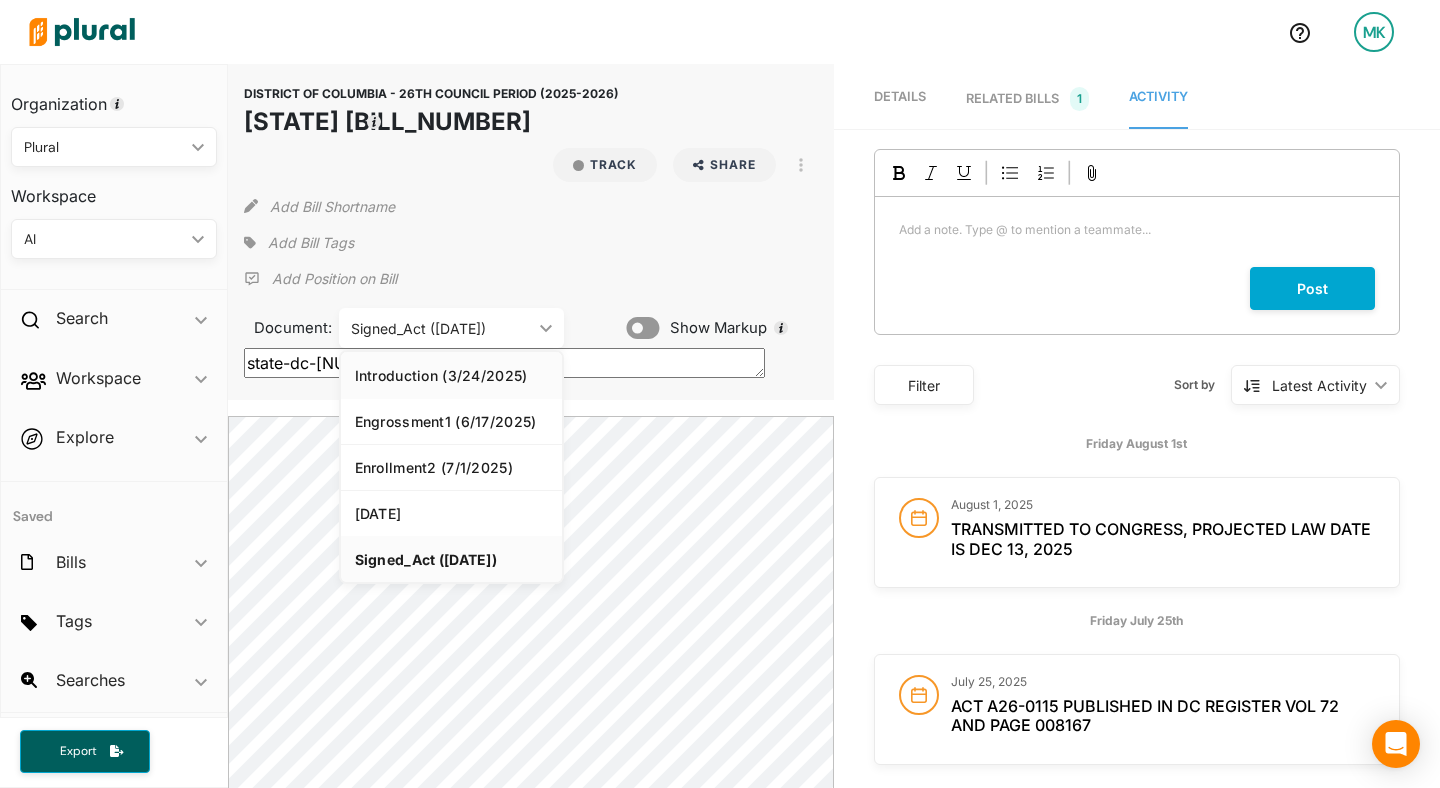 click on "Introduction (3/24/2025)" at bounding box center [451, 375] 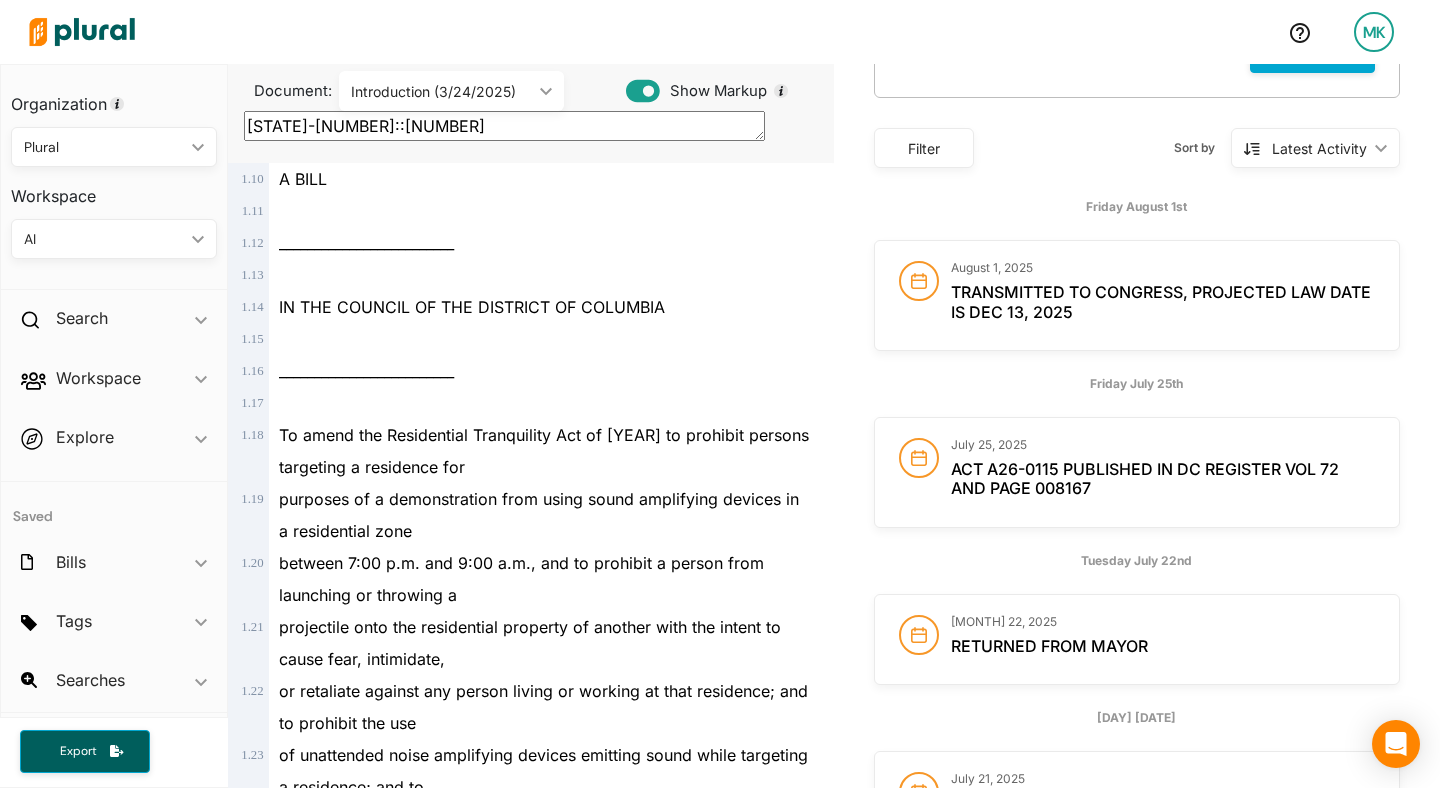 scroll, scrollTop: 0, scrollLeft: 0, axis: both 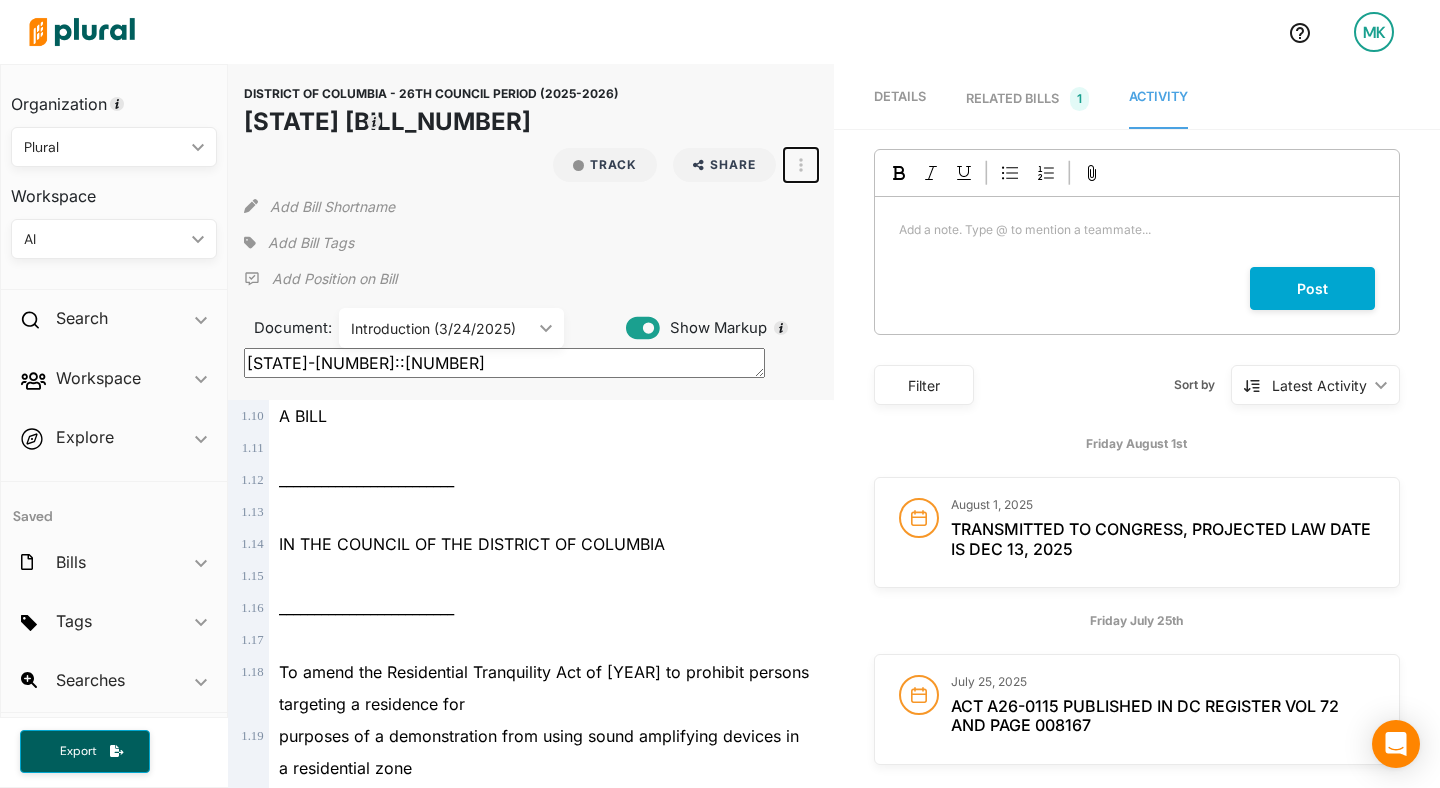 click at bounding box center [801, 165] 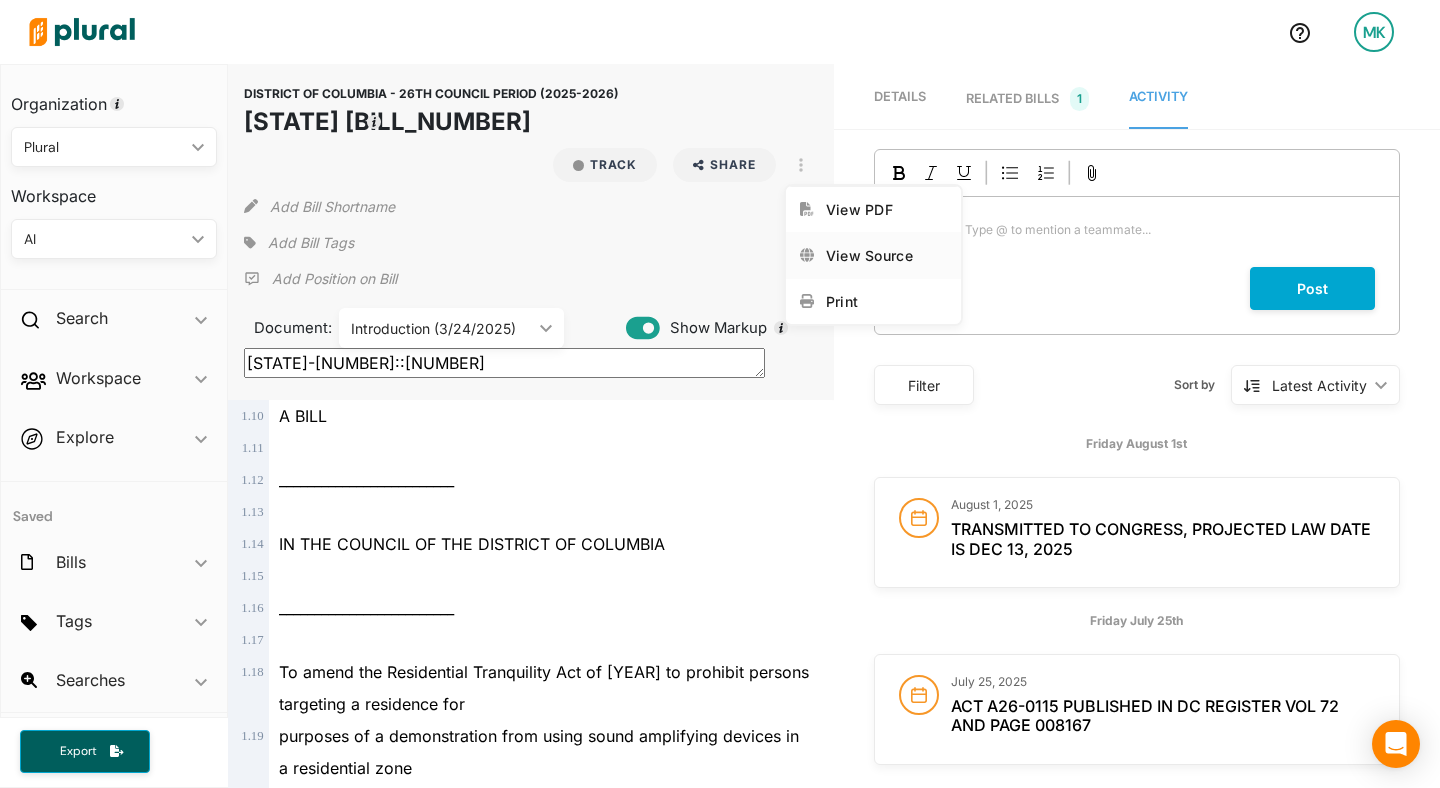 click on "View Source" at bounding box center (873, 255) 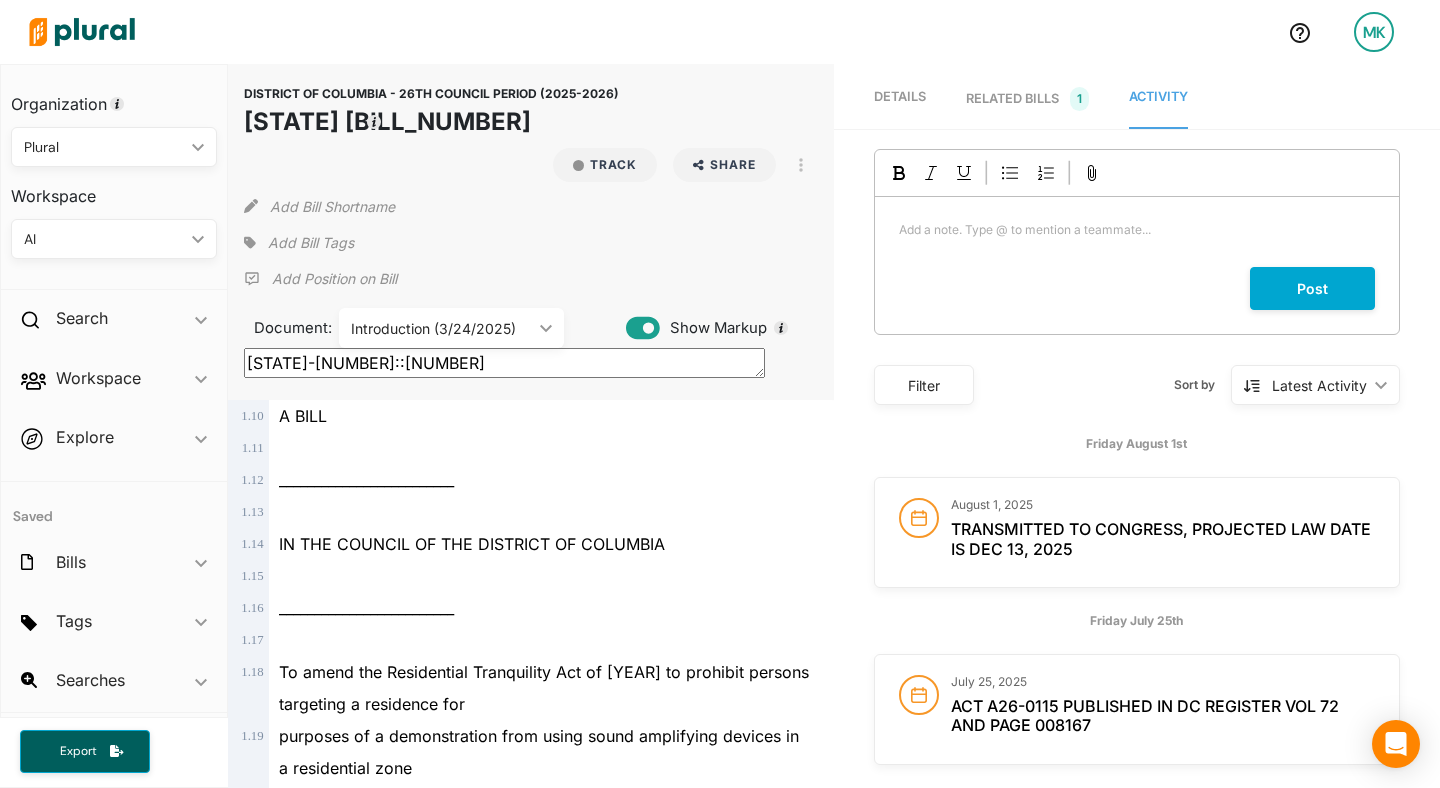 click on "Details" at bounding box center [900, 99] 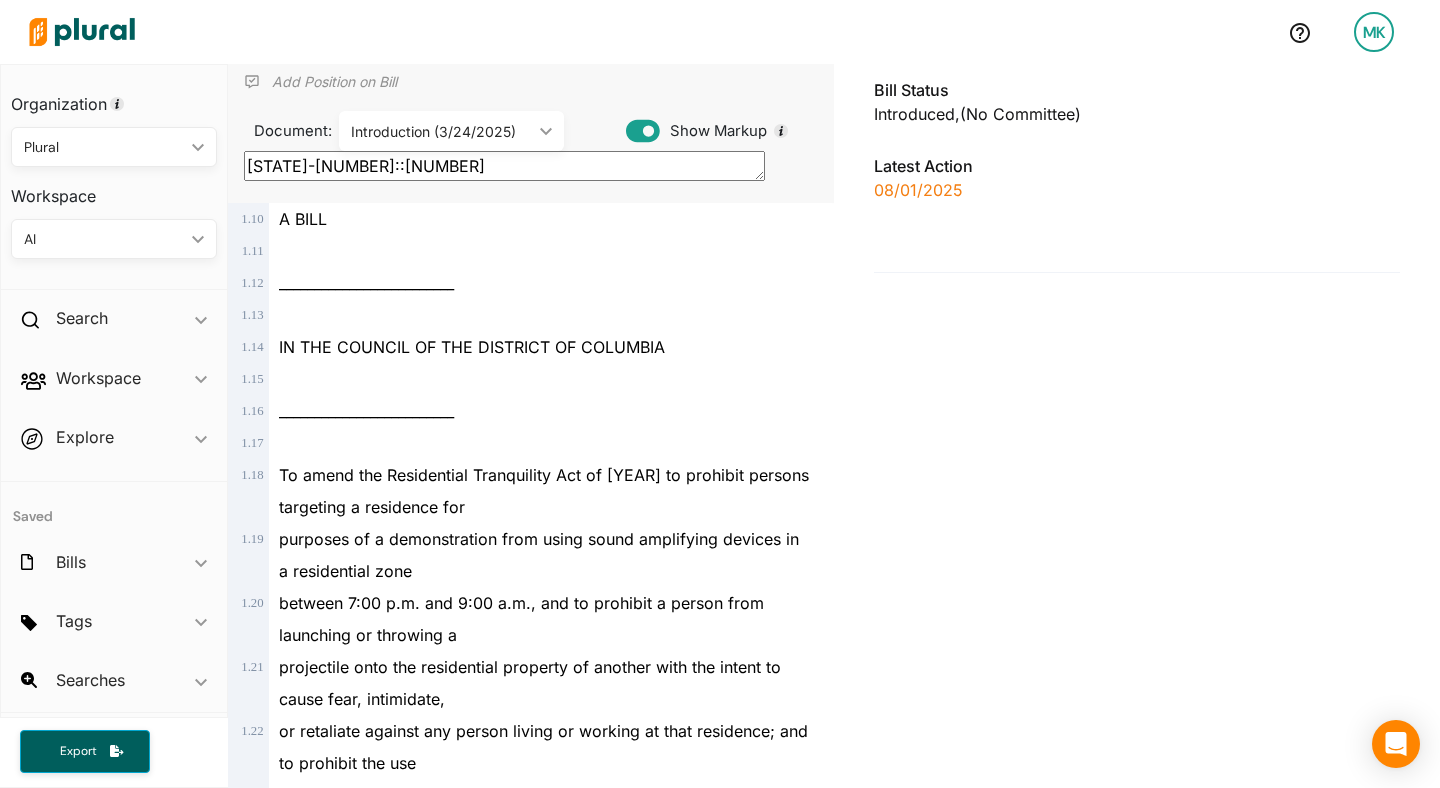 scroll, scrollTop: 0, scrollLeft: 0, axis: both 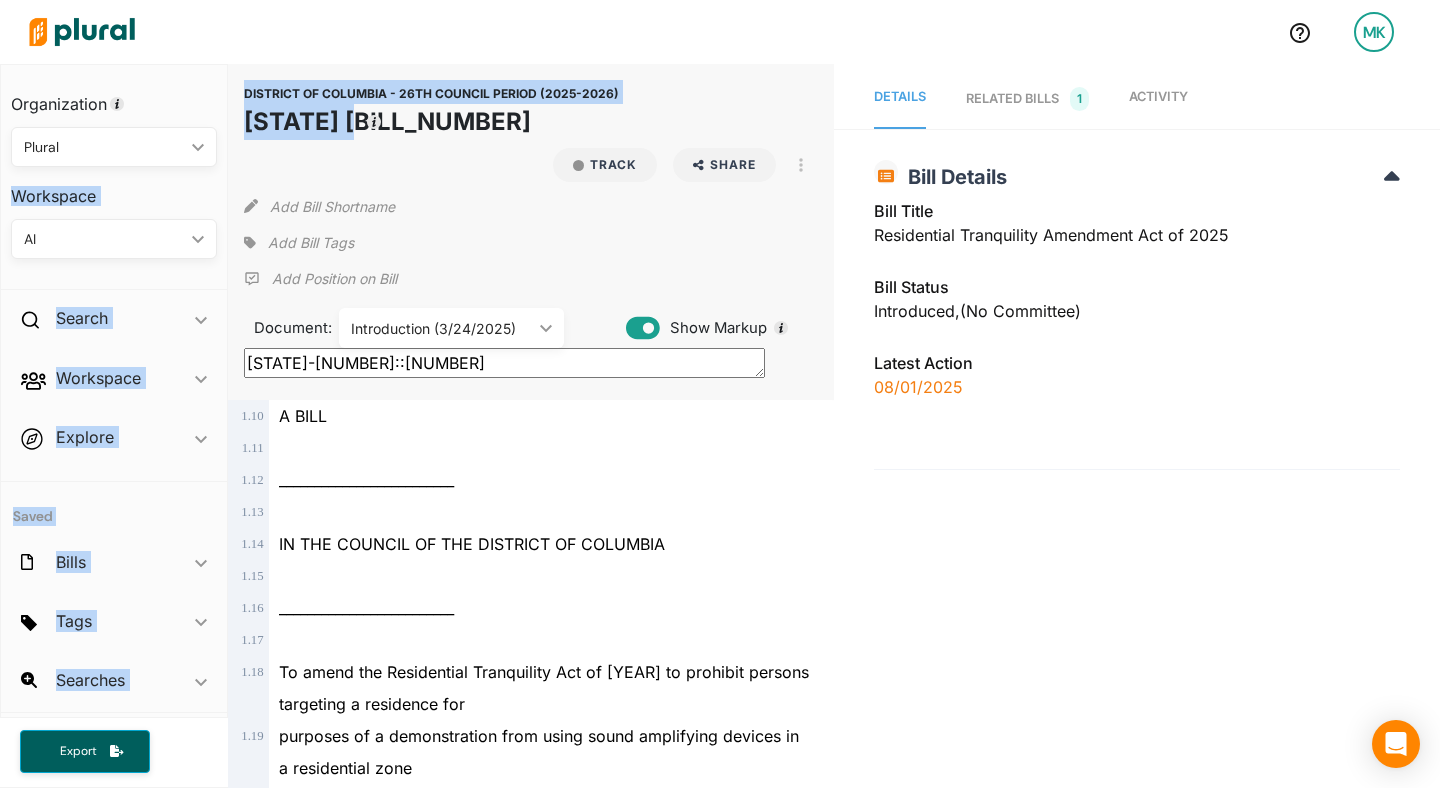 drag, startPoint x: 355, startPoint y: 125, endPoint x: 223, endPoint y: 125, distance: 132 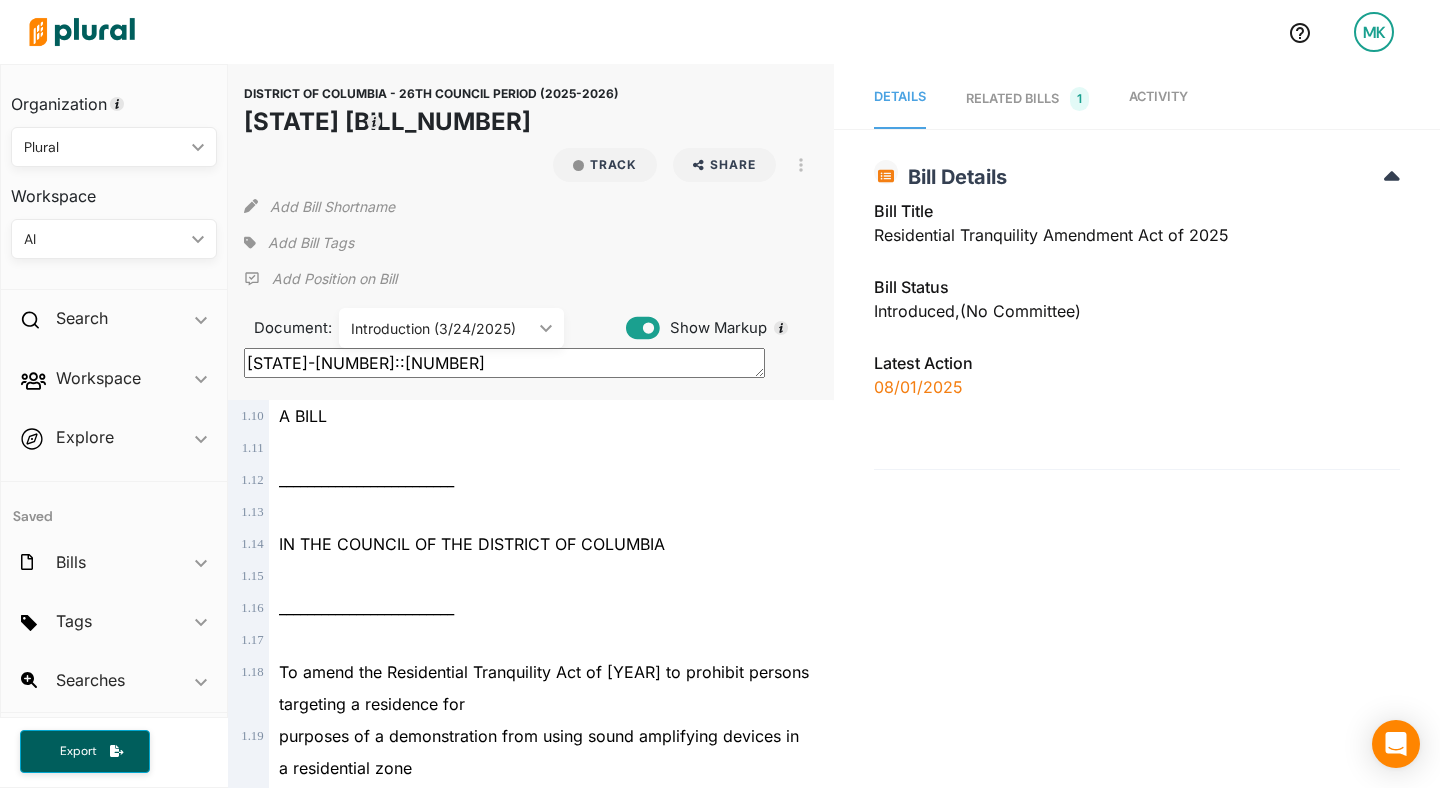 click on "[STATE] [BILL_NUMBER]" at bounding box center [431, 122] 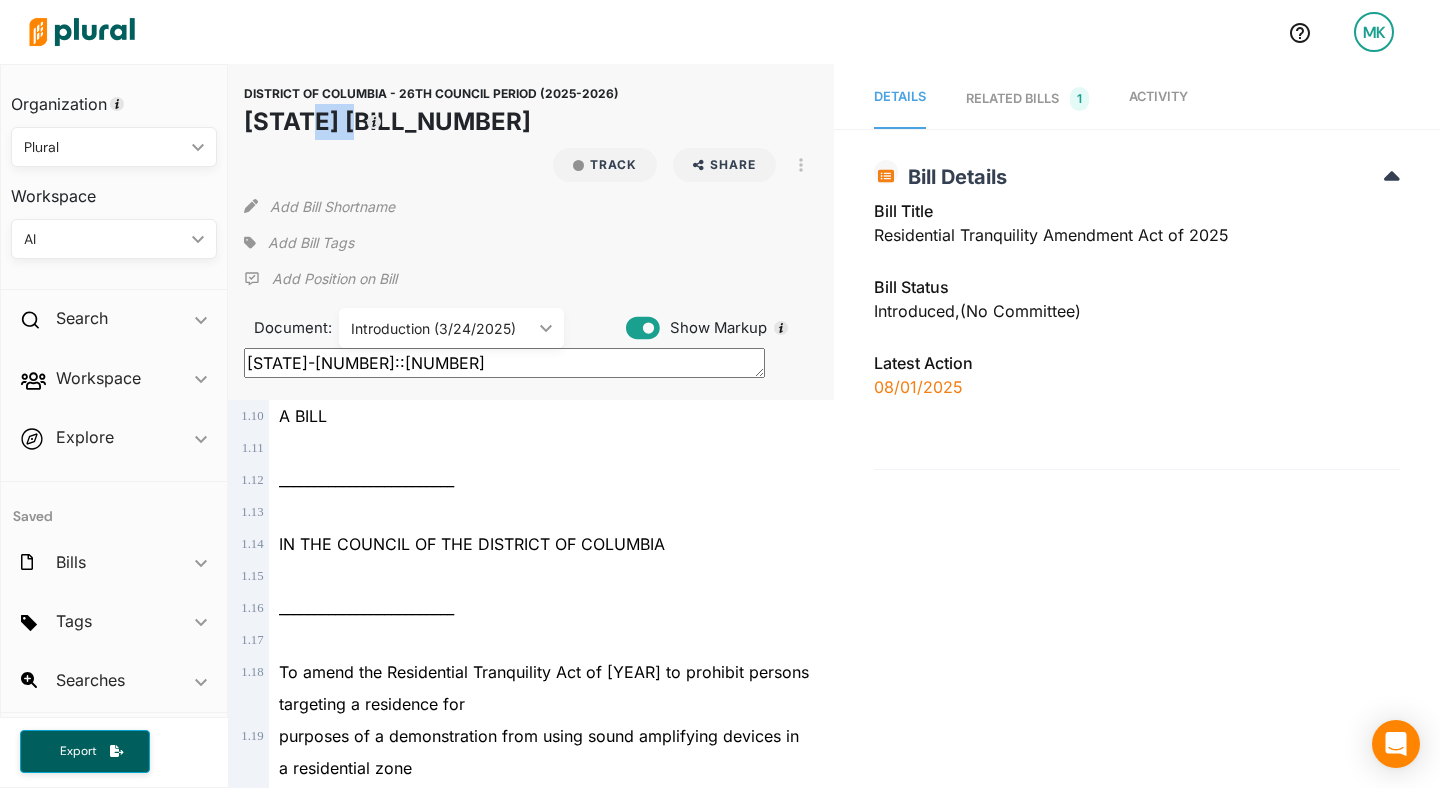 click on "[STATE] [BILL_NUMBER]" at bounding box center [431, 122] 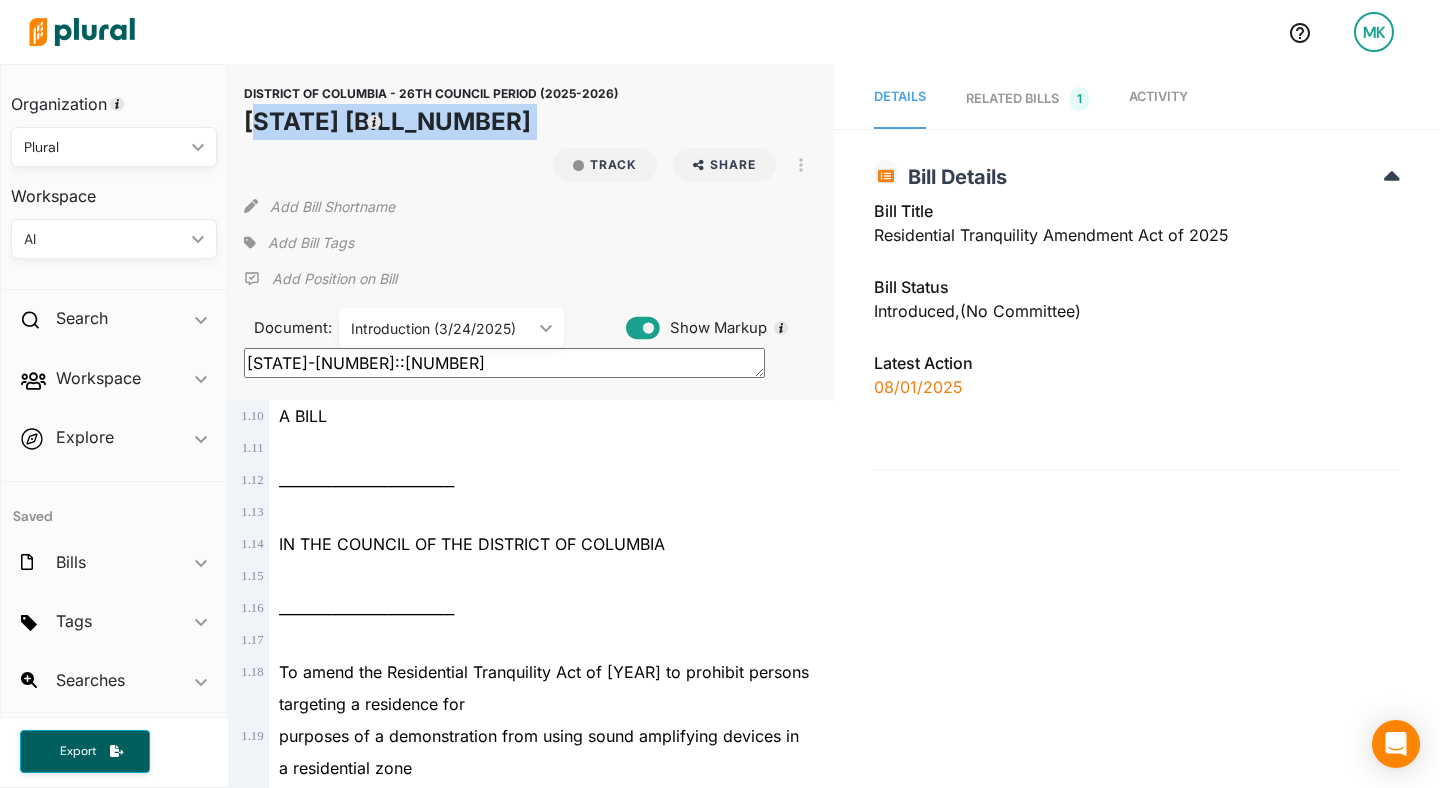 click on "[STATE] [BILL_NUMBER]" at bounding box center [431, 122] 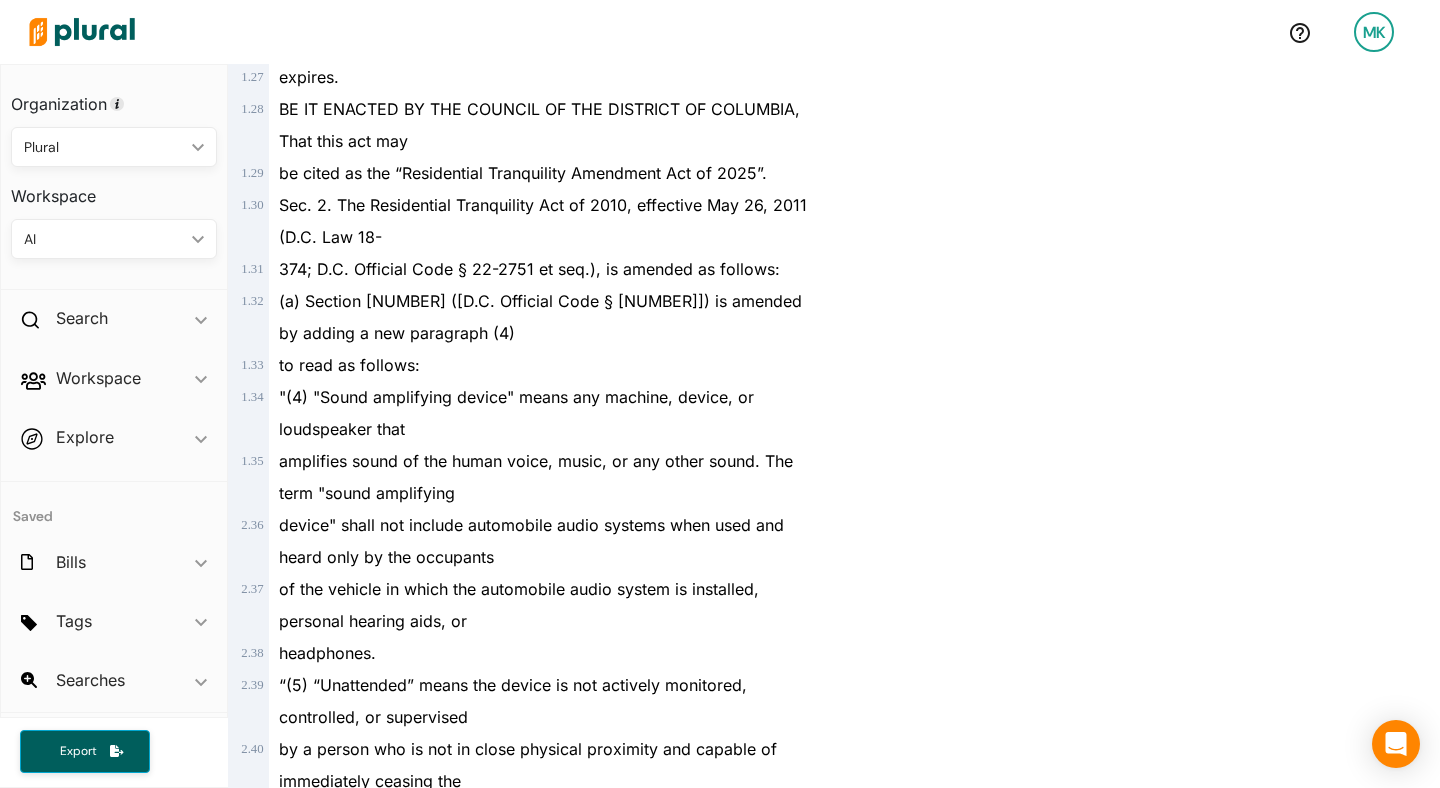 scroll, scrollTop: 1175, scrollLeft: 0, axis: vertical 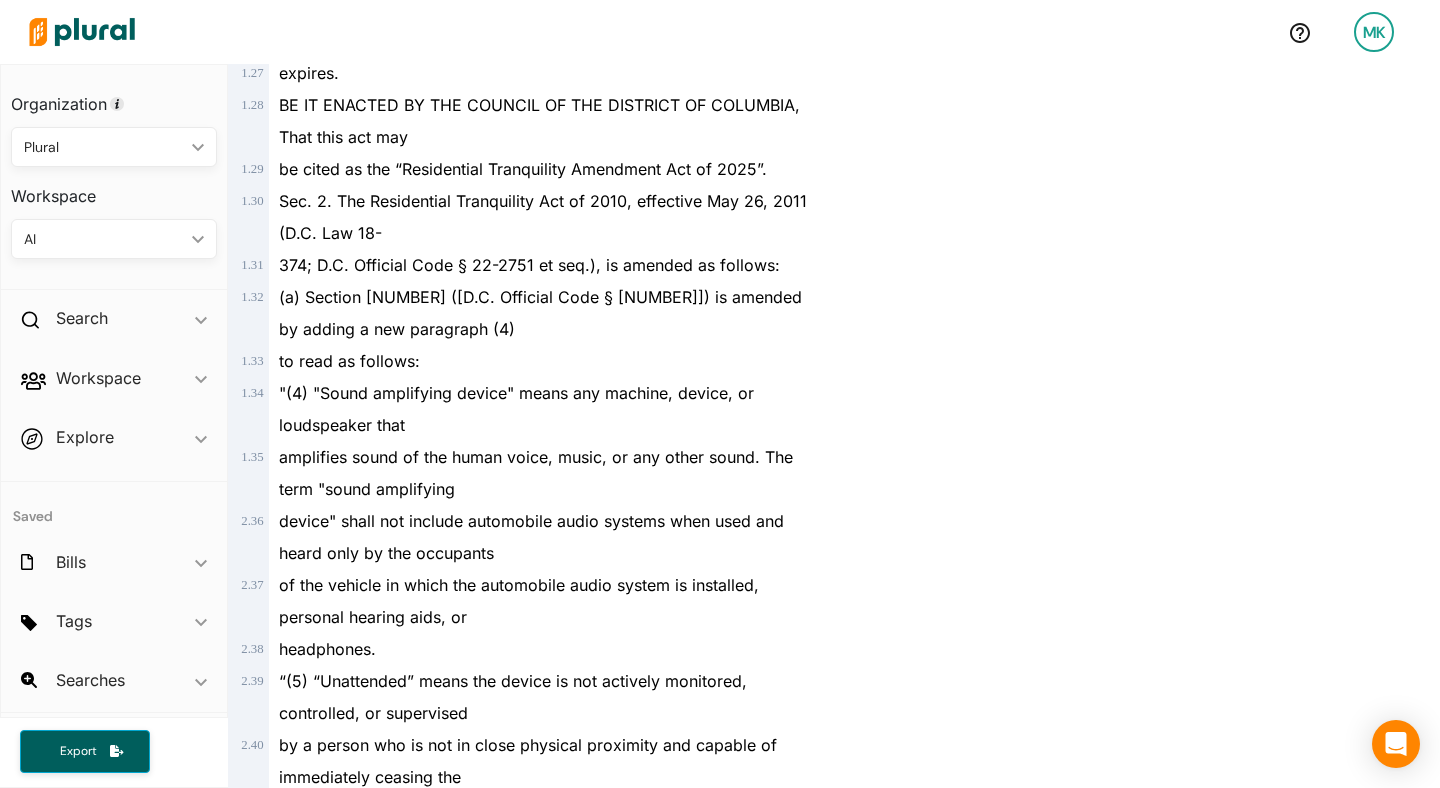 click on "of the vehicle in which the automobile audio system is installed, personal hearing aids, or" at bounding box center [519, 601] 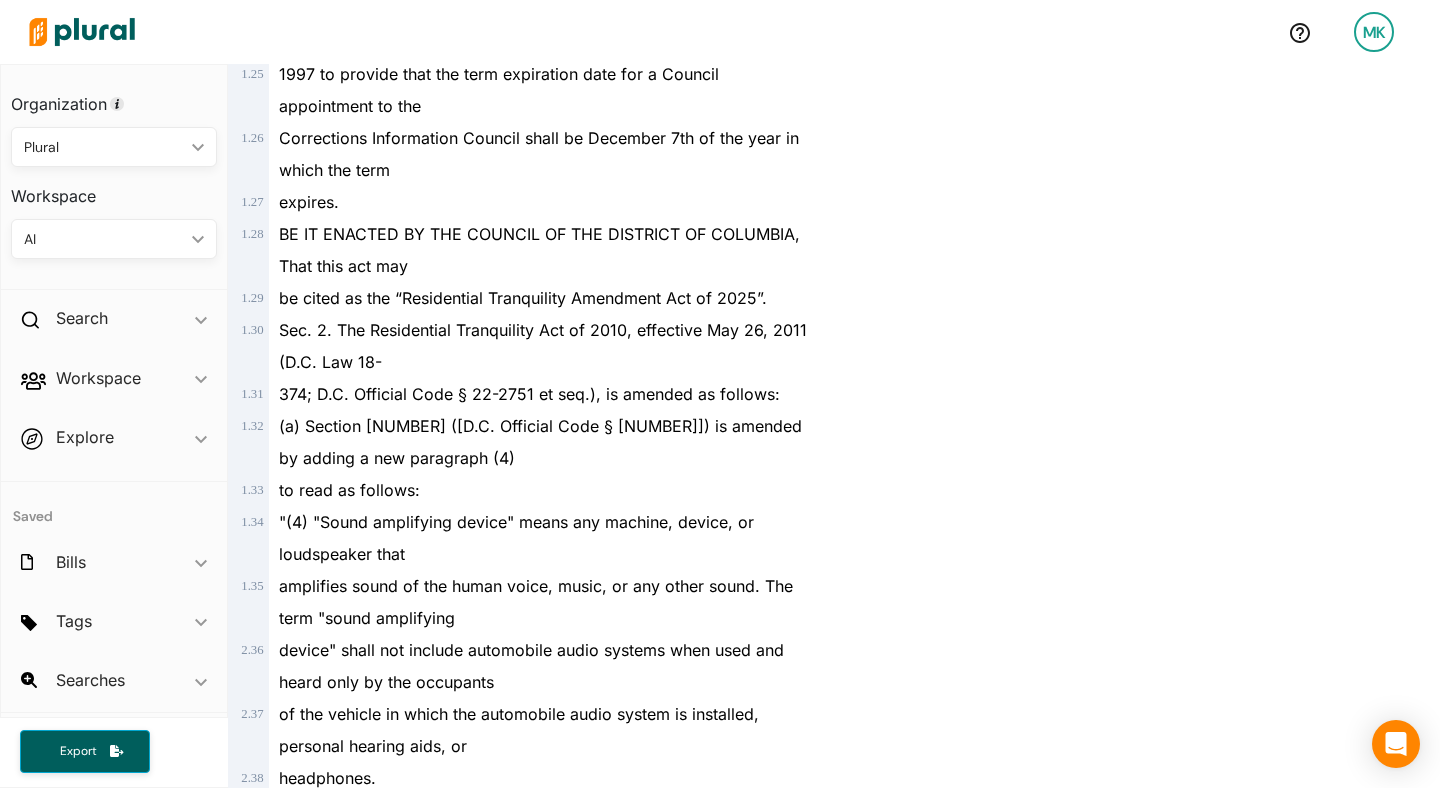 scroll, scrollTop: 1048, scrollLeft: 0, axis: vertical 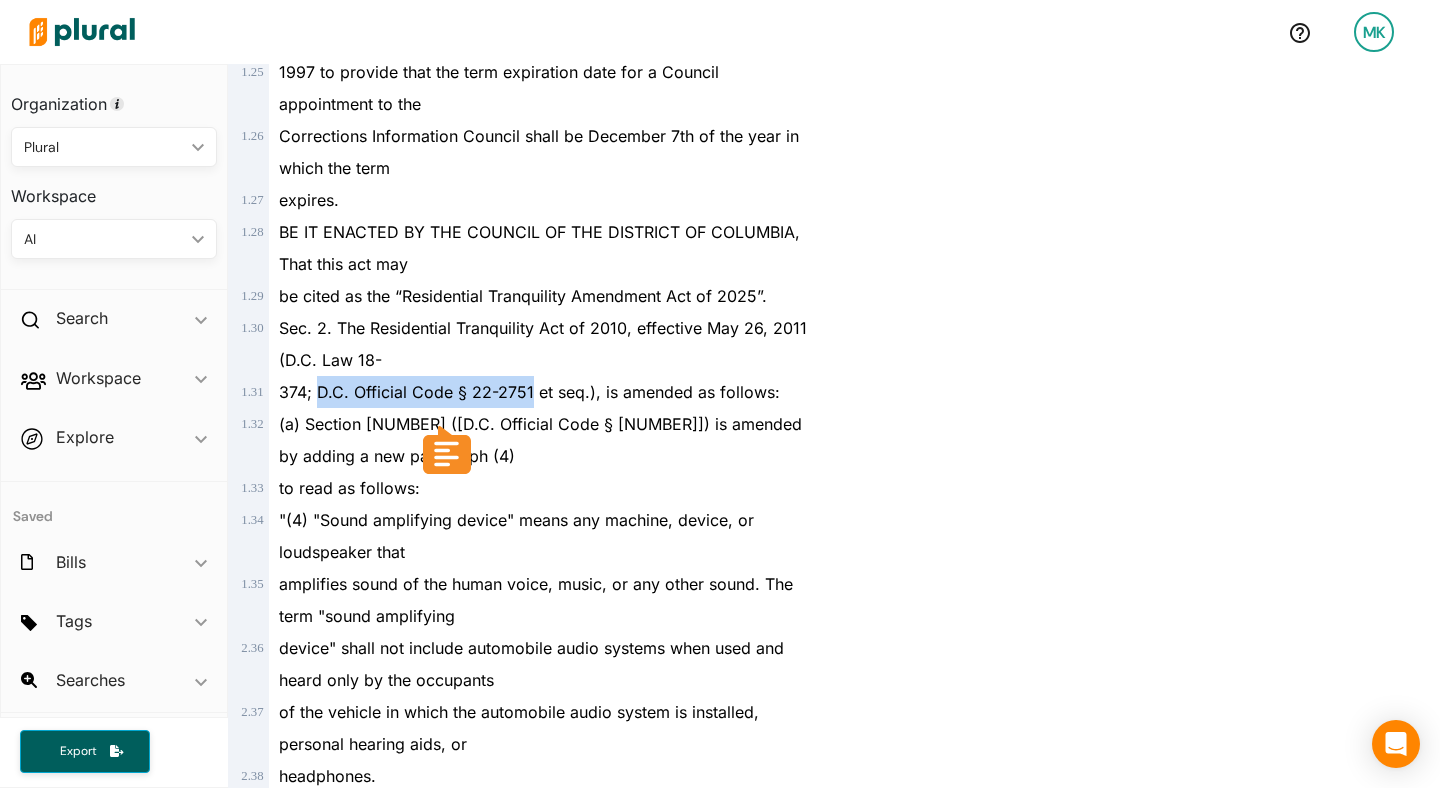 drag, startPoint x: 317, startPoint y: 391, endPoint x: 529, endPoint y: 401, distance: 212.23572 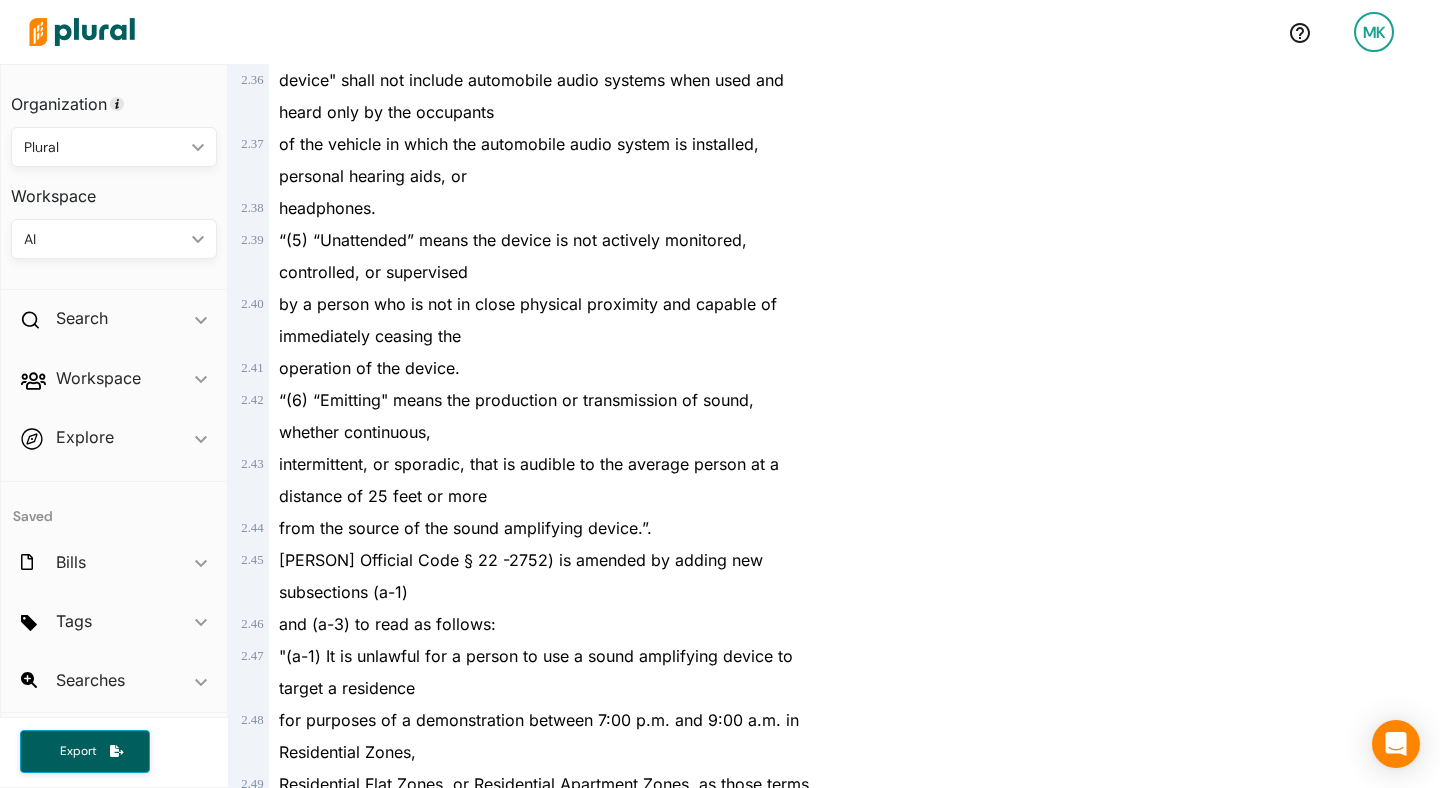 scroll, scrollTop: 1752, scrollLeft: 0, axis: vertical 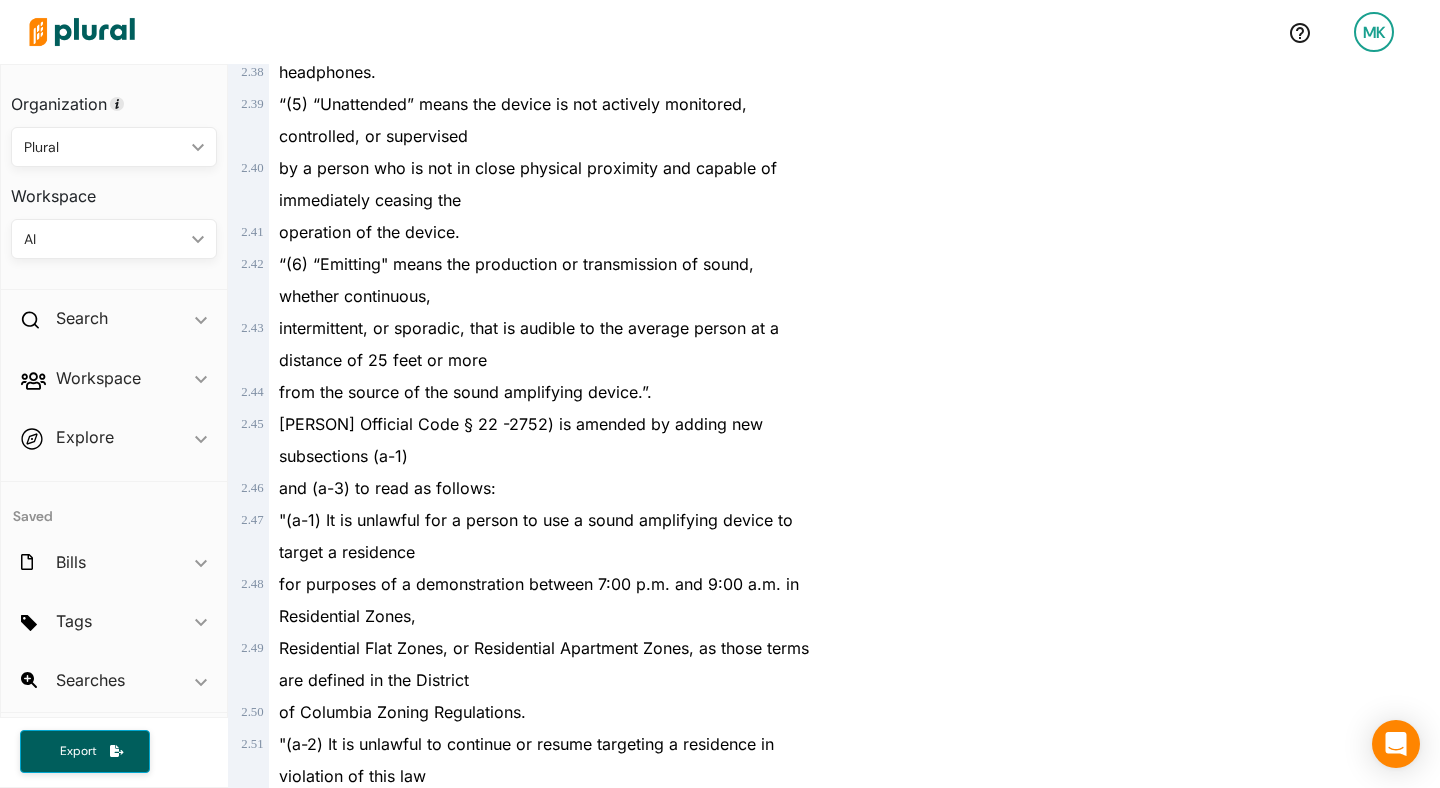 click on "[PERSON] Official Code §   22 -2752) is amended by adding new subsections (a-1)" at bounding box center [540, 440] 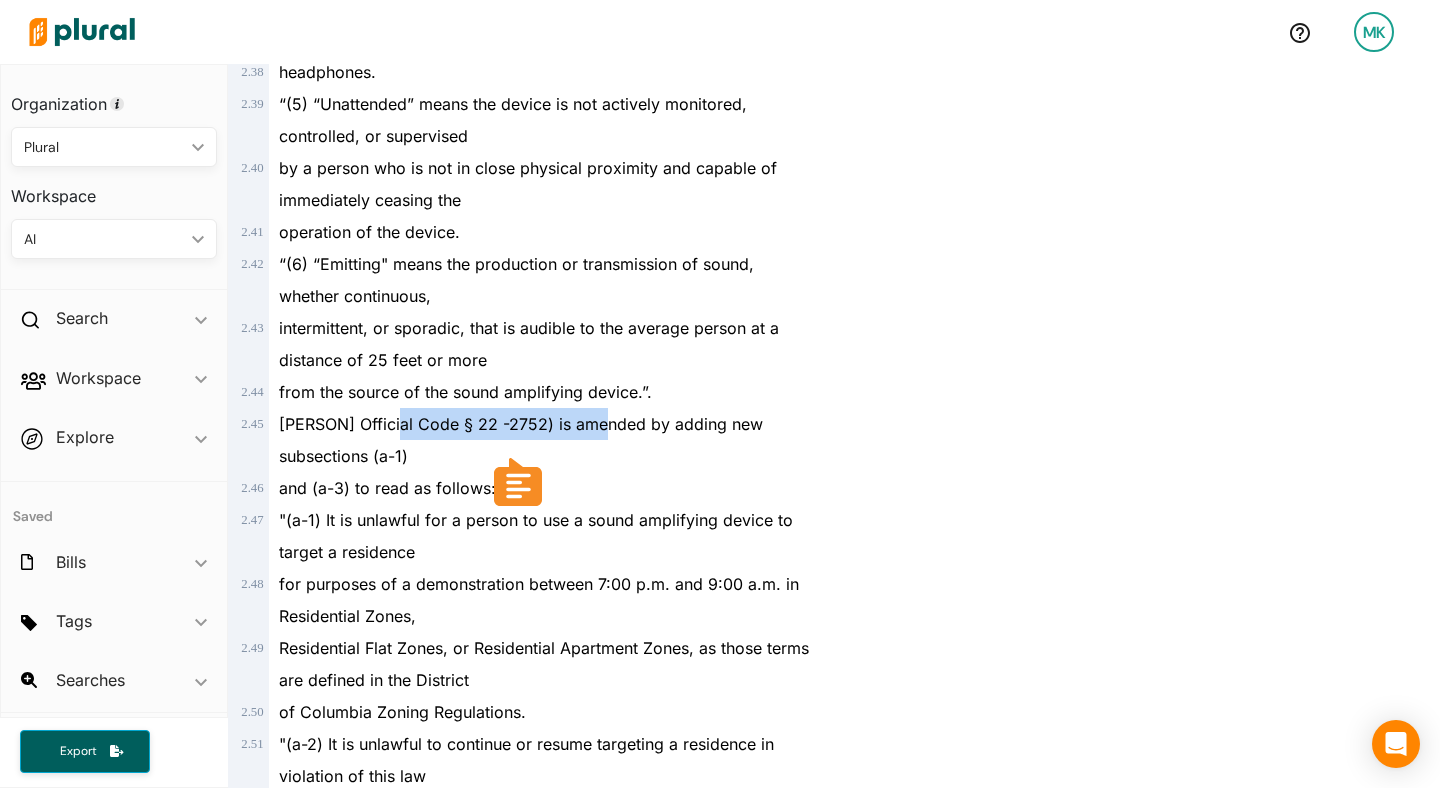 copy on "D.C. Official Code § 22-2752" 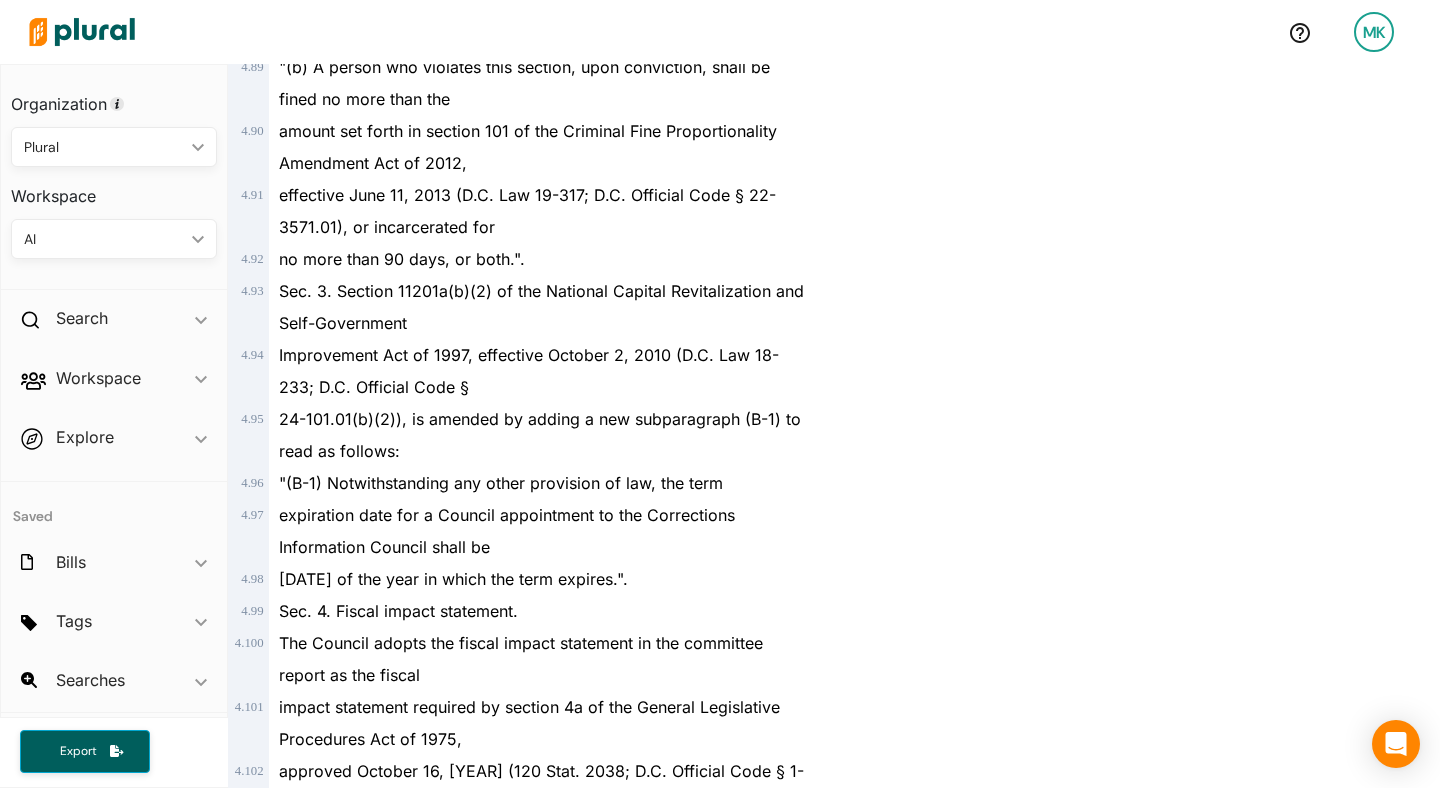 scroll, scrollTop: 4543, scrollLeft: 0, axis: vertical 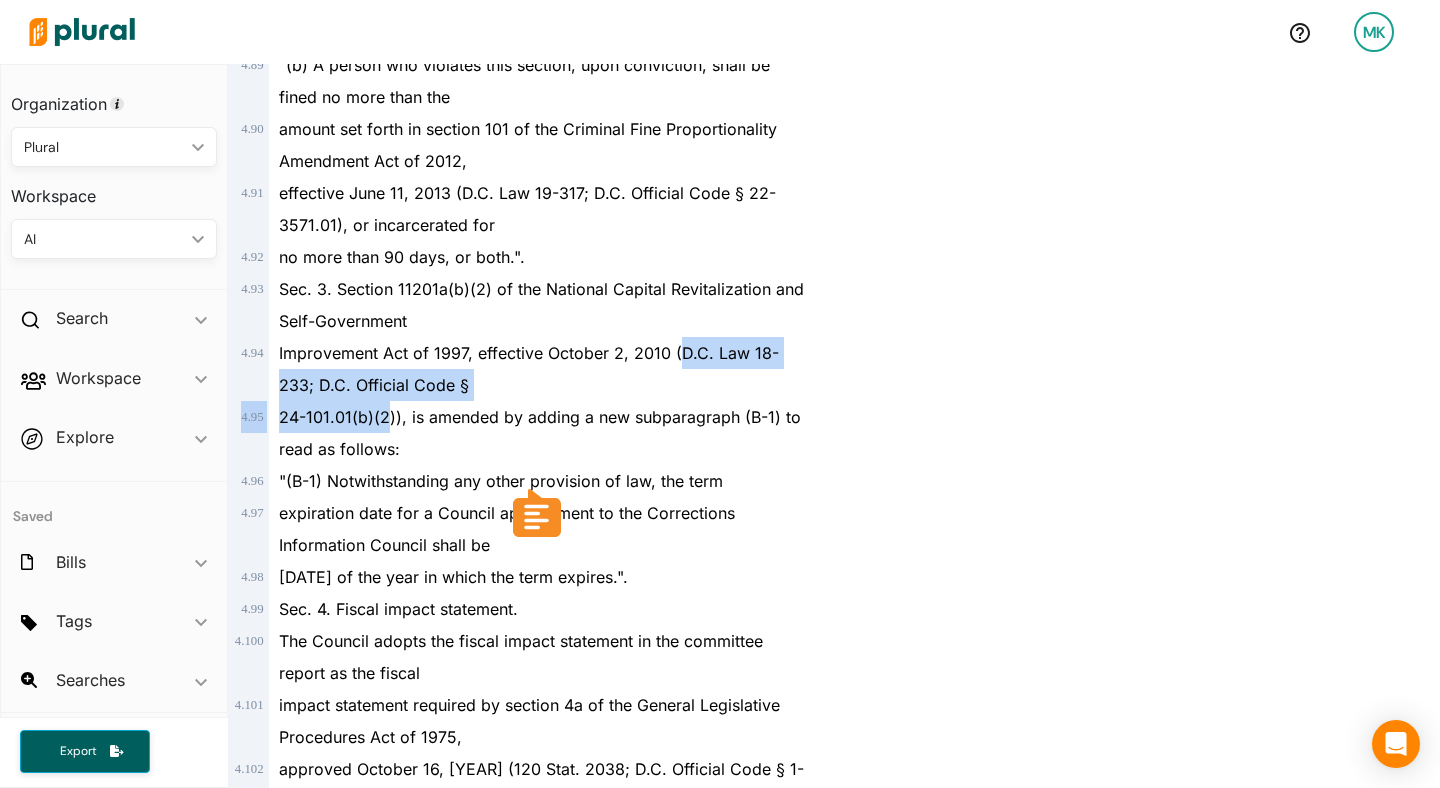 drag, startPoint x: 677, startPoint y: 353, endPoint x: 386, endPoint y: 422, distance: 299.06854 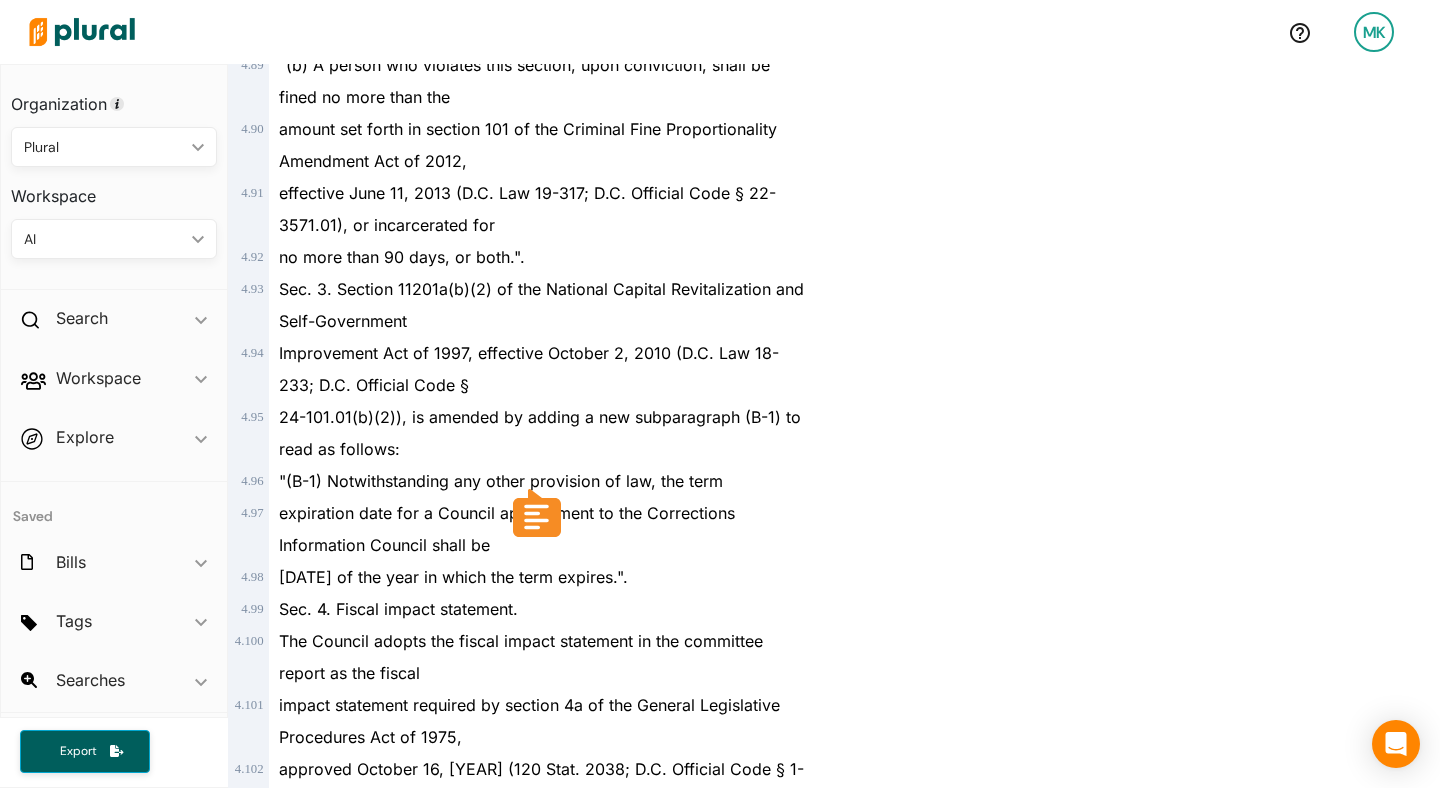 click on "24-101.01(b)(2)), is amended by adding a new subparagraph (B-1) to read as follows:" at bounding box center [540, 433] 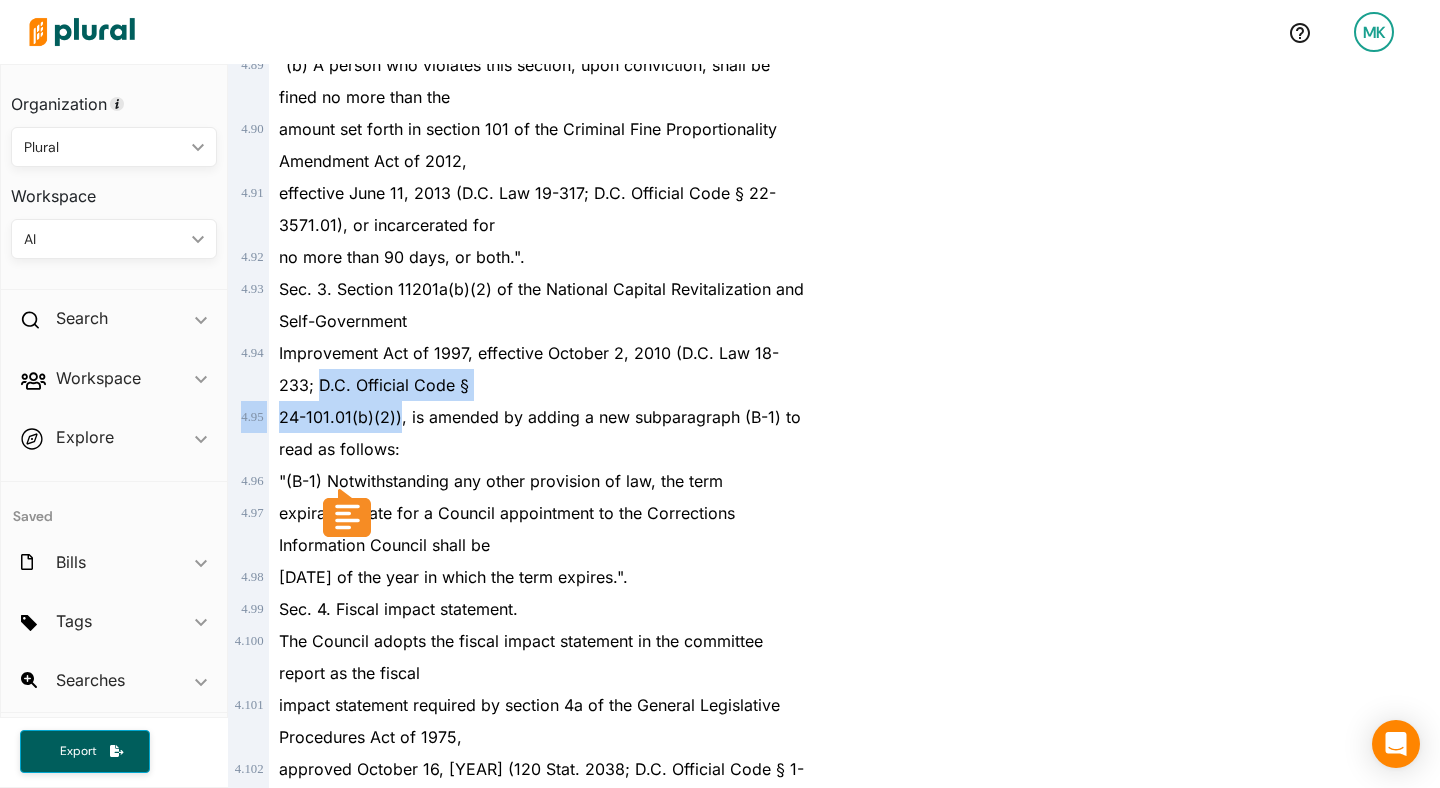 drag, startPoint x: 282, startPoint y: 385, endPoint x: 397, endPoint y: 419, distance: 119.92081 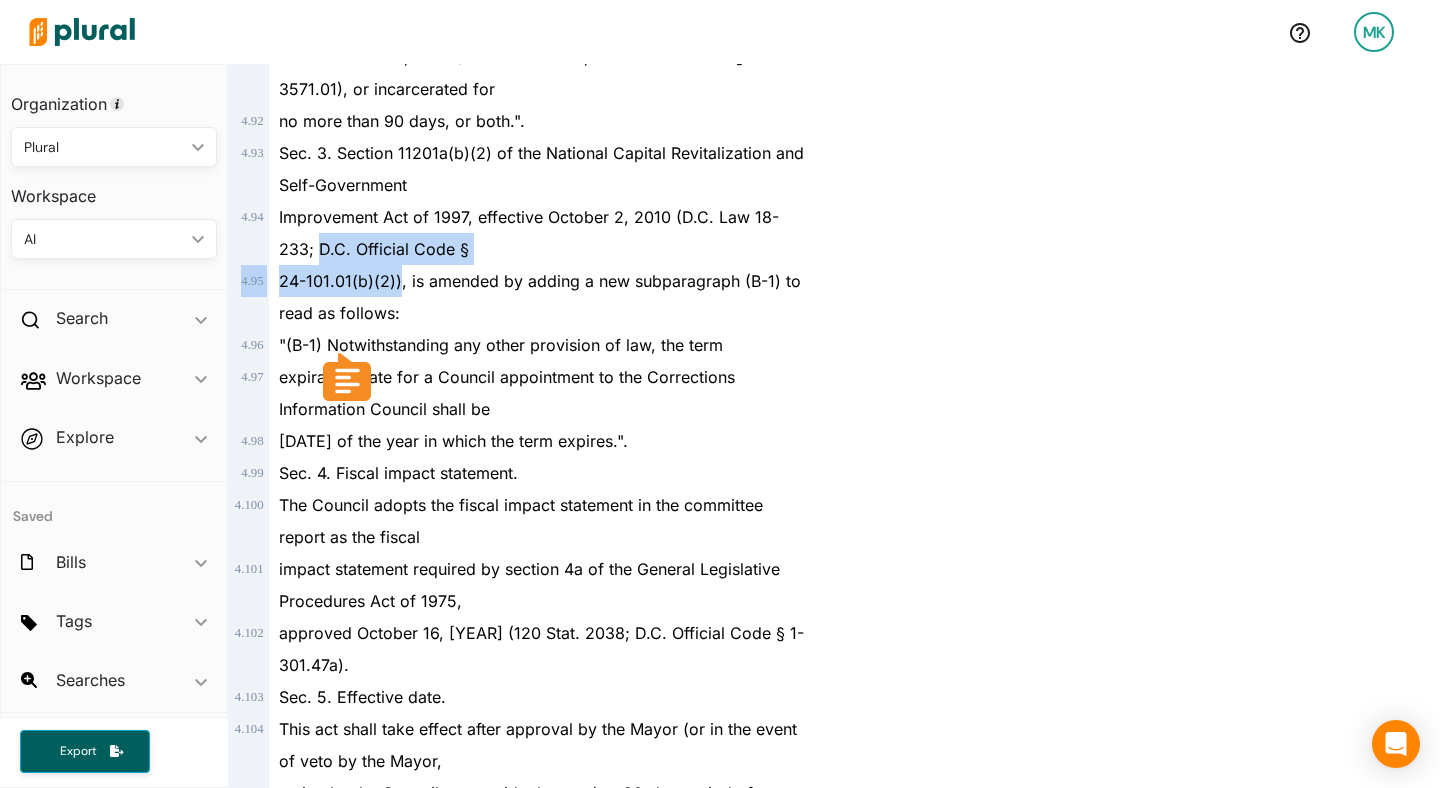 scroll, scrollTop: 4512, scrollLeft: 0, axis: vertical 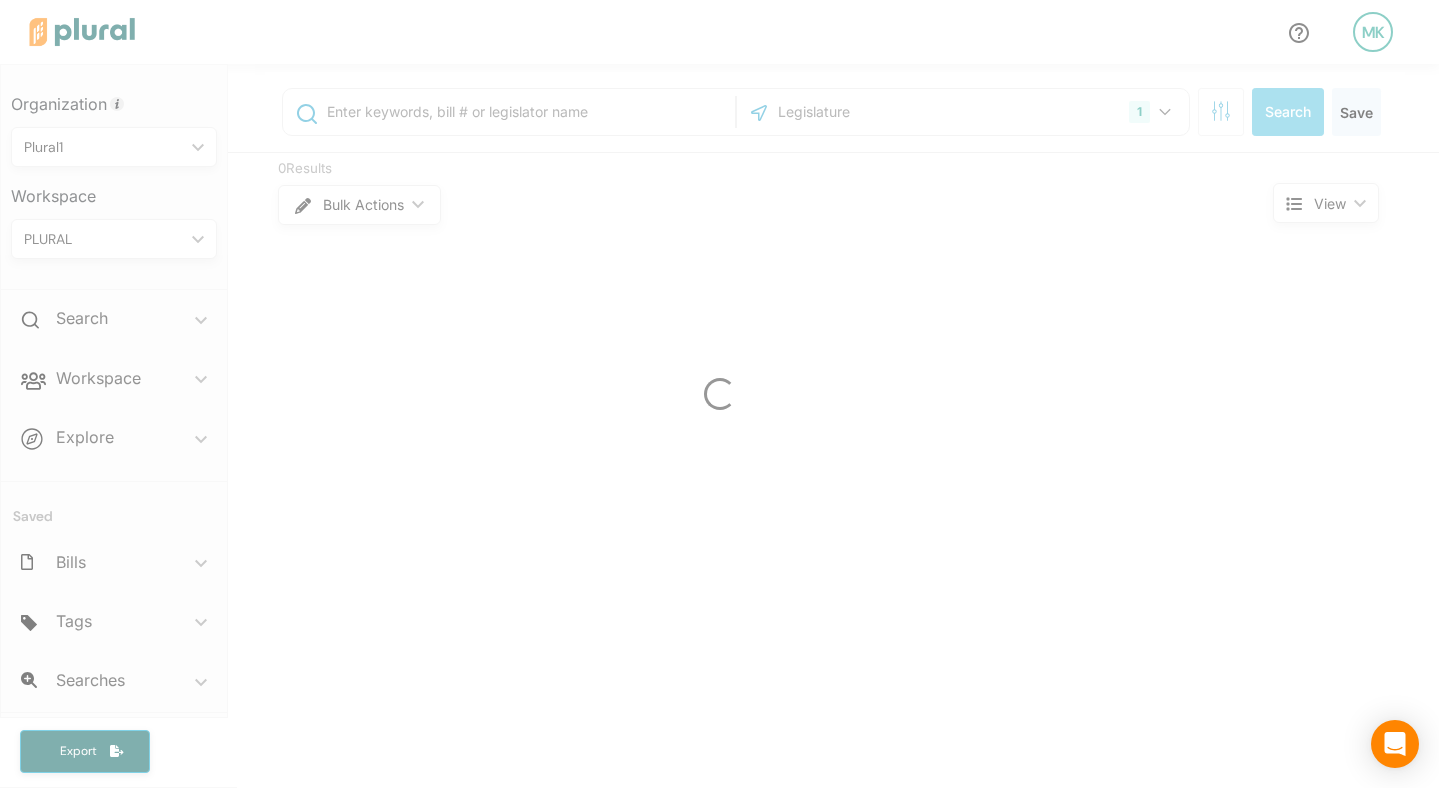 click at bounding box center [719, 394] 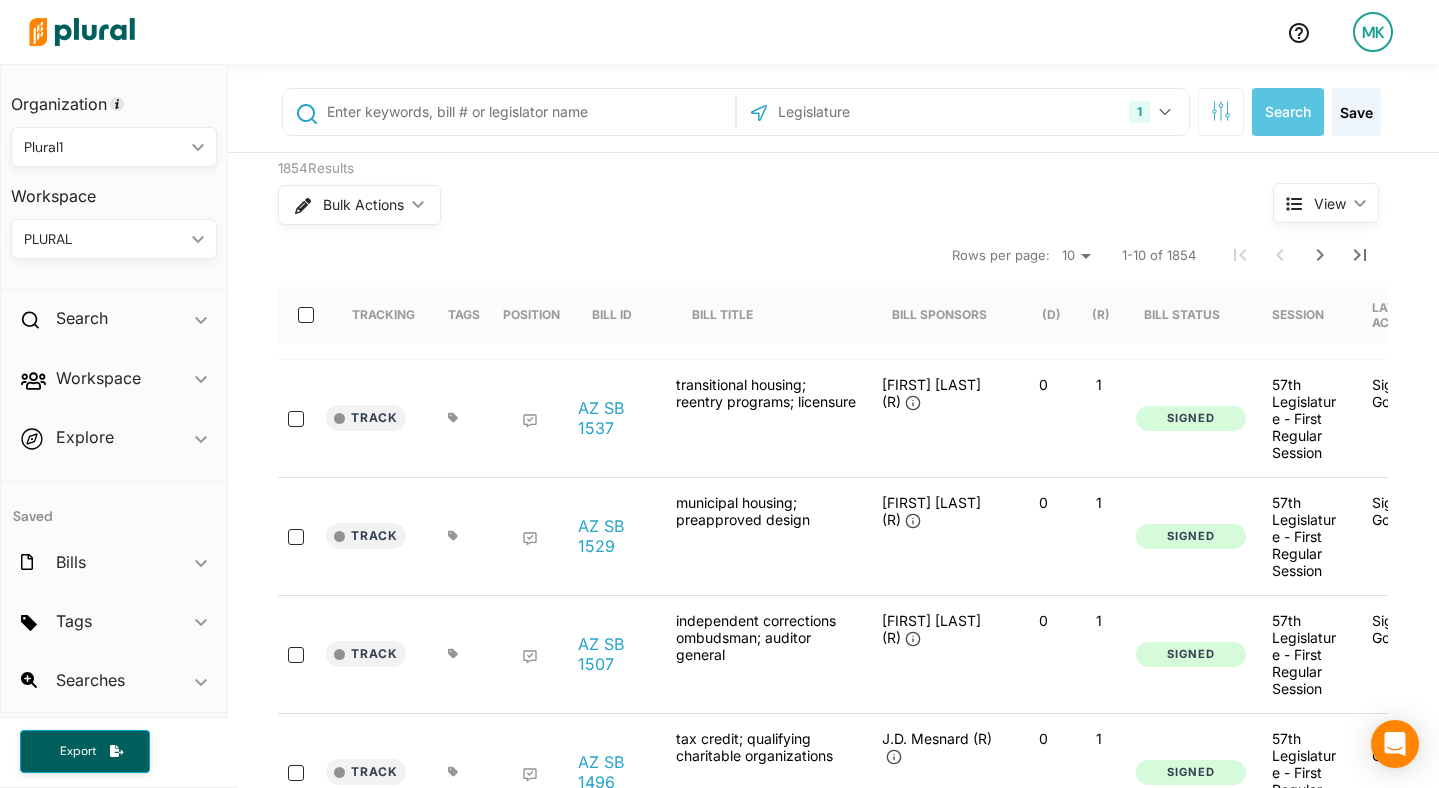 click on "MK" at bounding box center (1373, 32) 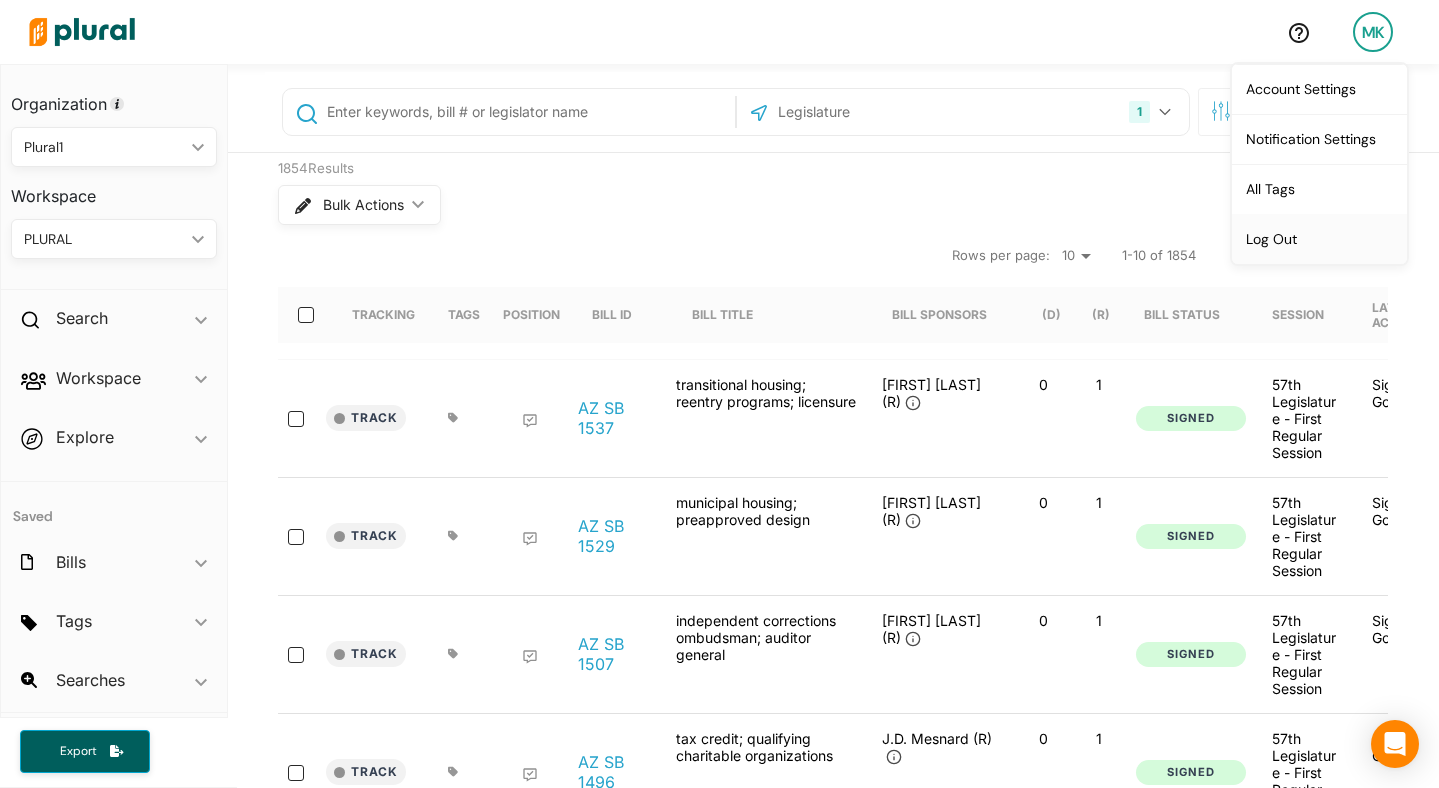 click on "Log Out" at bounding box center [1319, 239] 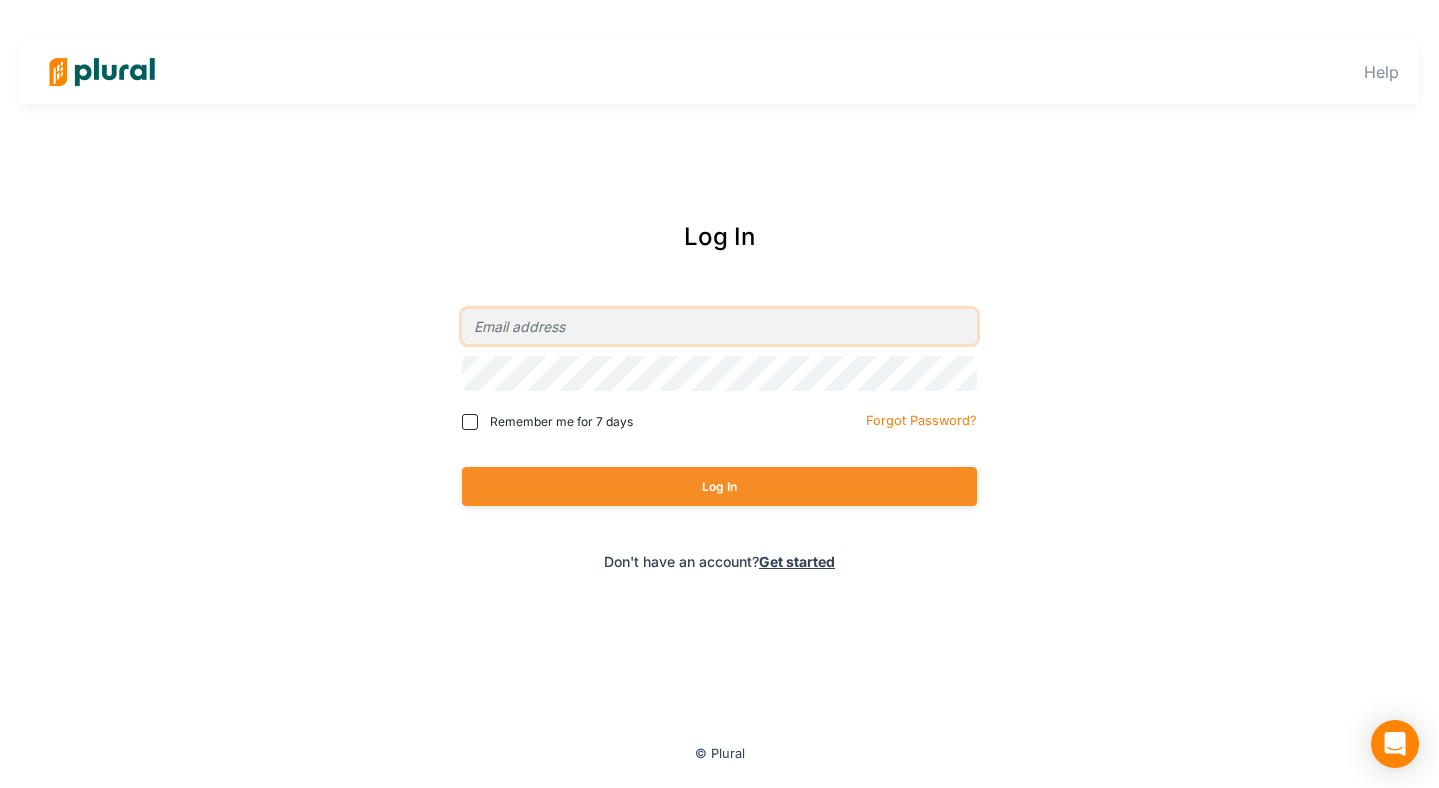 click at bounding box center (719, 326) 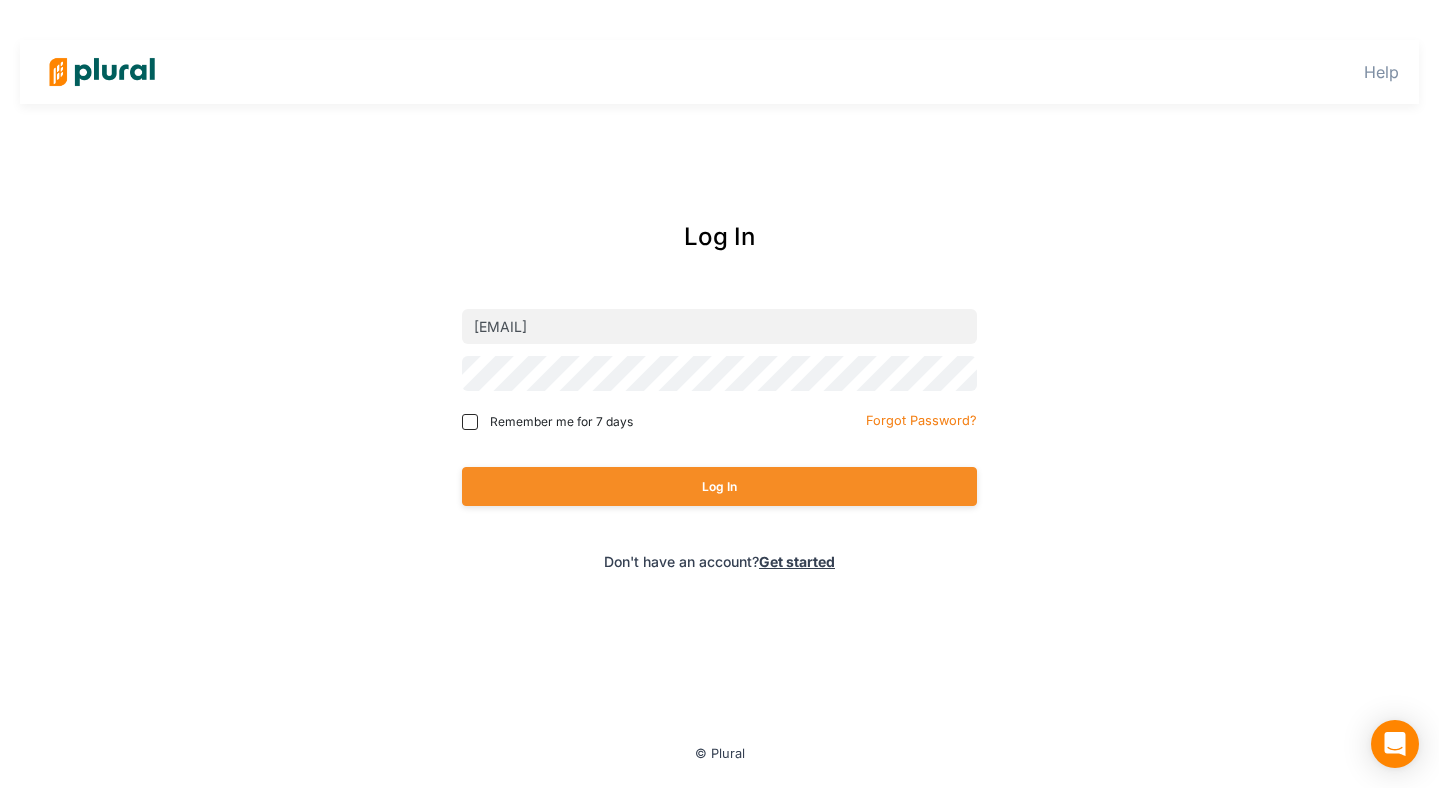 click on "Remember me for 7 days" at bounding box center (561, 422) 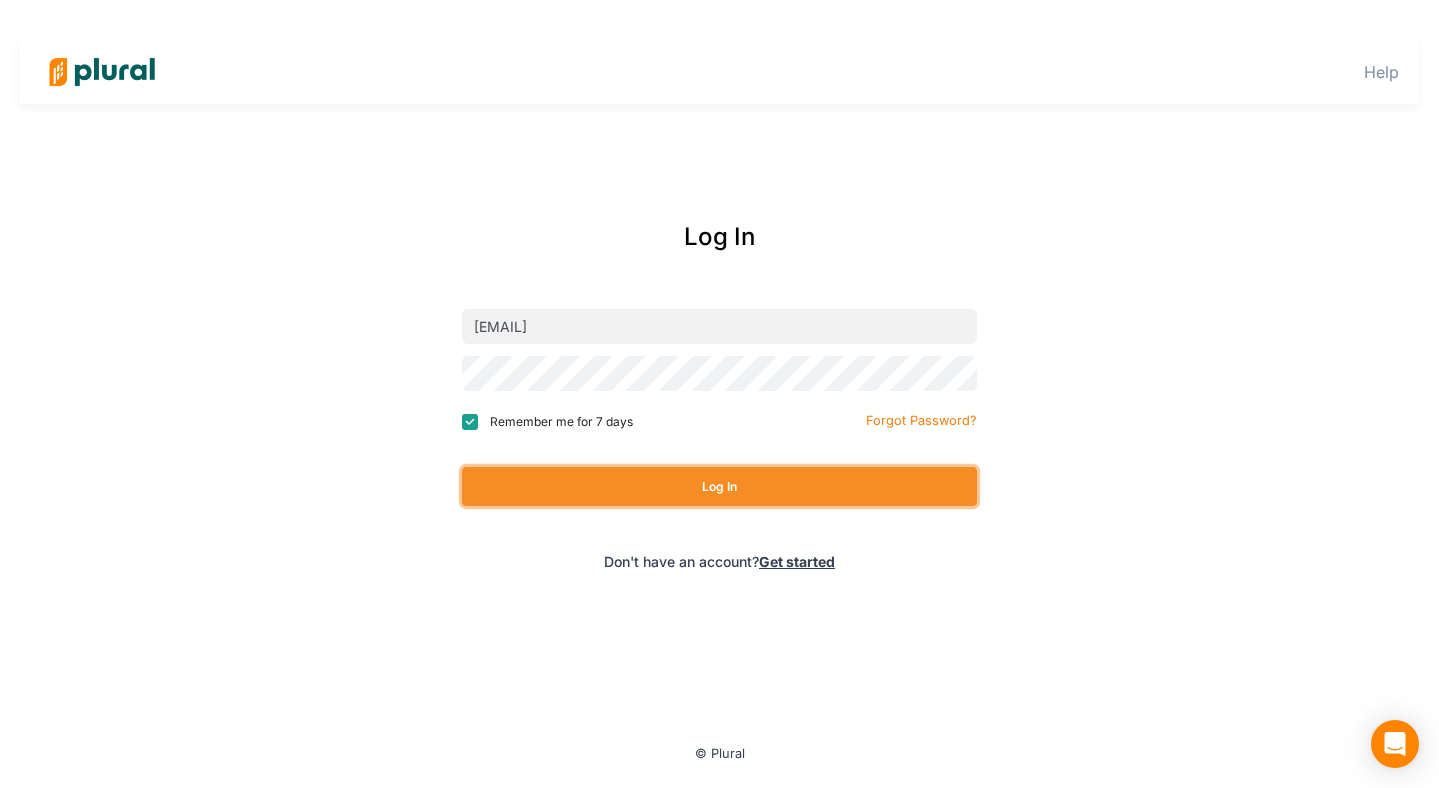 click on "Log In" at bounding box center (719, 486) 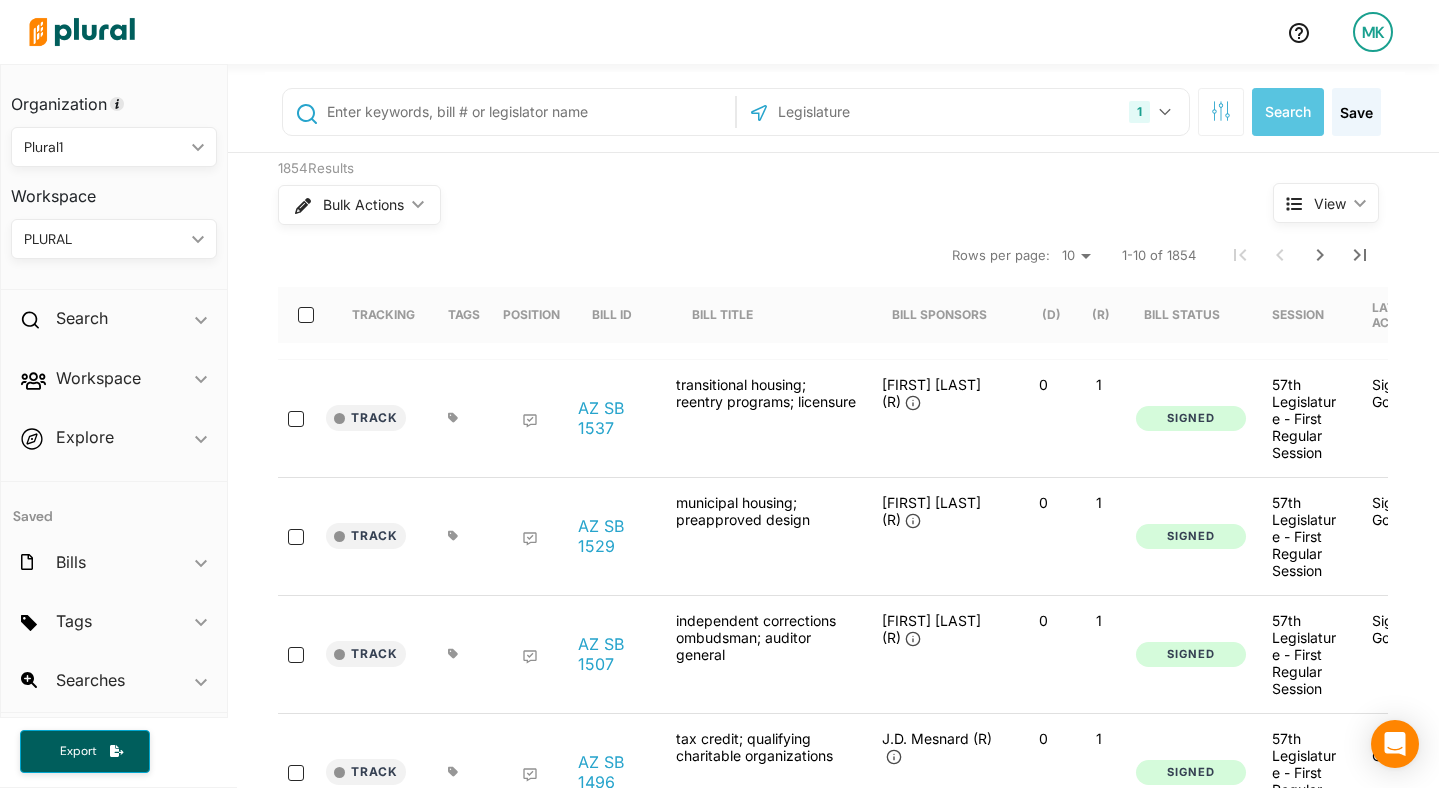 click on "Plural1 ic_keyboard_arrow_down" at bounding box center (114, 147) 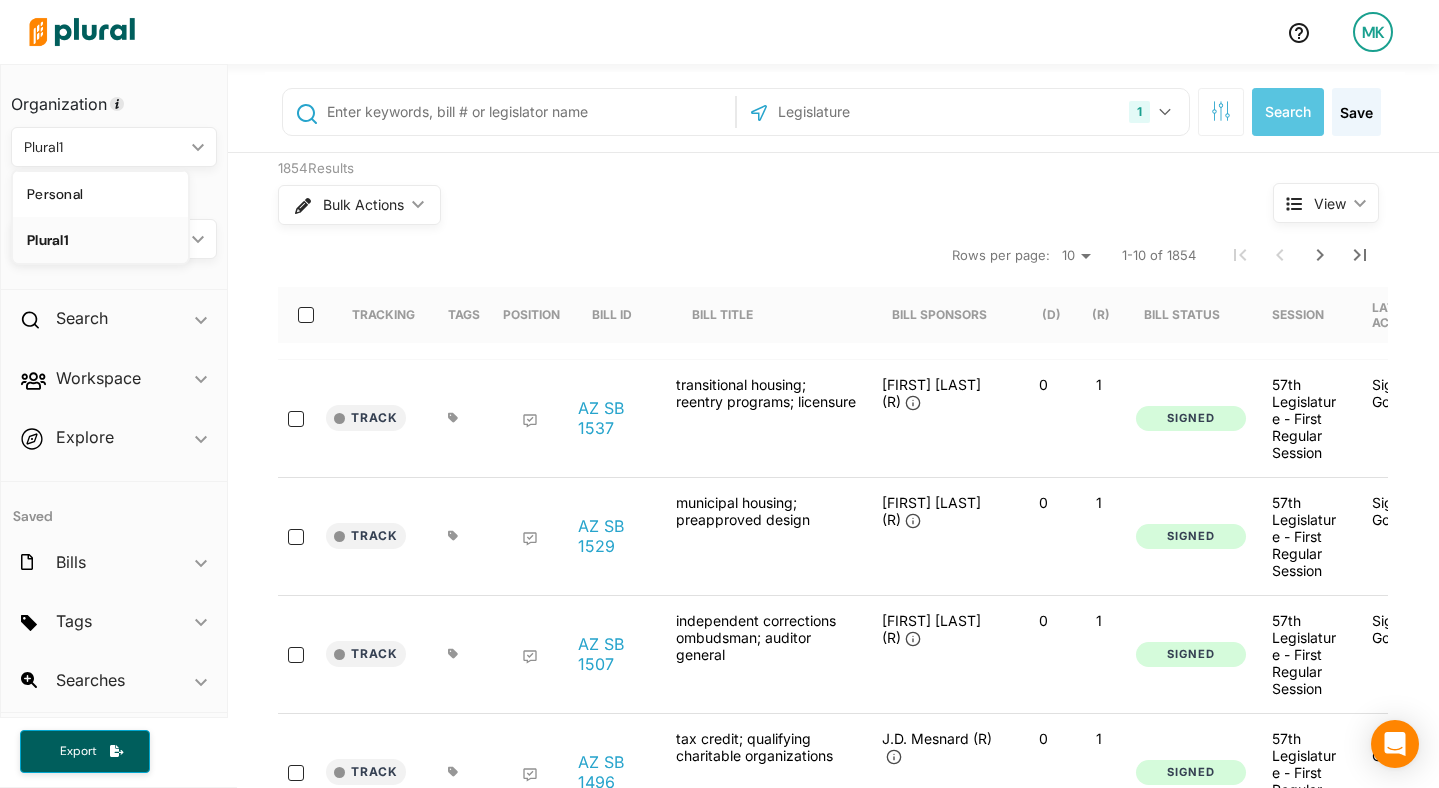 click on "Plural1" at bounding box center [104, 147] 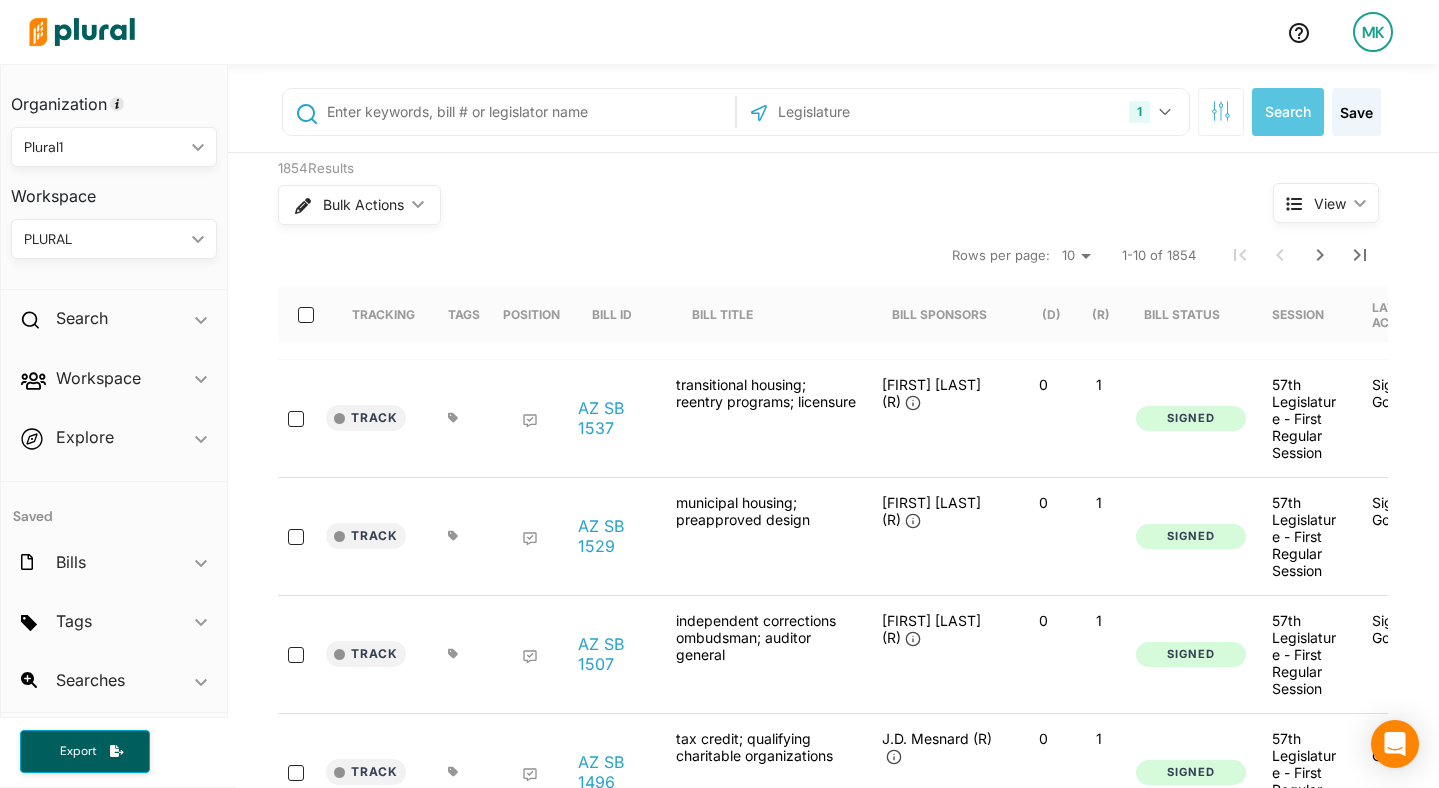 click on "MK" at bounding box center (1373, 32) 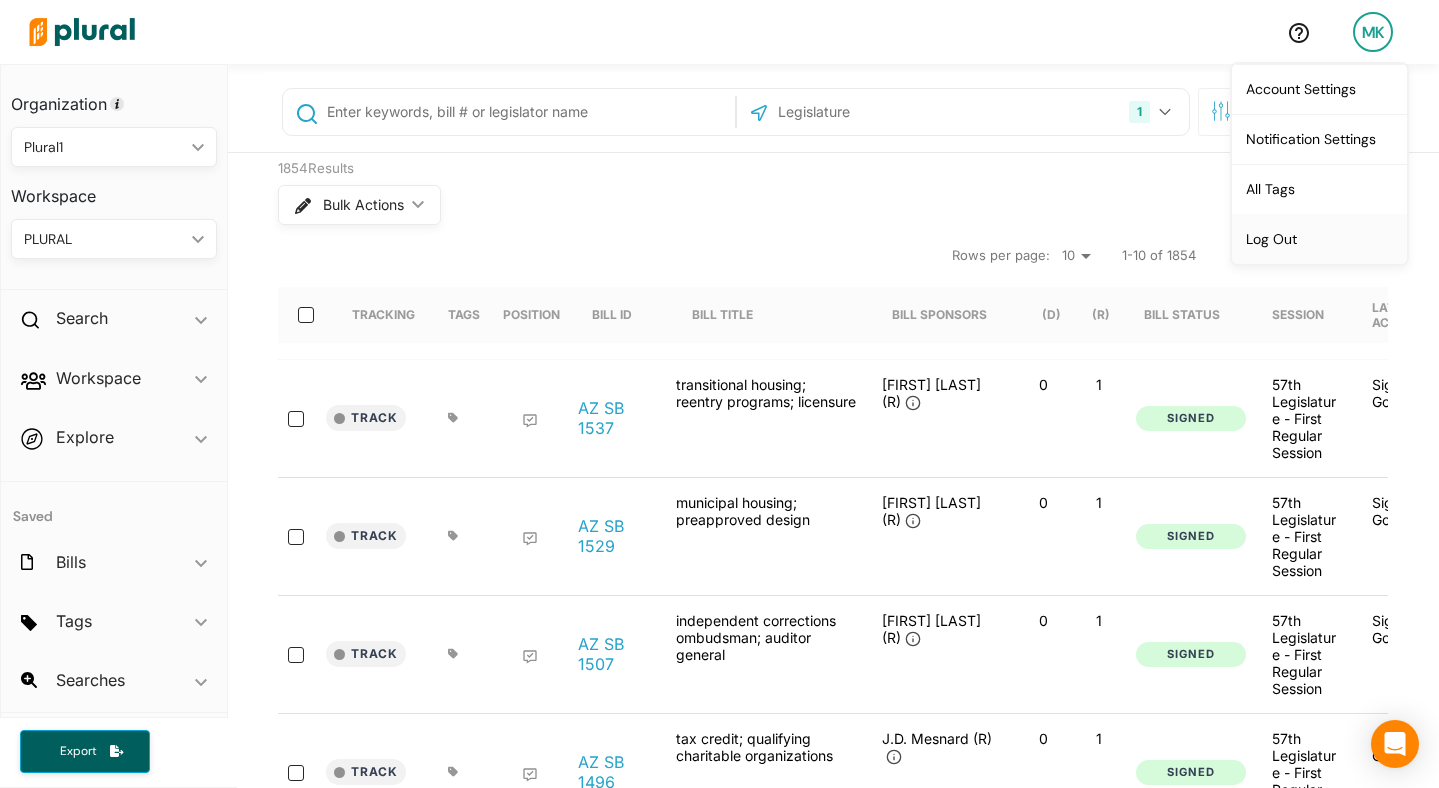 click on "Log Out" at bounding box center [1319, 239] 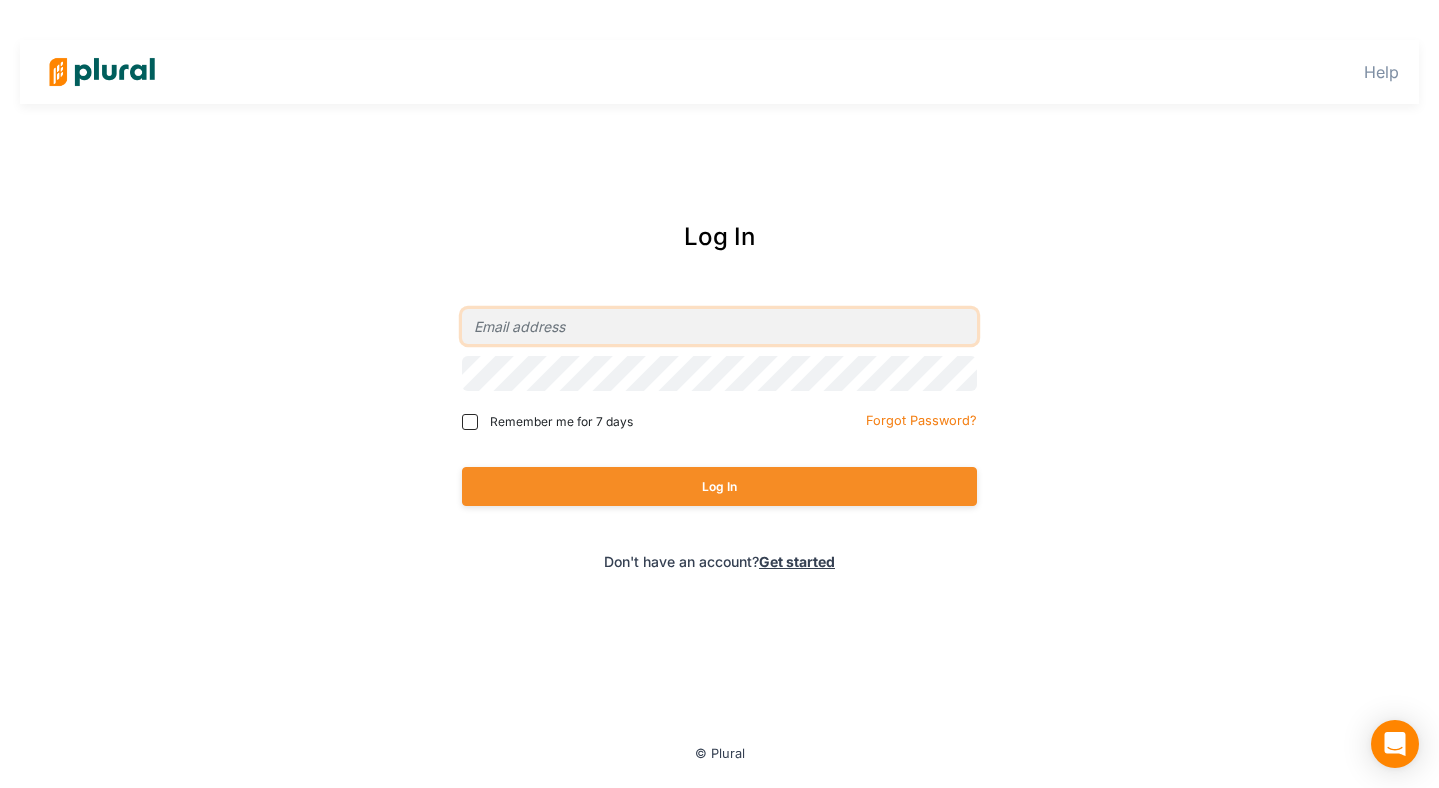 click at bounding box center [719, 326] 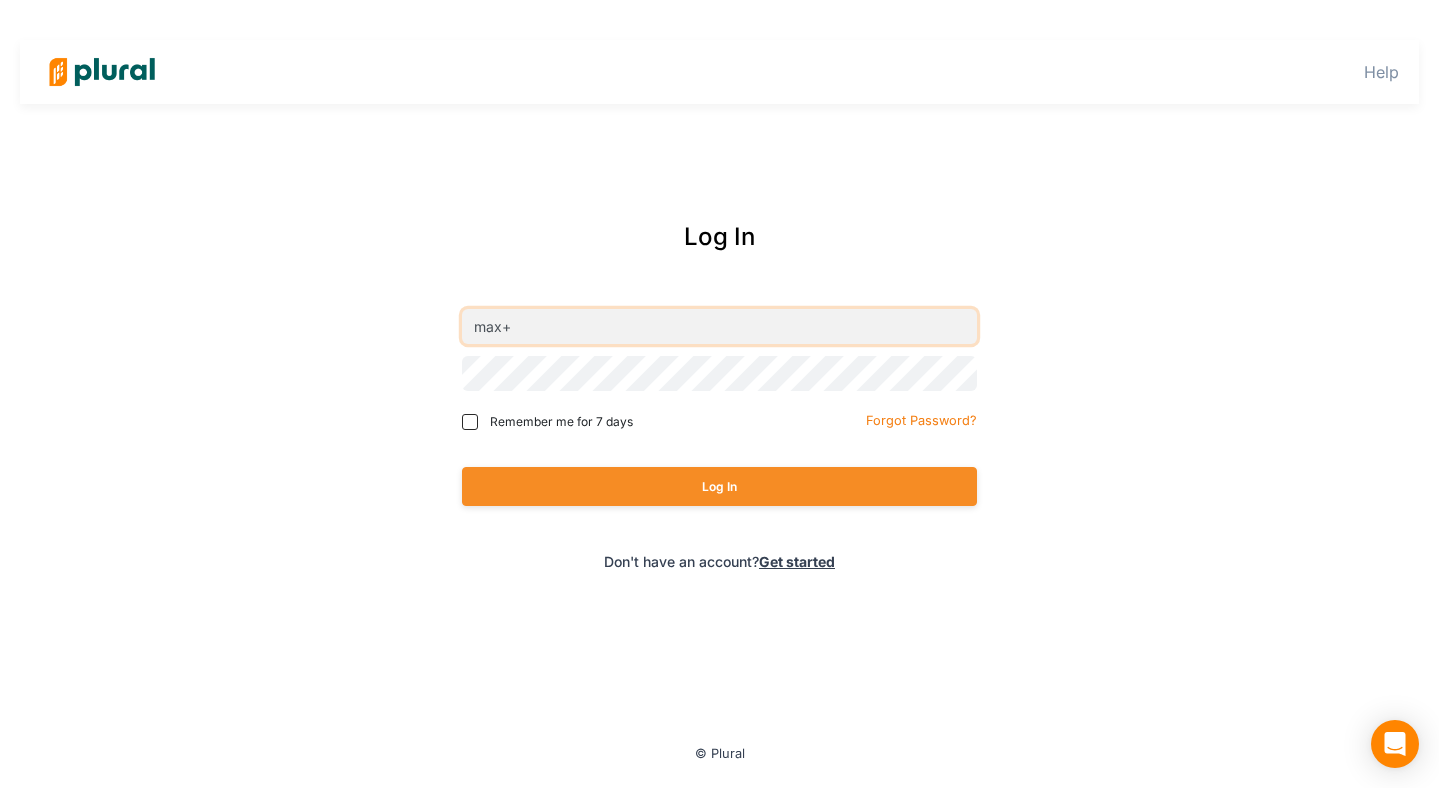 type on "max+nonpluraldev@civiceagle.com" 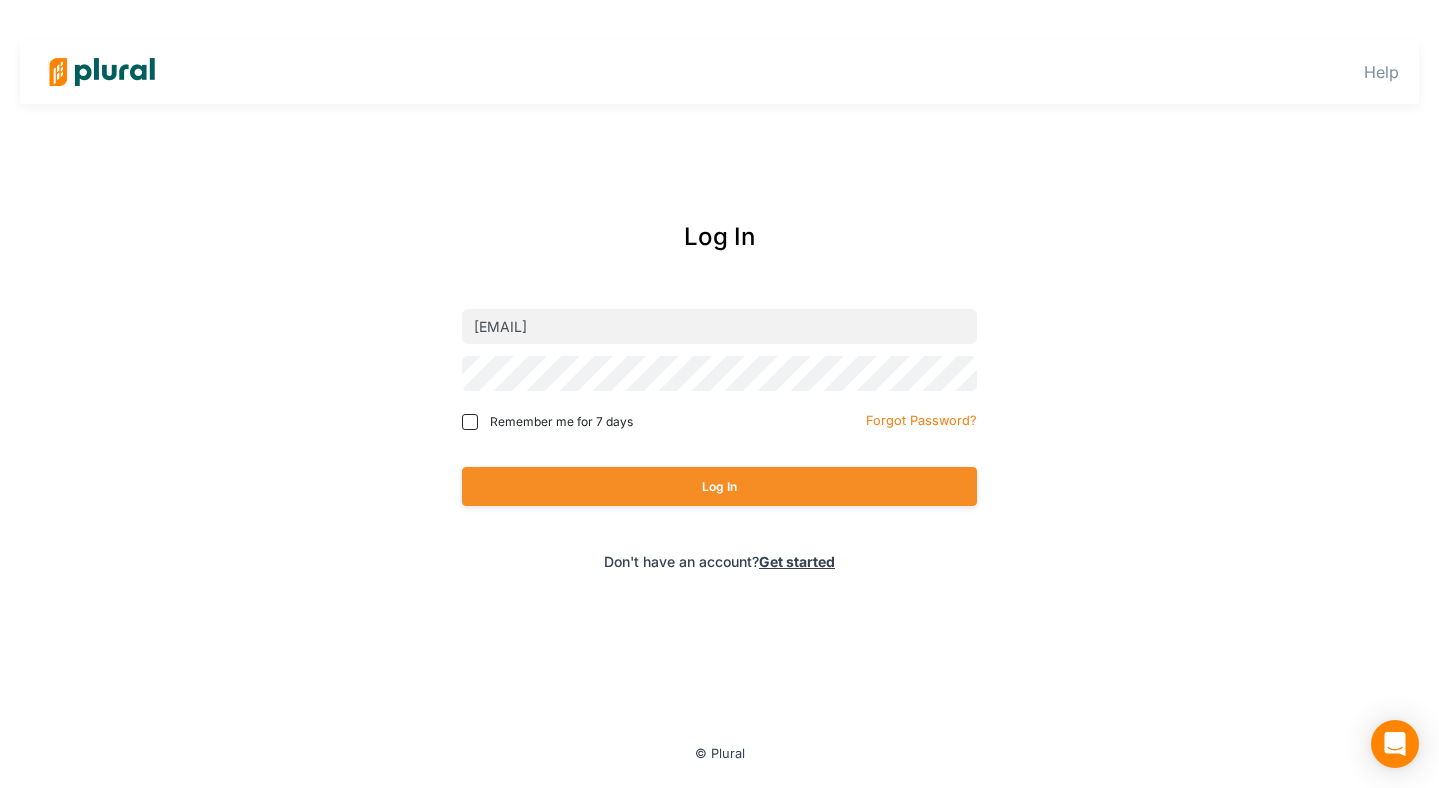 click on "Remember me for 7 days" at bounding box center (561, 422) 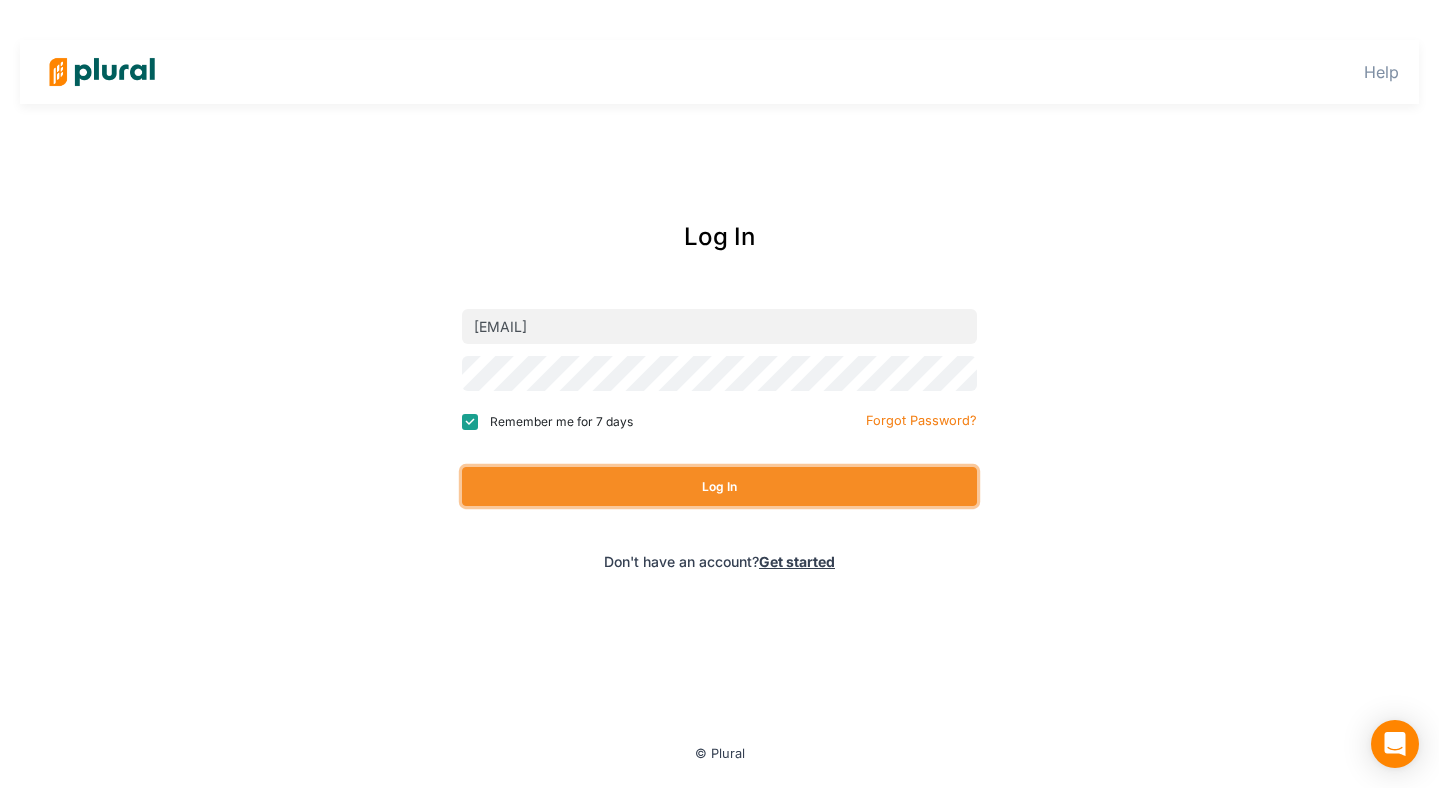 click on "Log In" at bounding box center (719, 486) 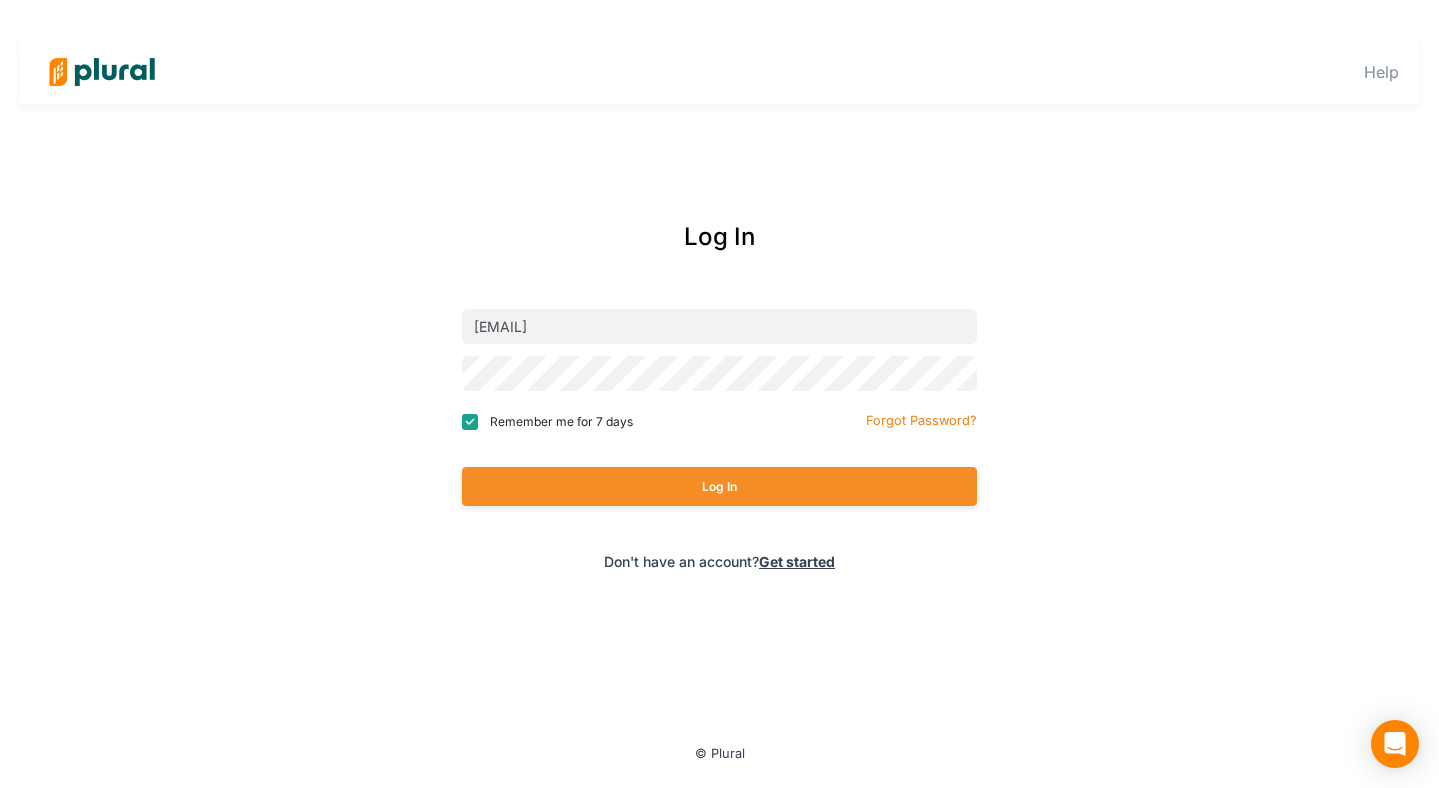 click on "Log In max+nonpluraldev@civiceagle.com Remember me for 7 days Forgot Password? Log In Don't have an account?  Get started" at bounding box center (719, 395) 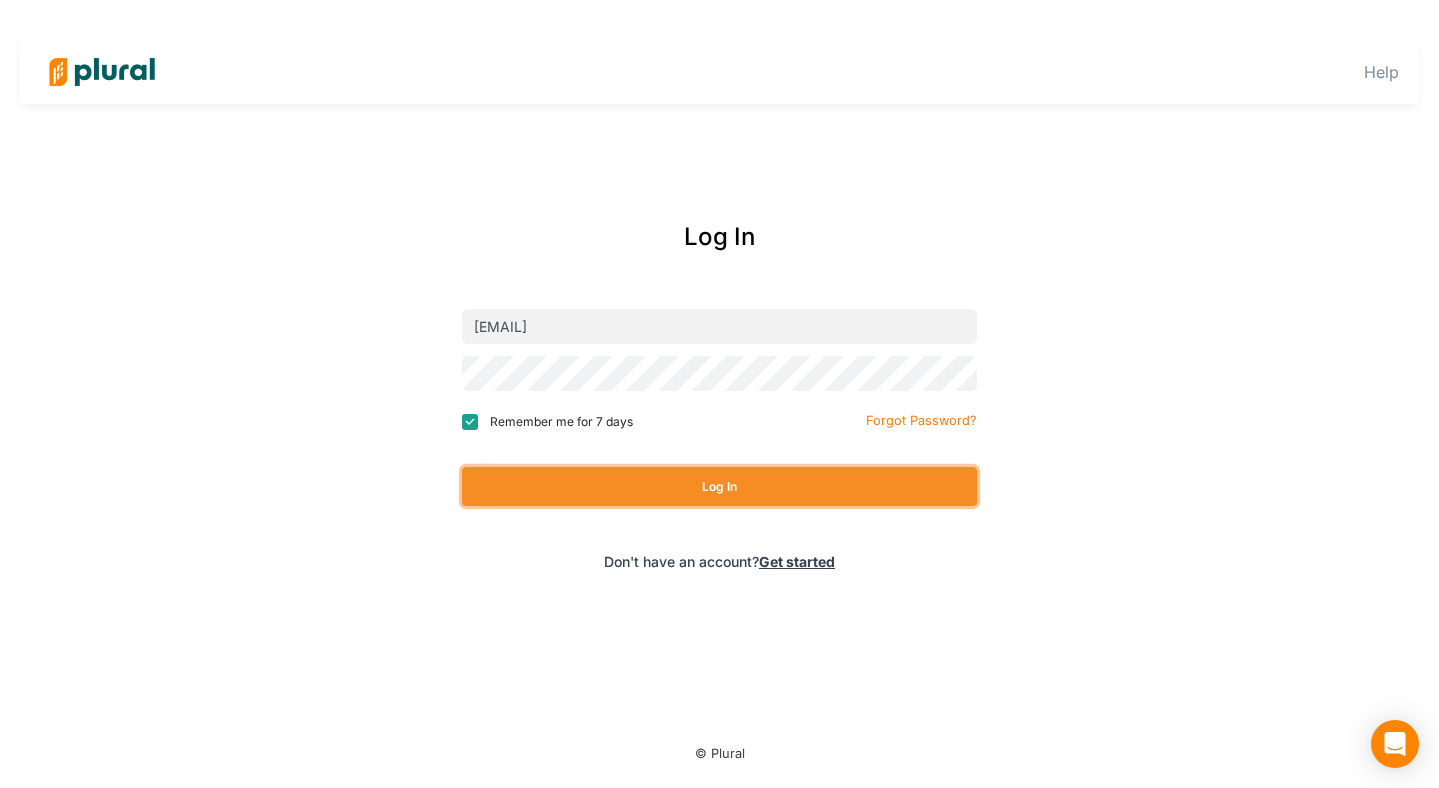 click on "Log In" at bounding box center (719, 486) 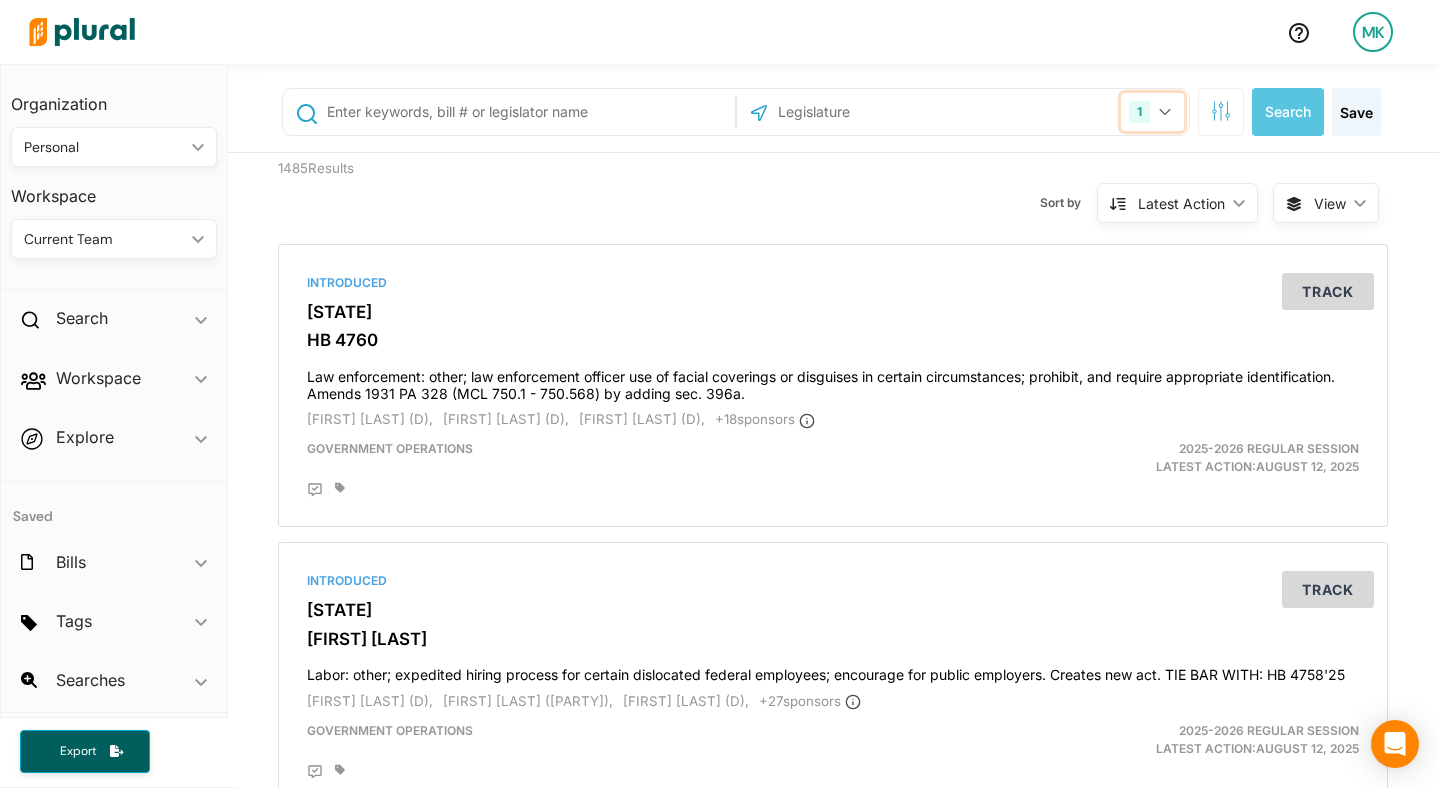 click on "1" at bounding box center (1152, 112) 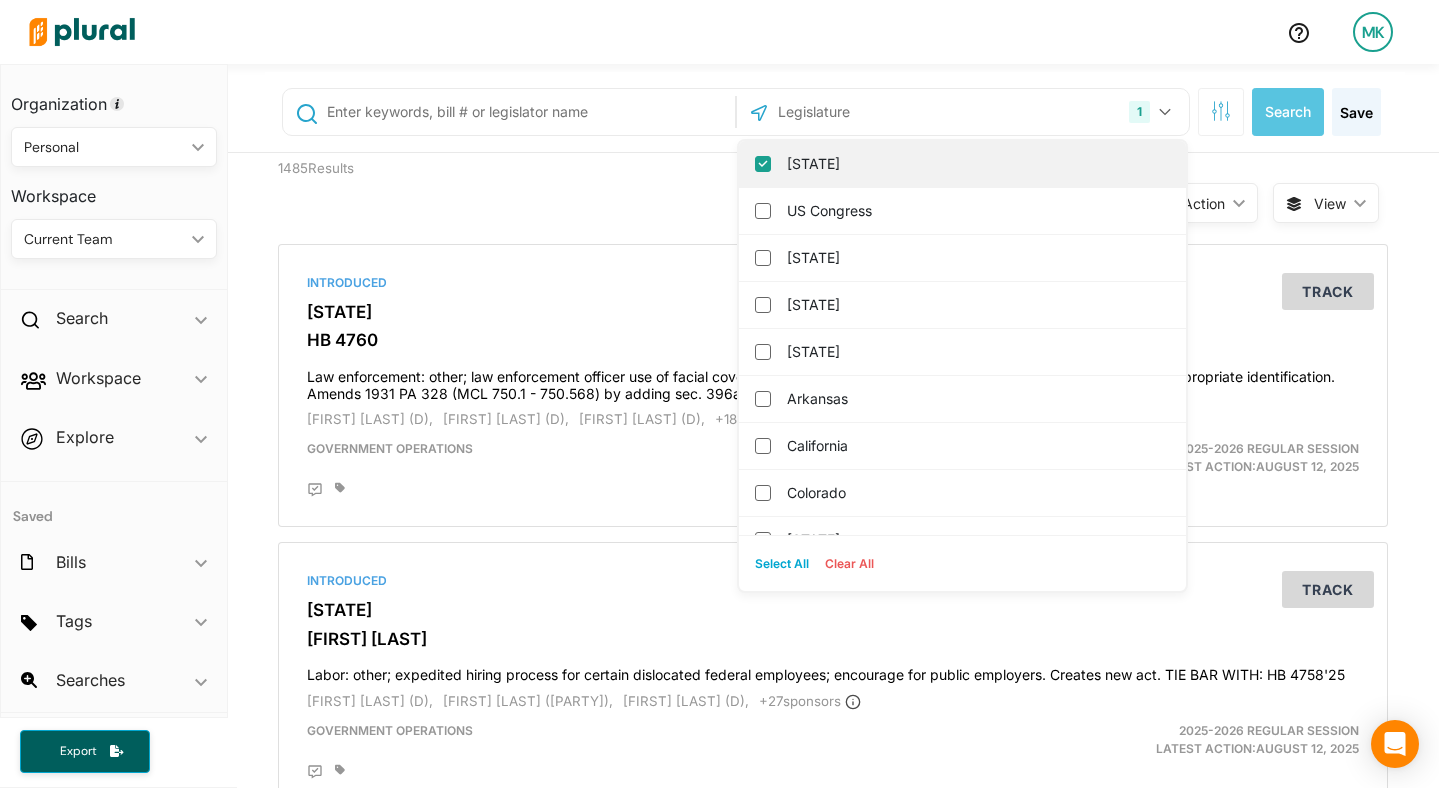 click on "[STATE]" at bounding box center (976, 164) 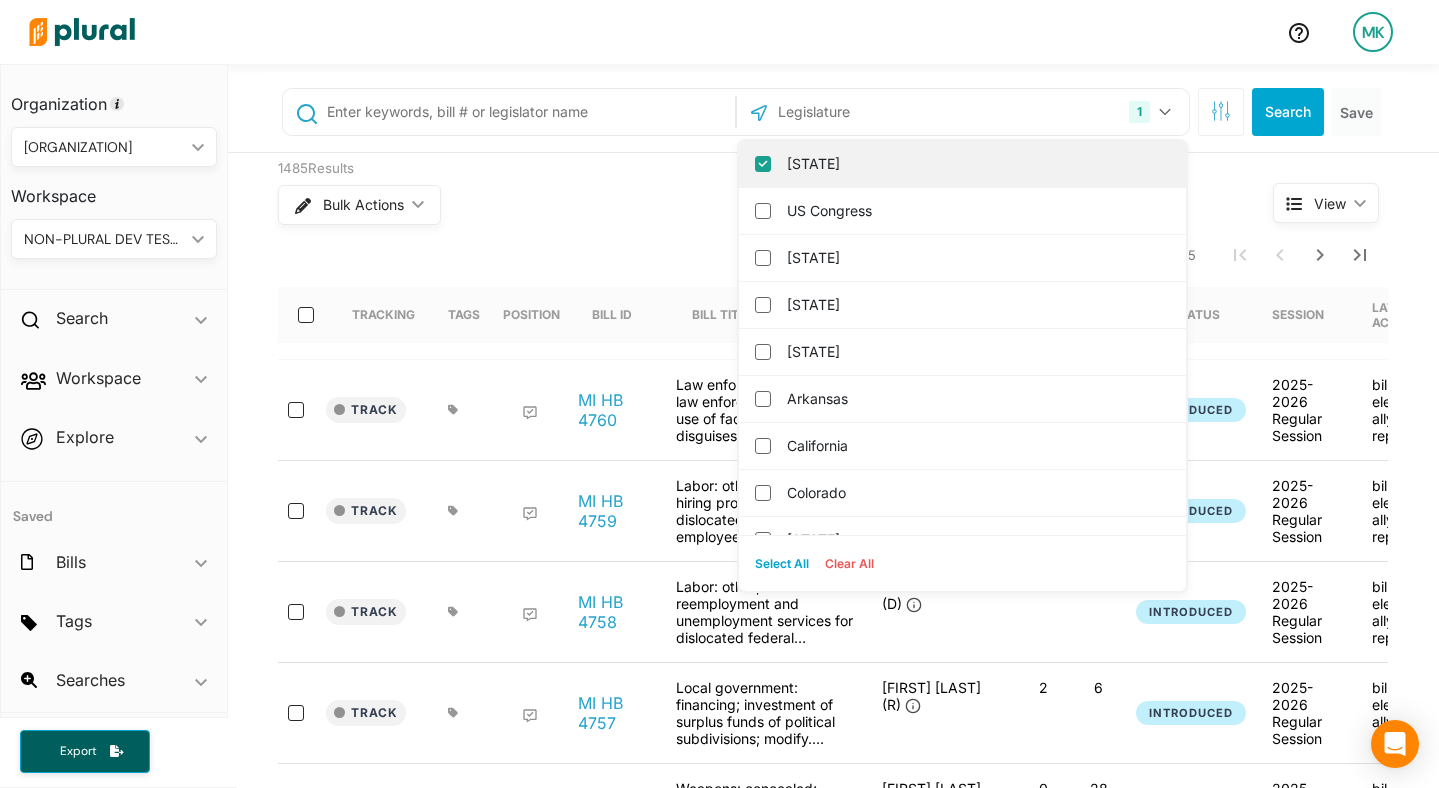 click on "[STATE]" at bounding box center (976, 164) 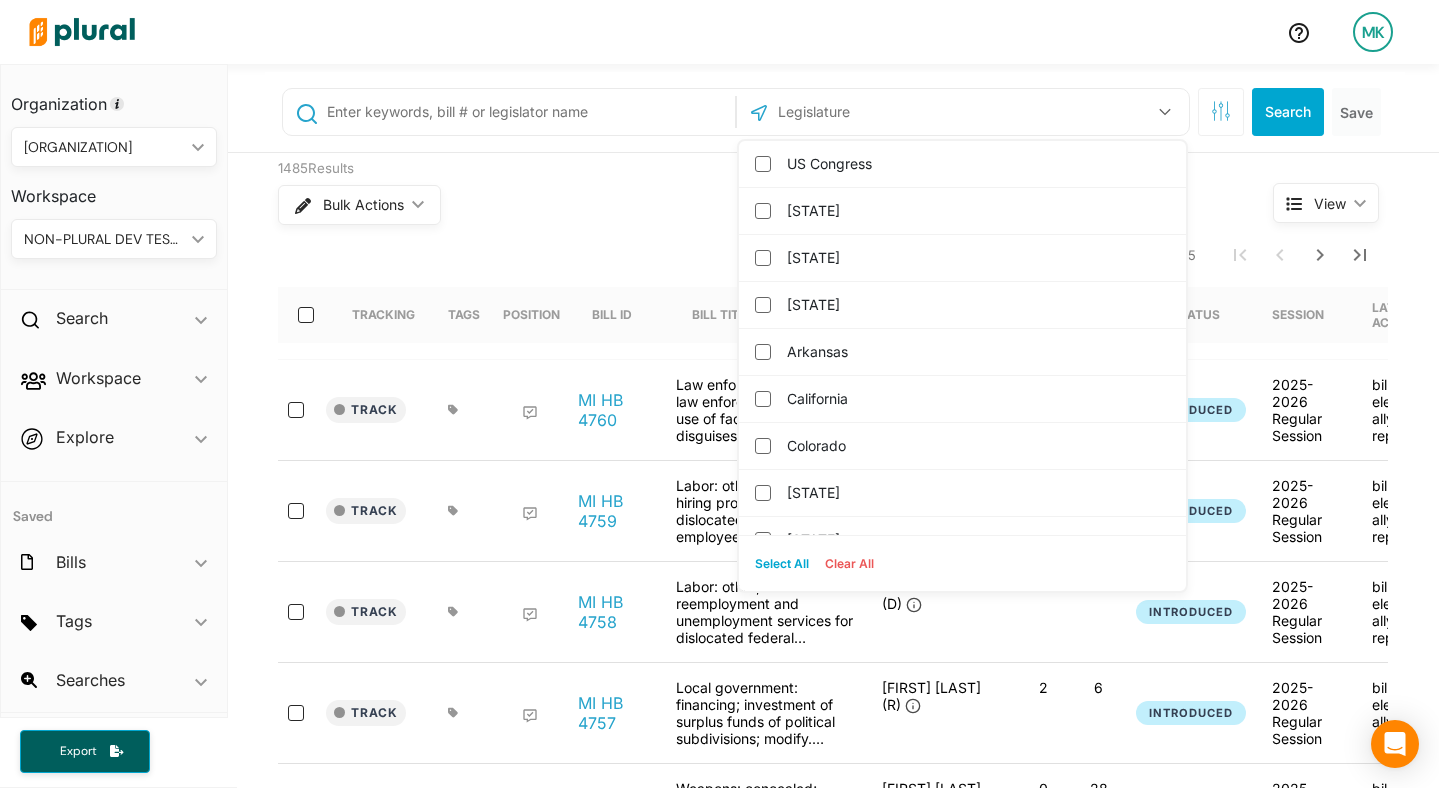 click on "US Congress" at bounding box center [976, 164] 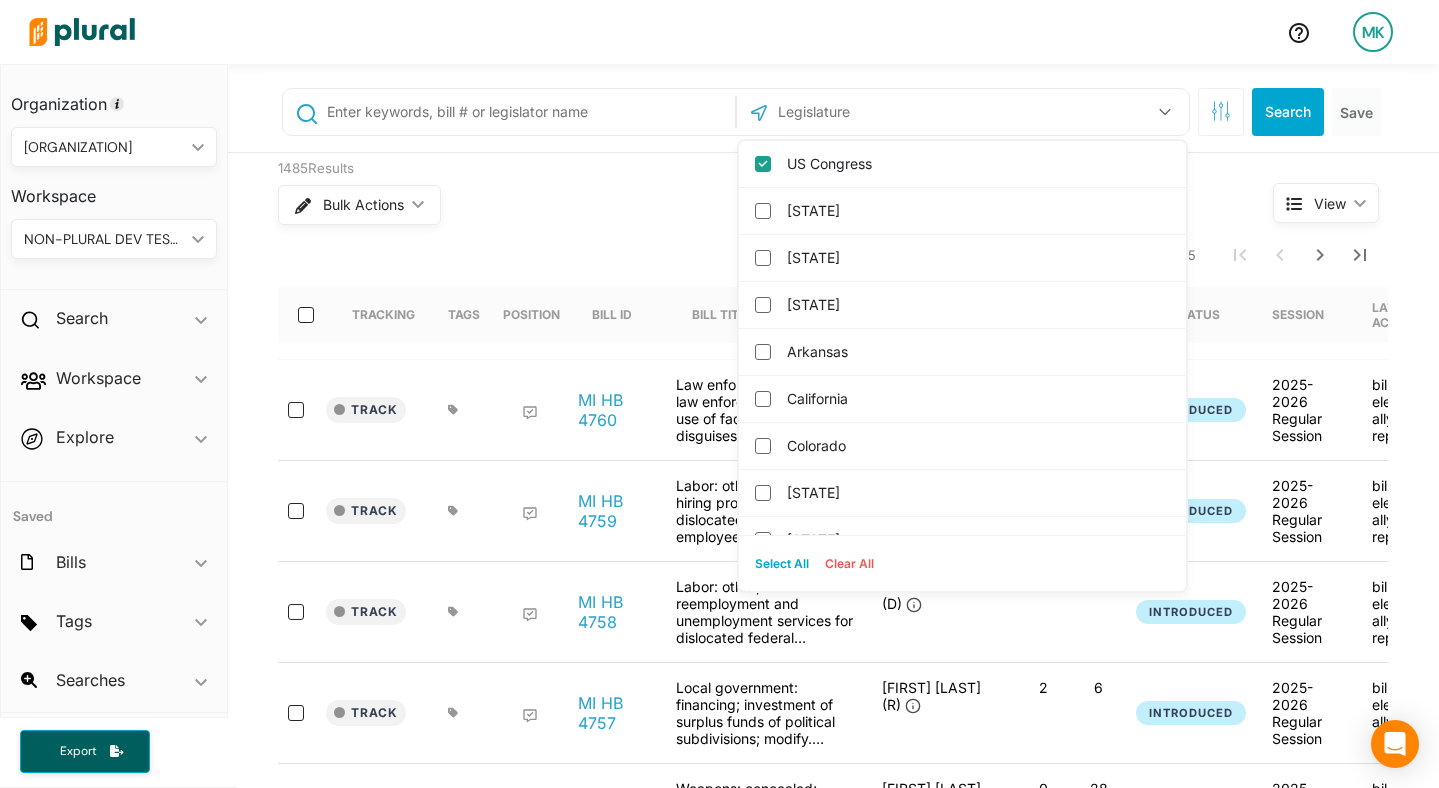 checkbox on "true" 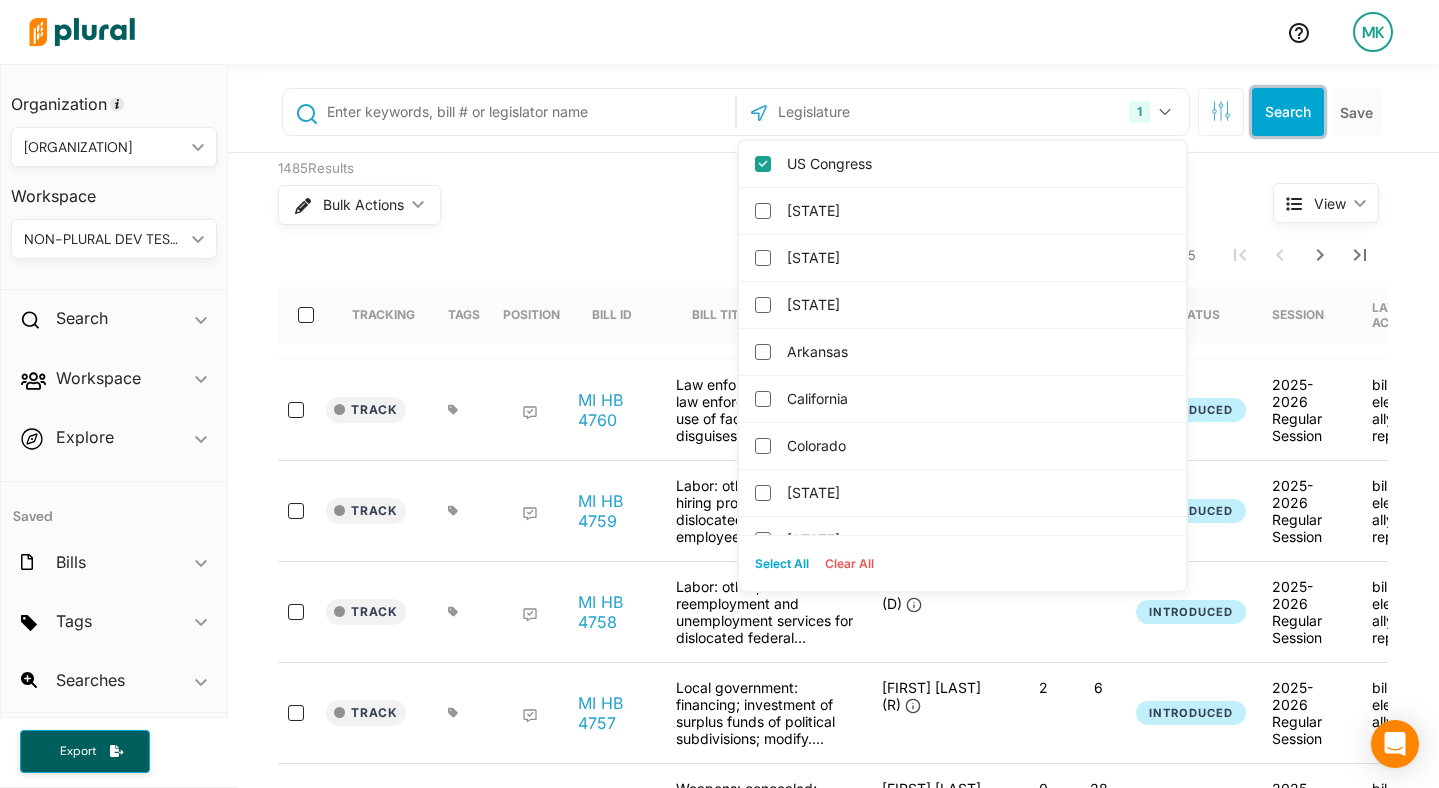 click on "Search" at bounding box center (1288, 112) 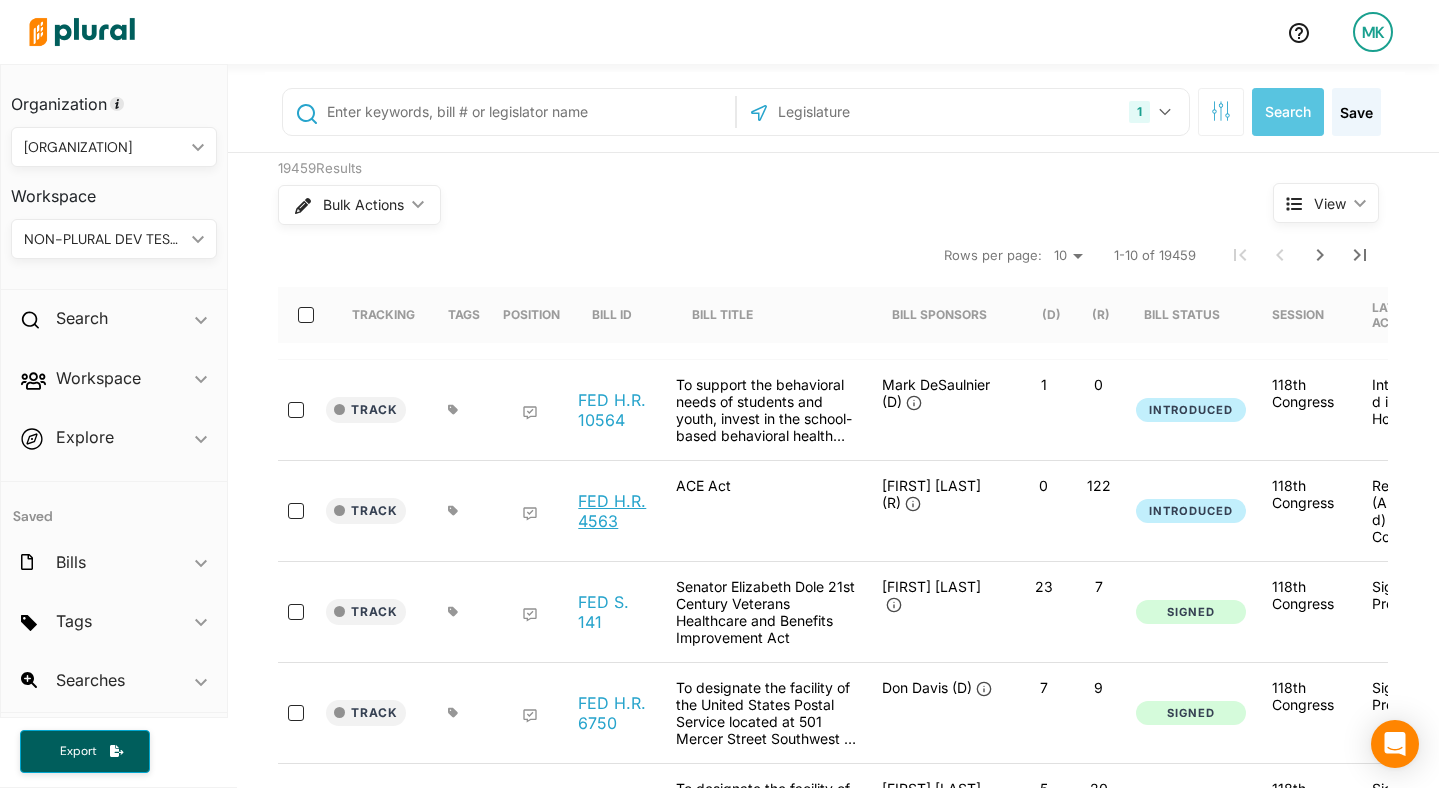 click on "FED H.R. 4563" at bounding box center (616, 511) 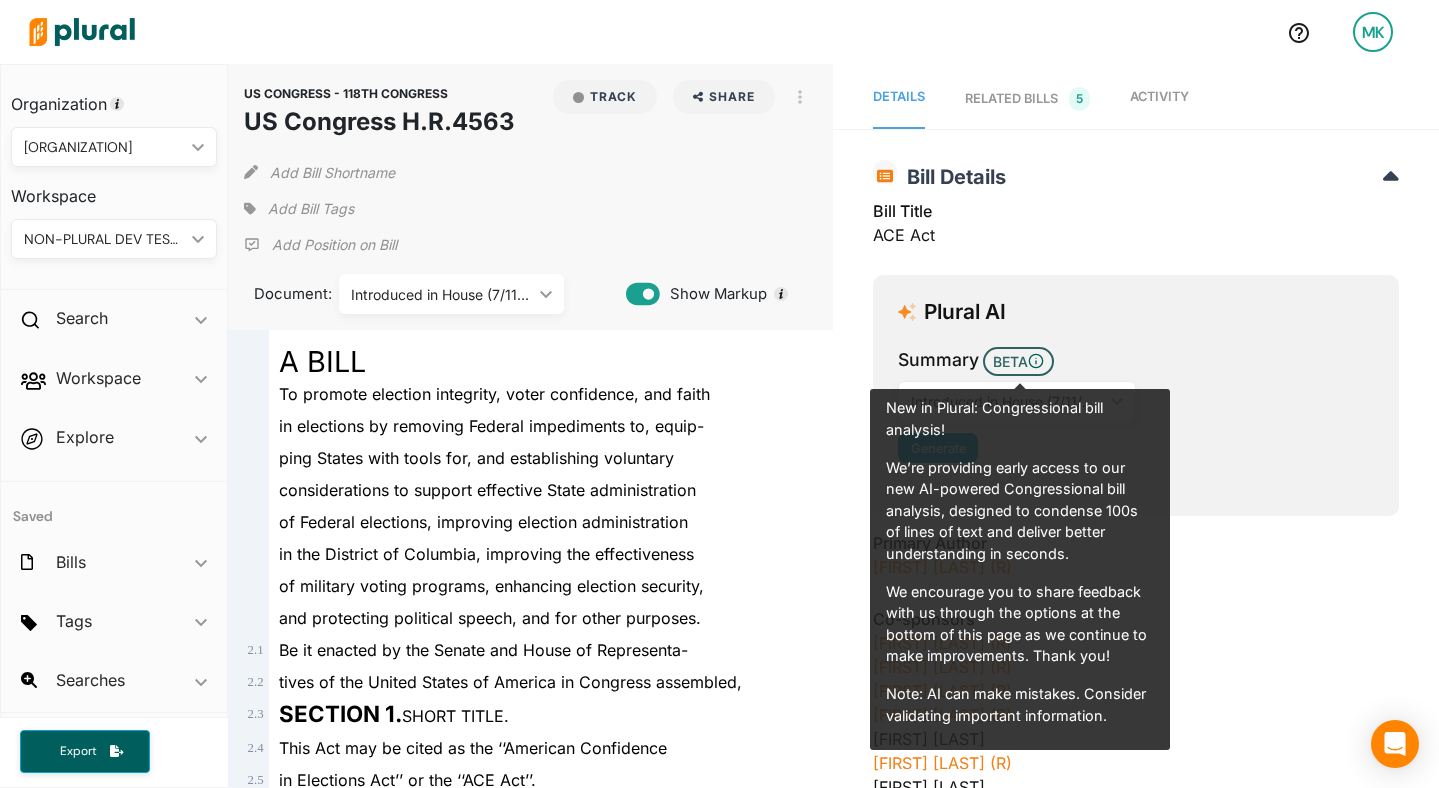 click on "A BILL" at bounding box center (540, 354) 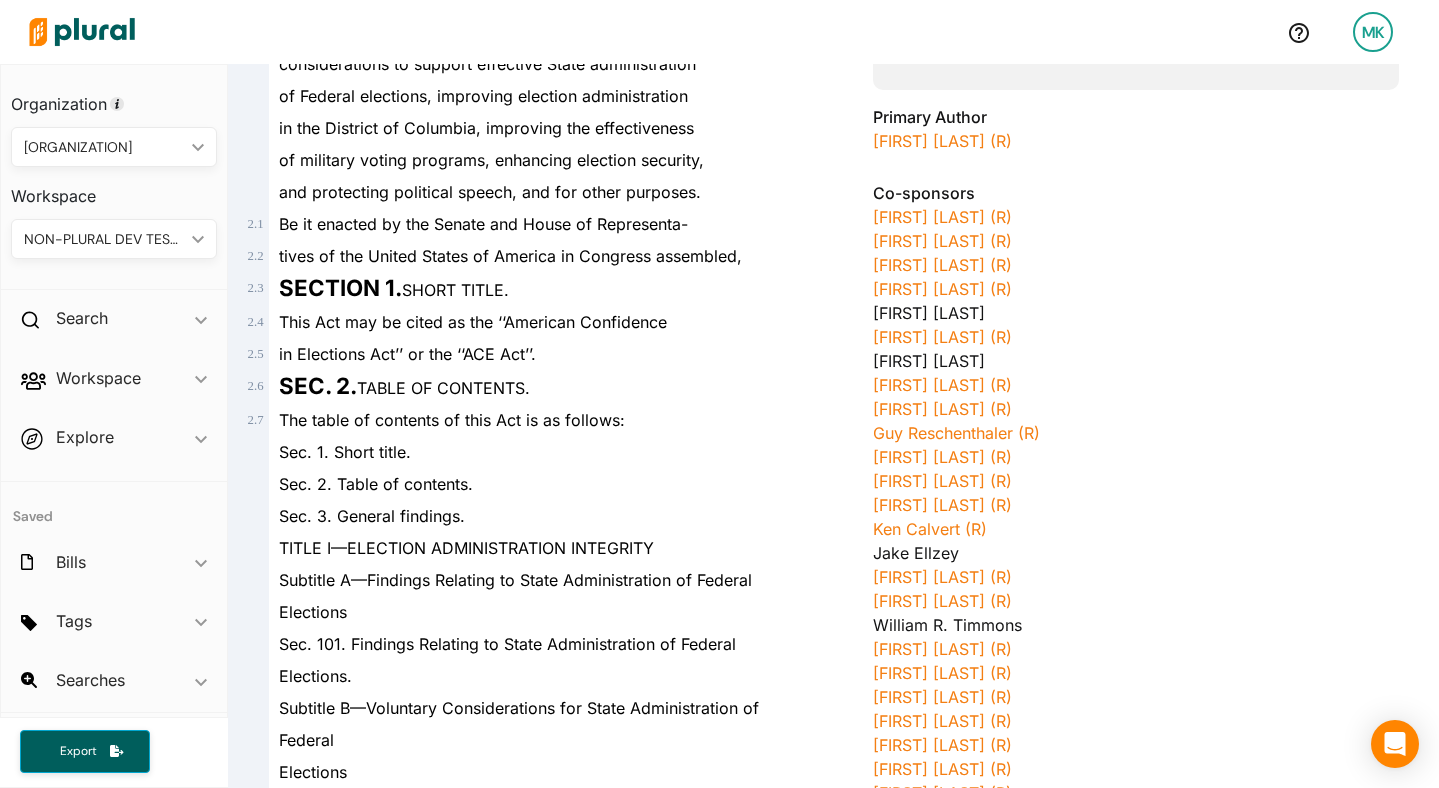 scroll, scrollTop: 0, scrollLeft: 0, axis: both 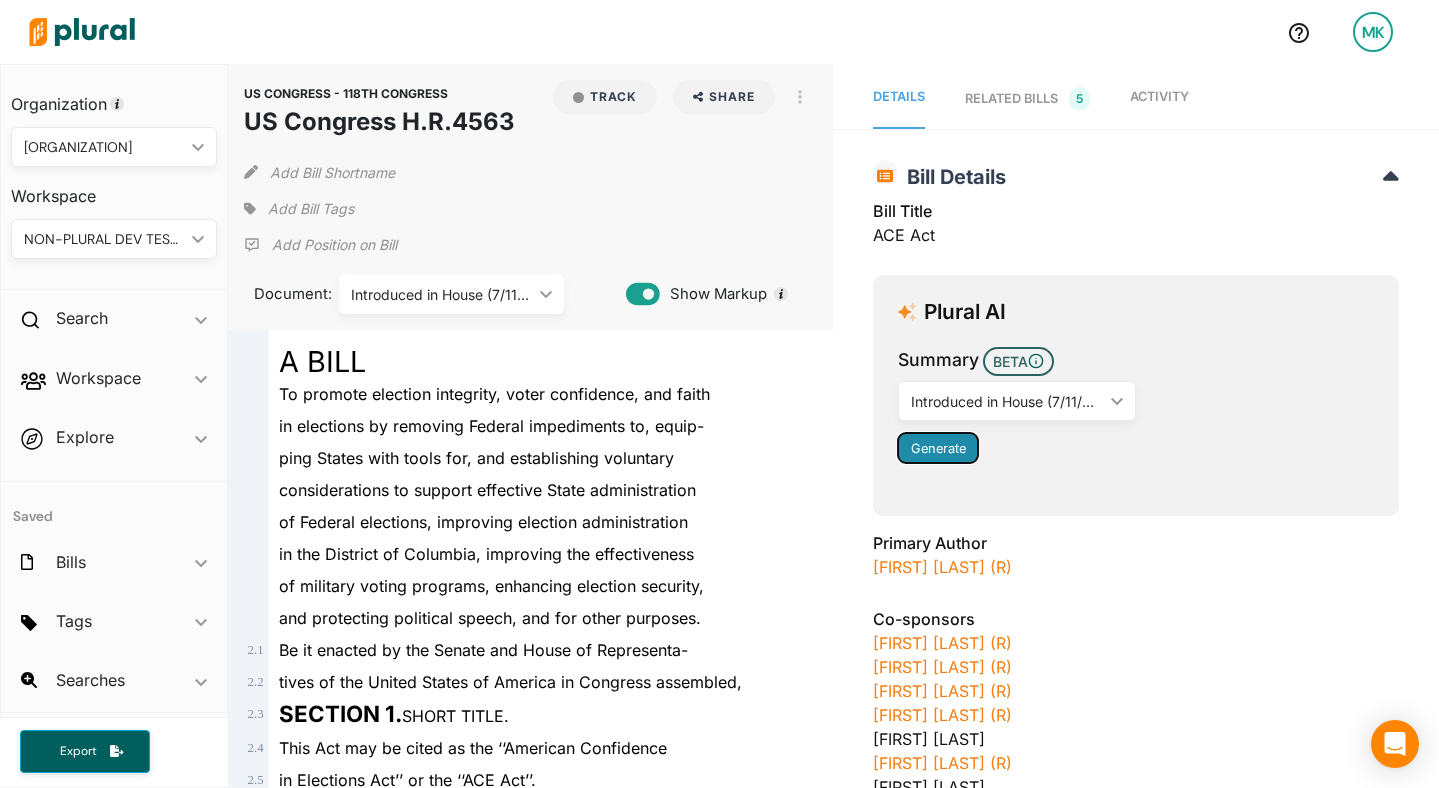 click on "Generate" at bounding box center [938, 448] 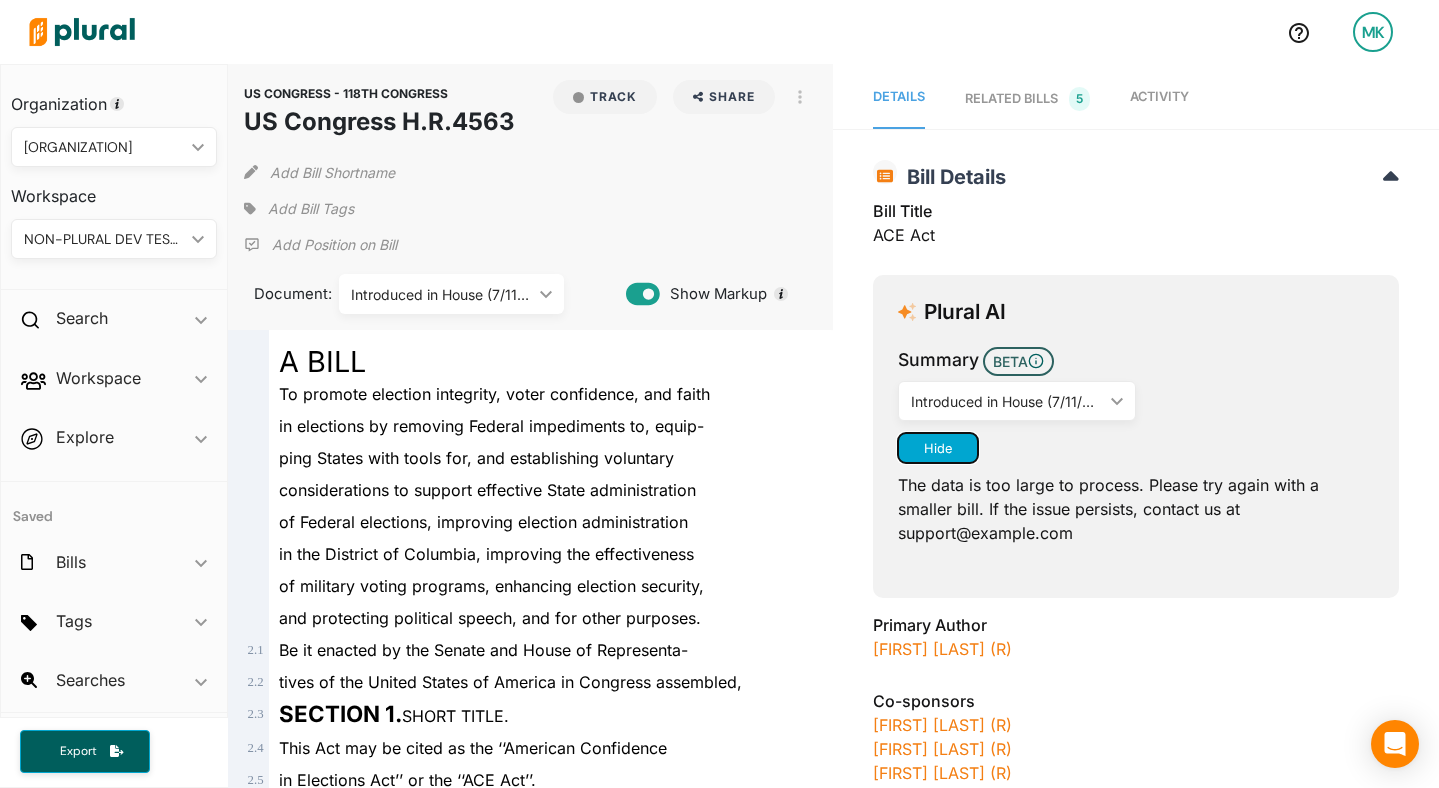 scroll, scrollTop: 34, scrollLeft: 0, axis: vertical 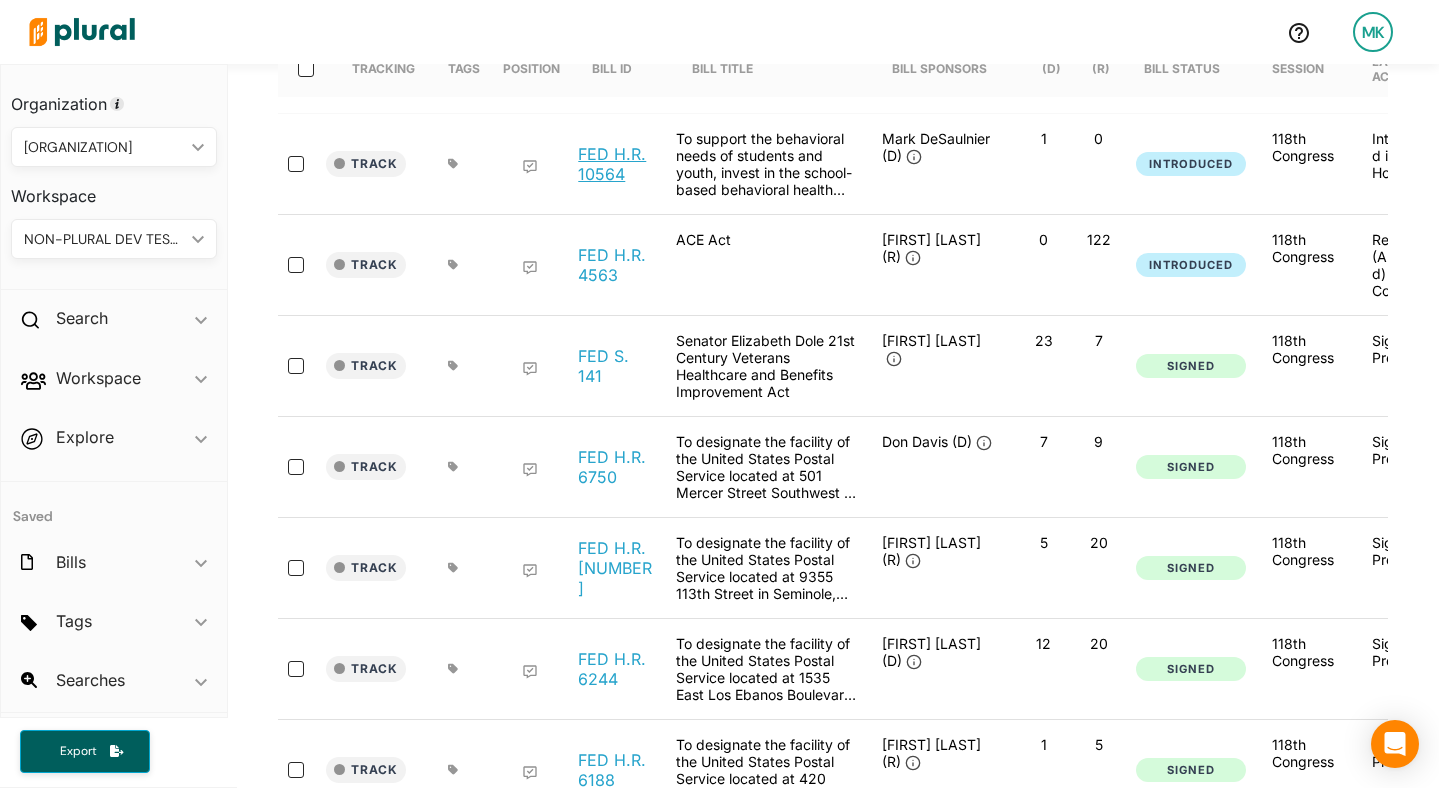 click on "FED H.R. 10564" at bounding box center (616, 164) 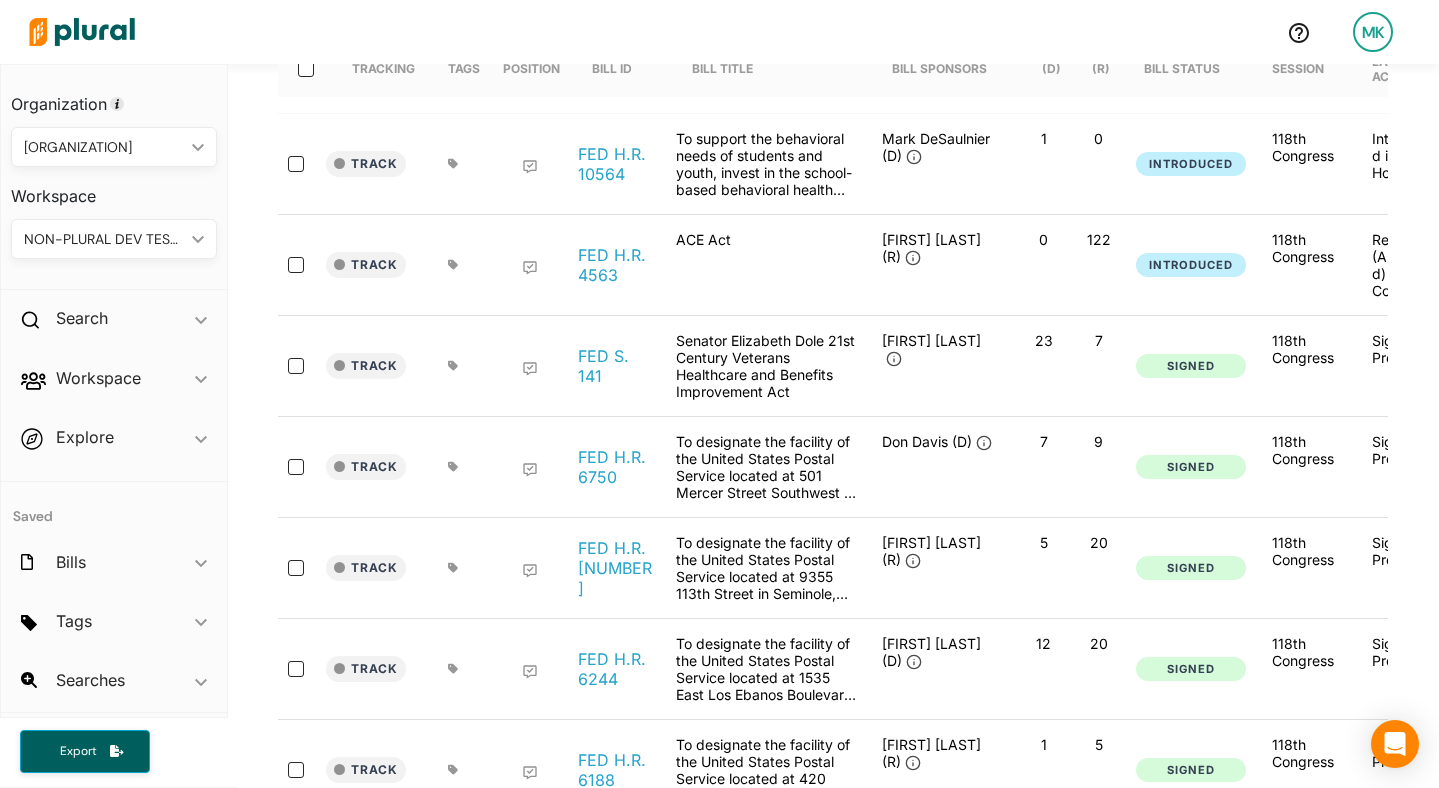 scroll, scrollTop: 0, scrollLeft: 0, axis: both 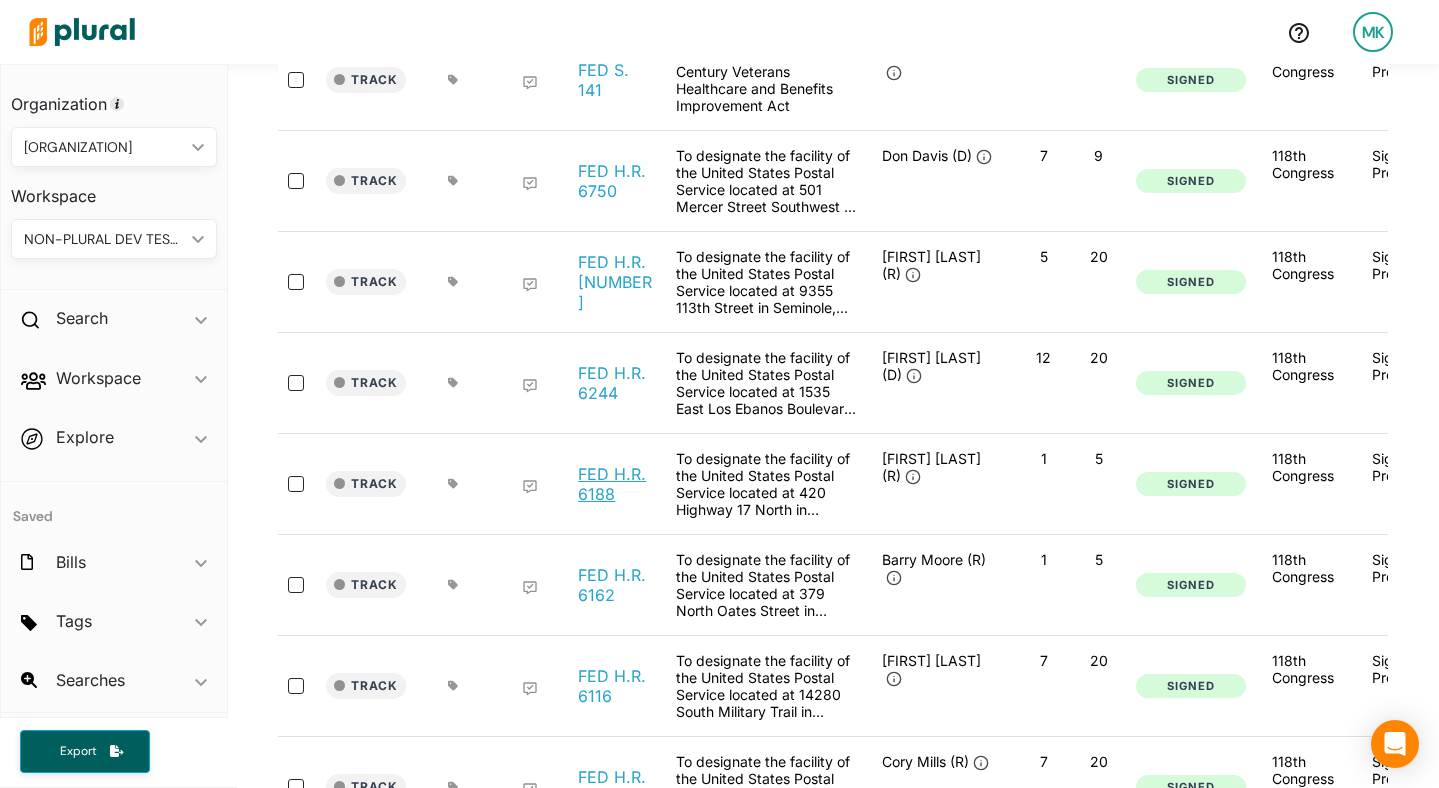 click on "FED H.R. 6188" at bounding box center (616, 484) 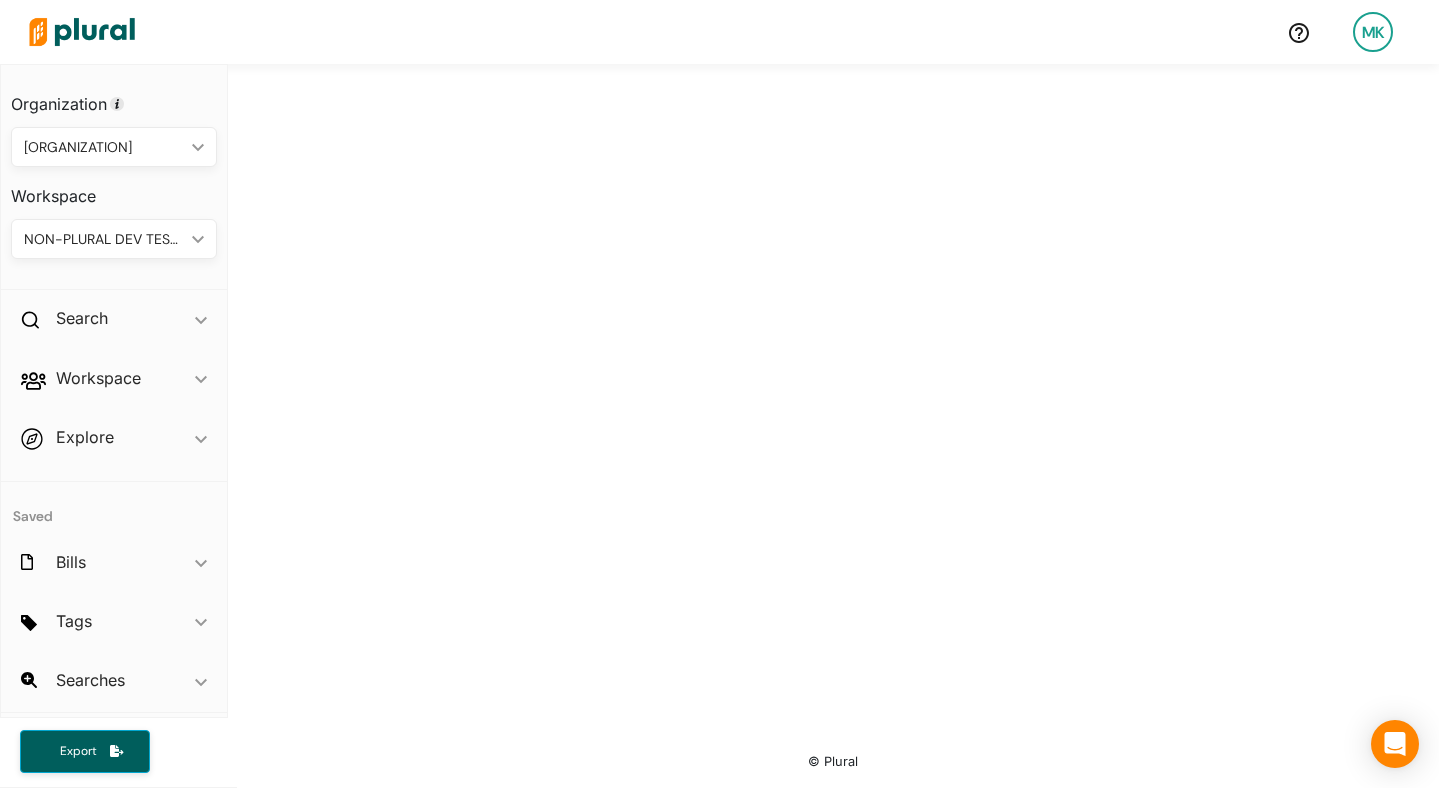 scroll, scrollTop: 0, scrollLeft: 0, axis: both 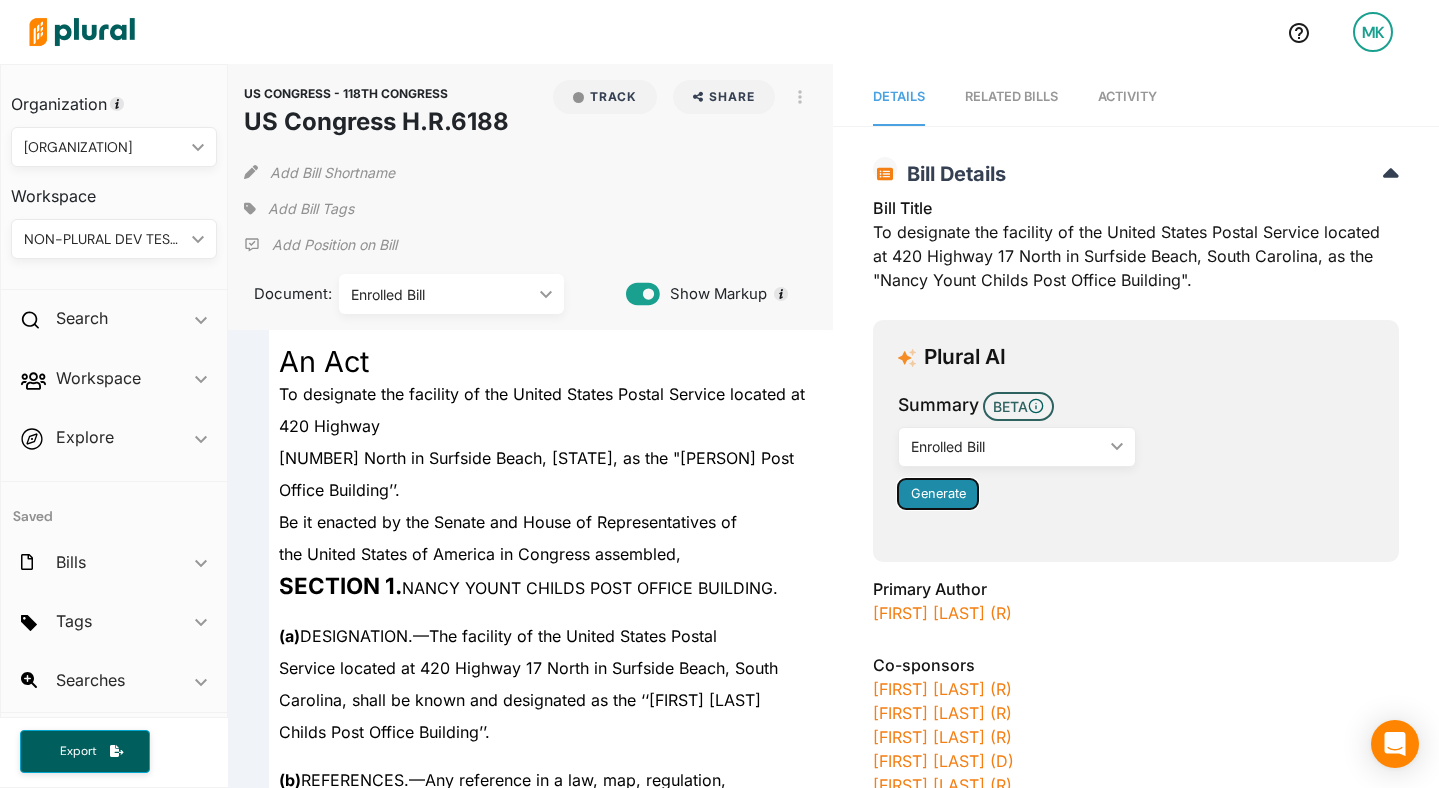 click on "Generate" at bounding box center (938, 493) 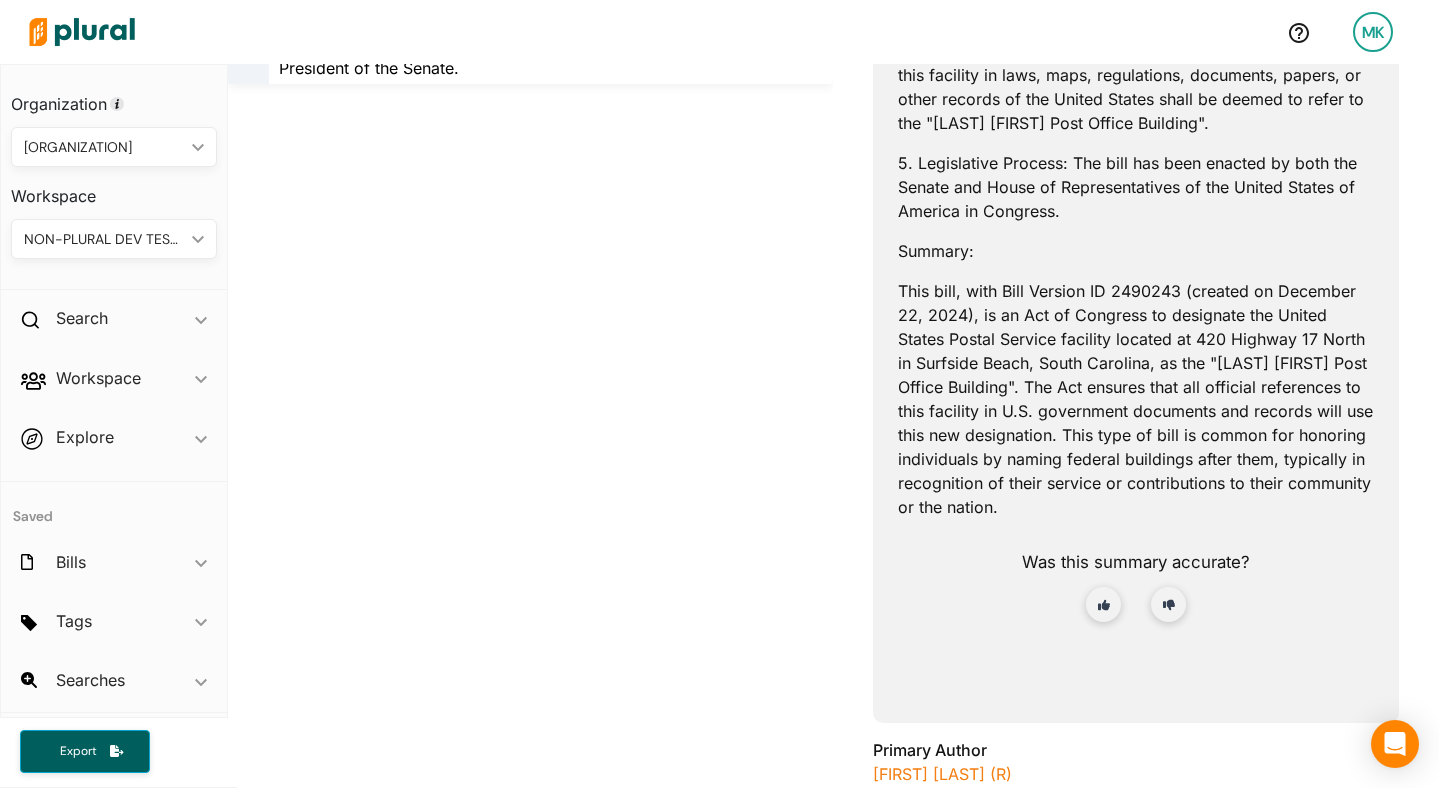scroll, scrollTop: 941, scrollLeft: 0, axis: vertical 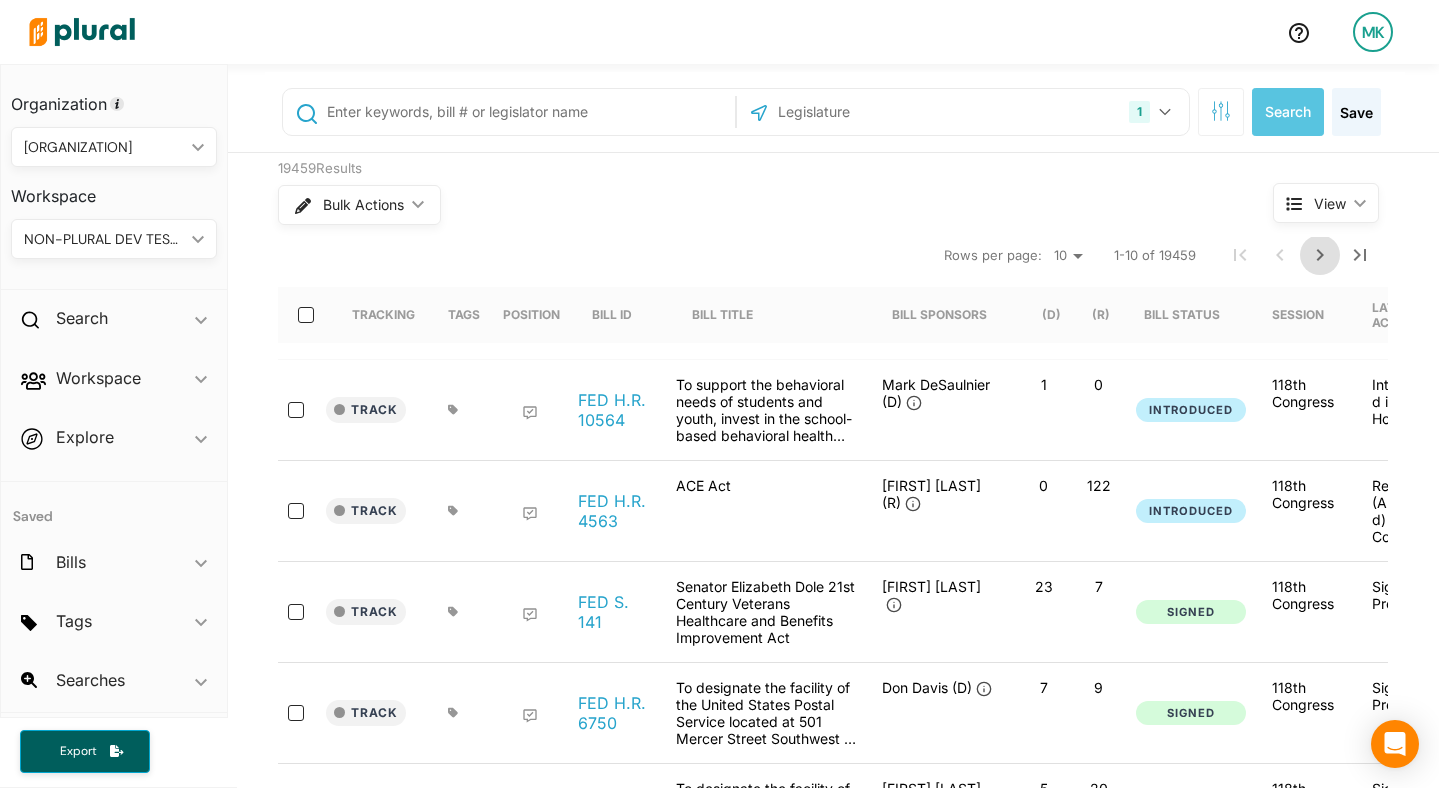 click 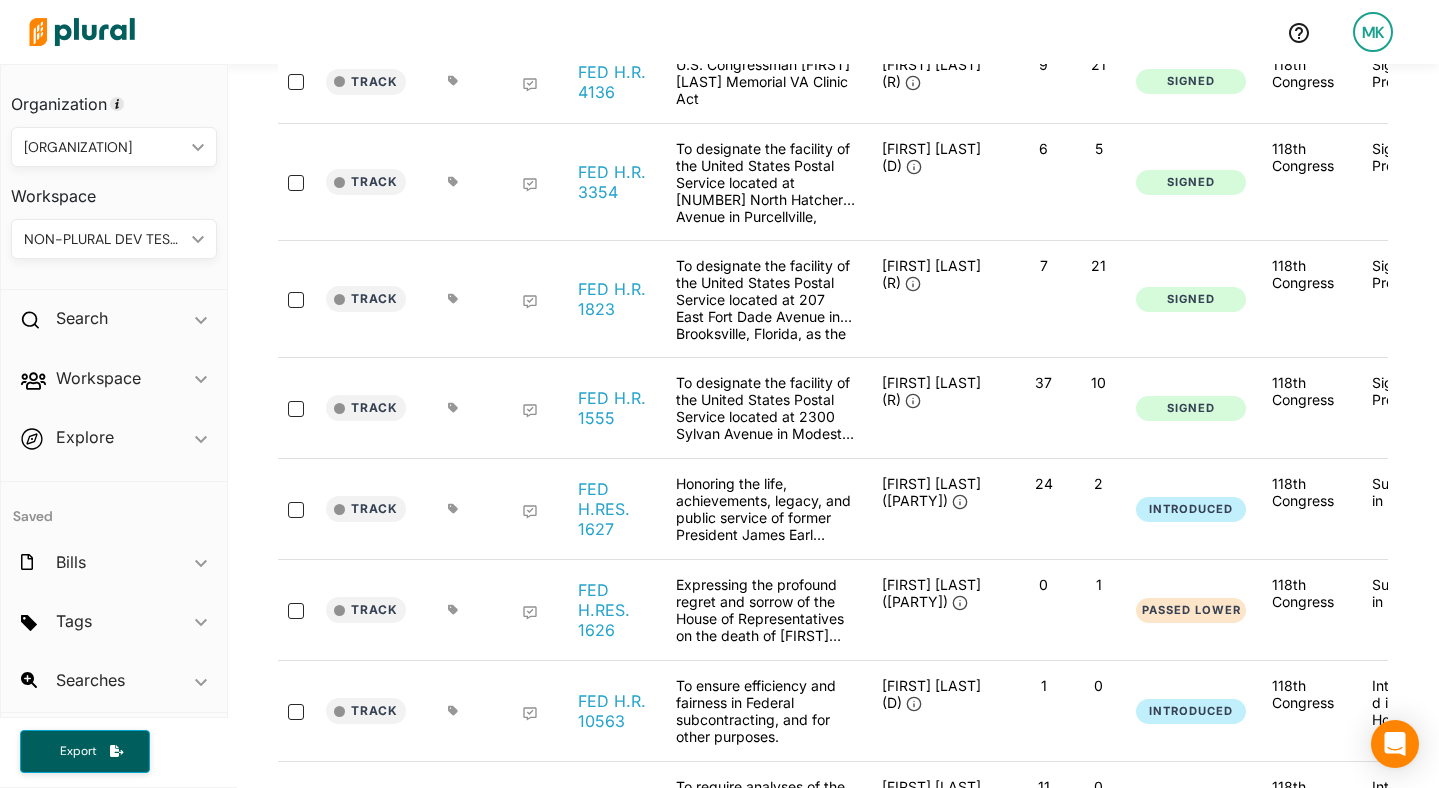 scroll, scrollTop: 642, scrollLeft: 0, axis: vertical 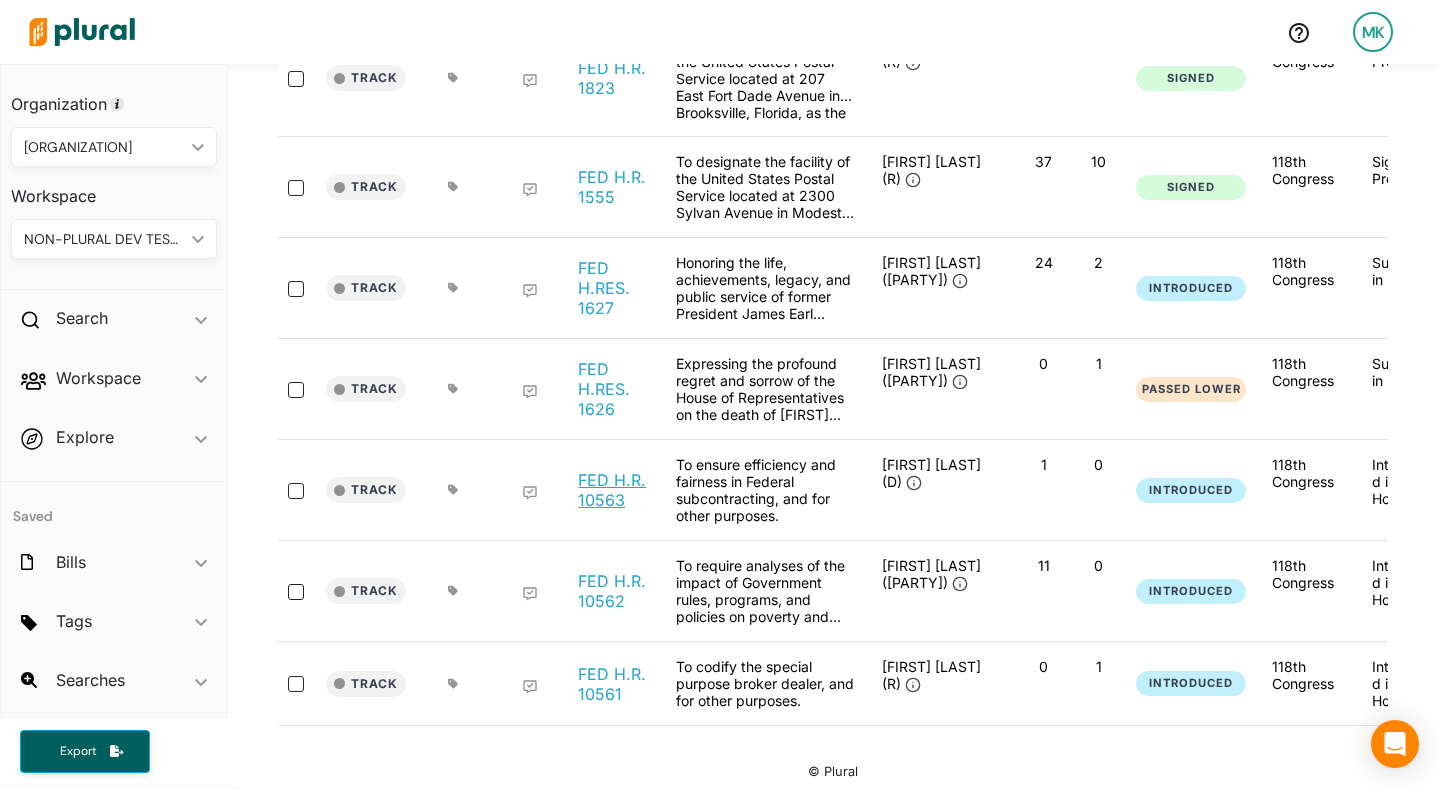 click on "FED H.R. 10563" at bounding box center (616, 490) 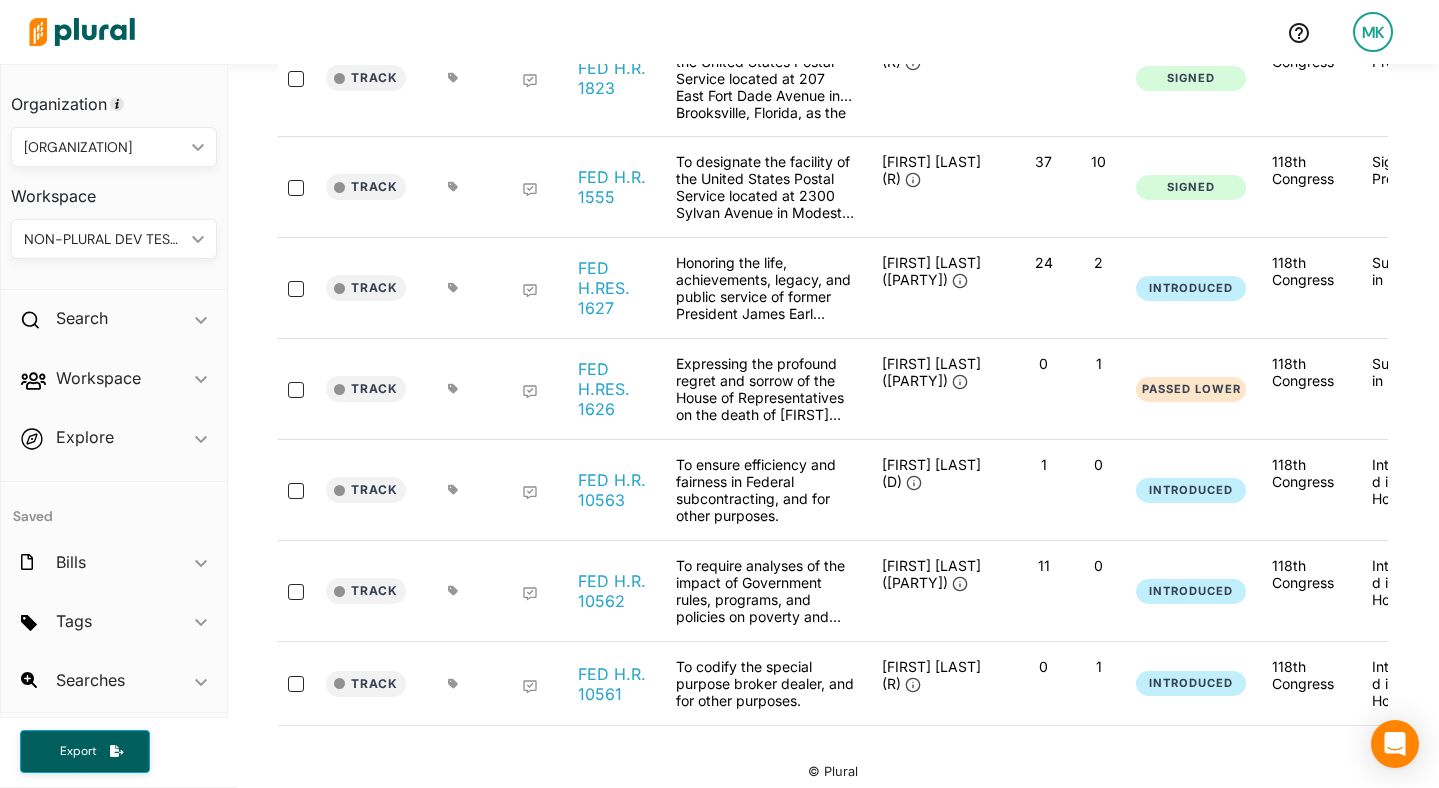 scroll, scrollTop: 0, scrollLeft: 0, axis: both 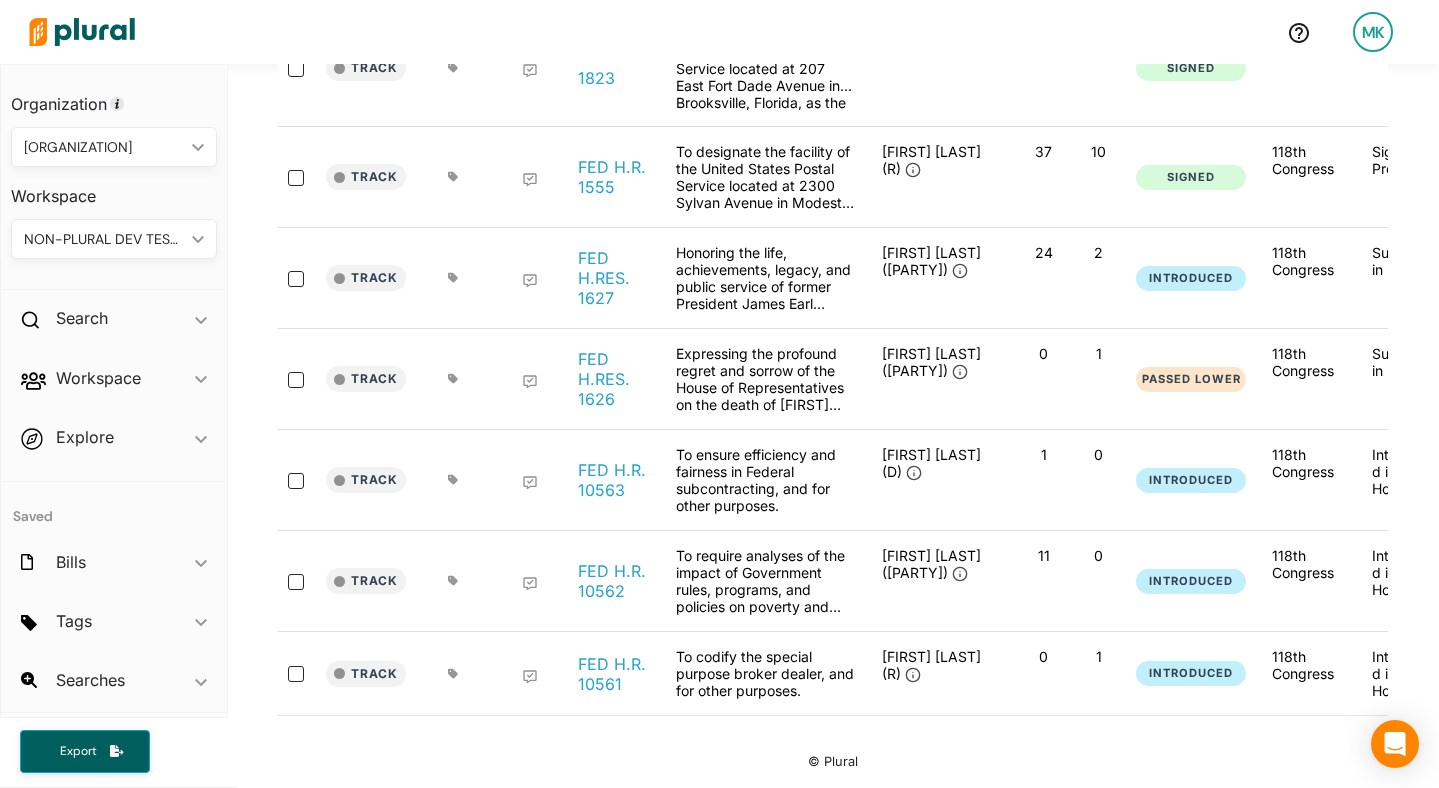 click on "FED H.R. 10561" at bounding box center (616, 673) 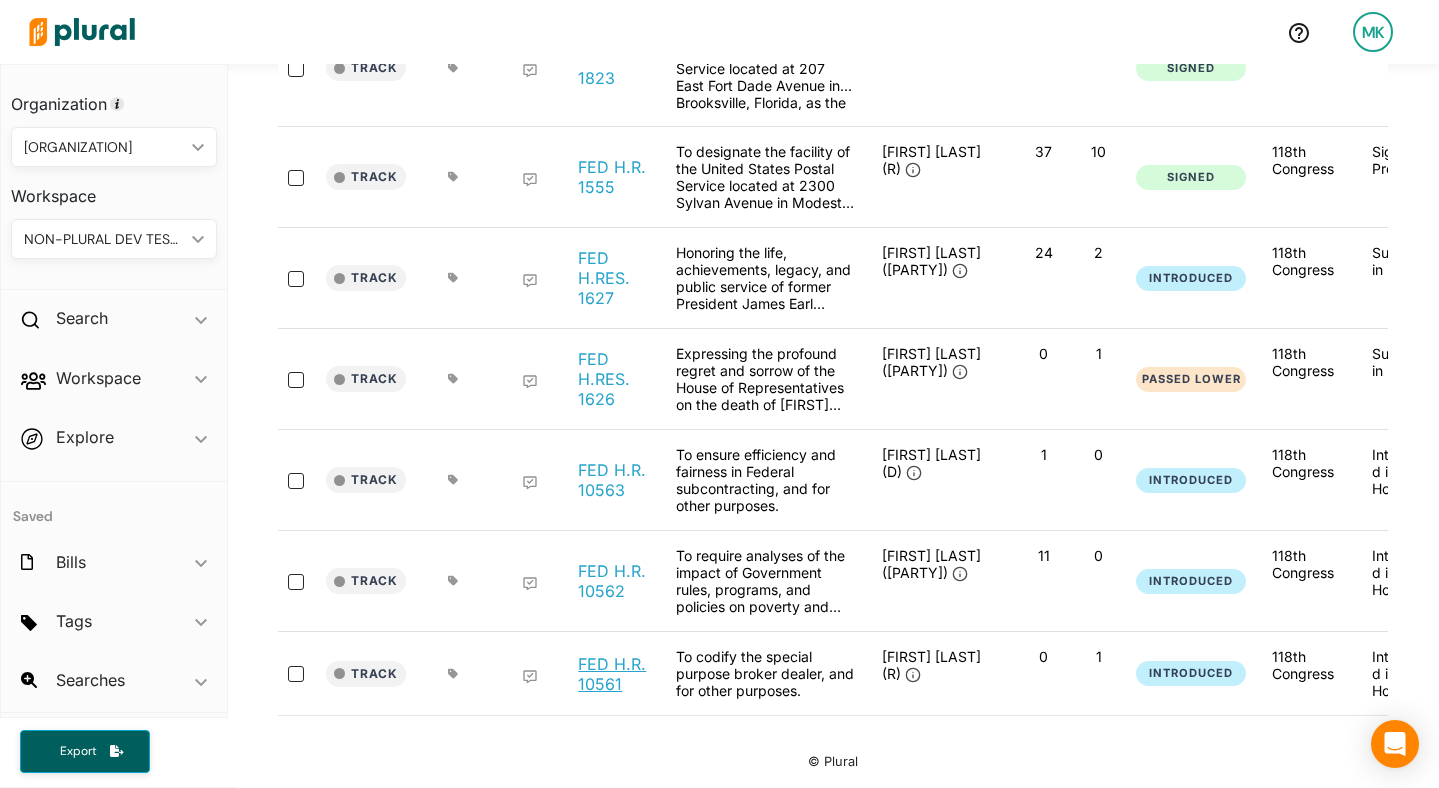 click on "FED H.R. 10561" at bounding box center [616, 674] 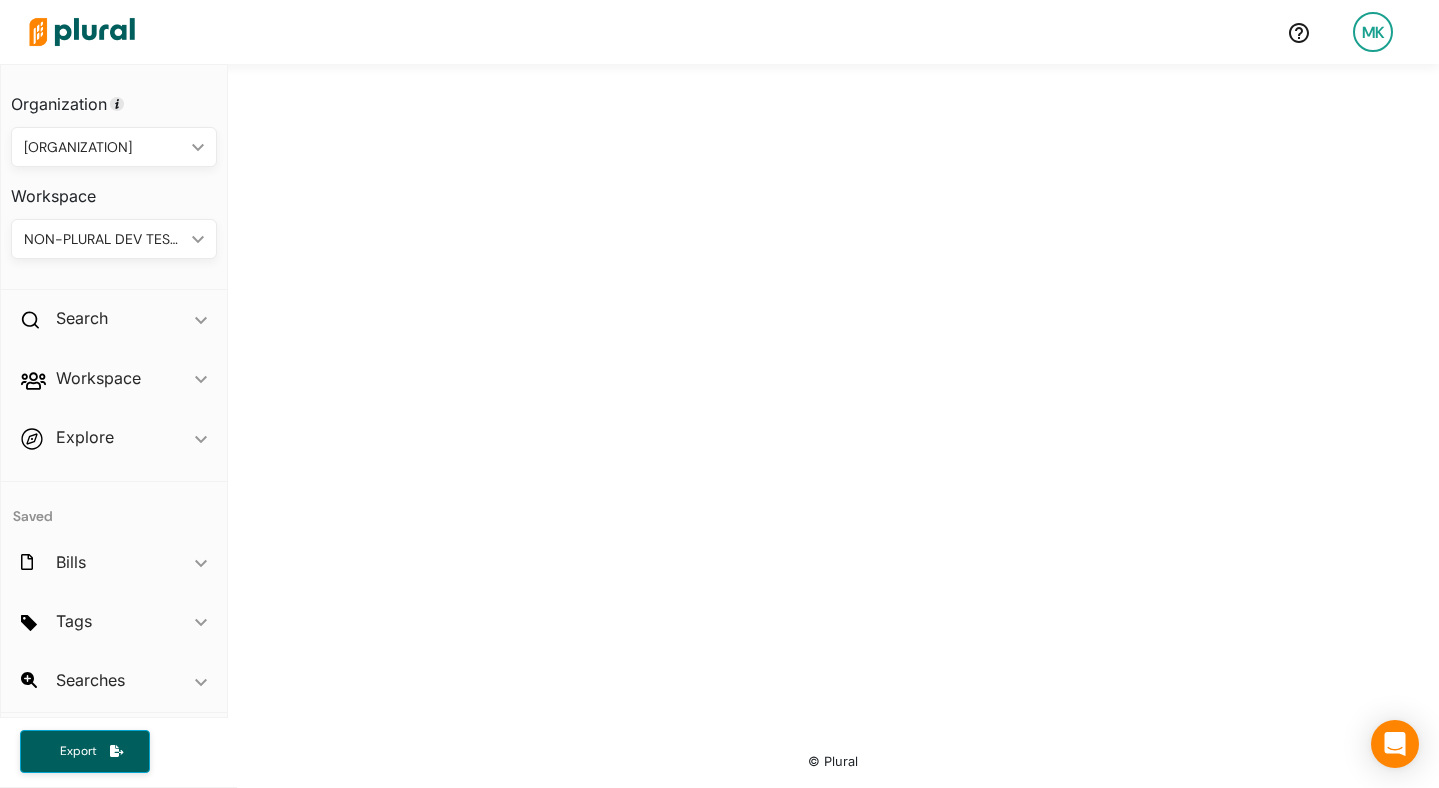 scroll, scrollTop: 0, scrollLeft: 0, axis: both 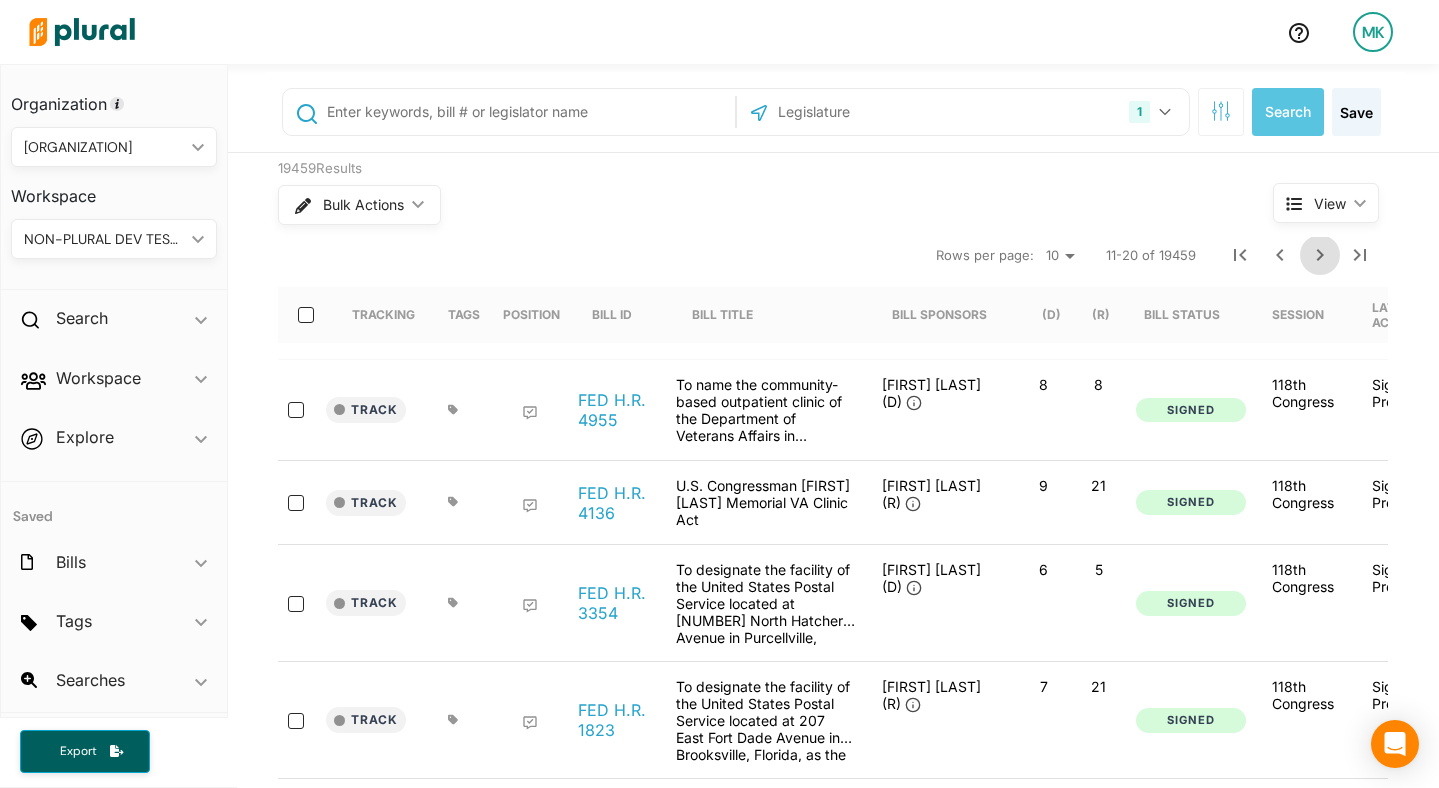 click 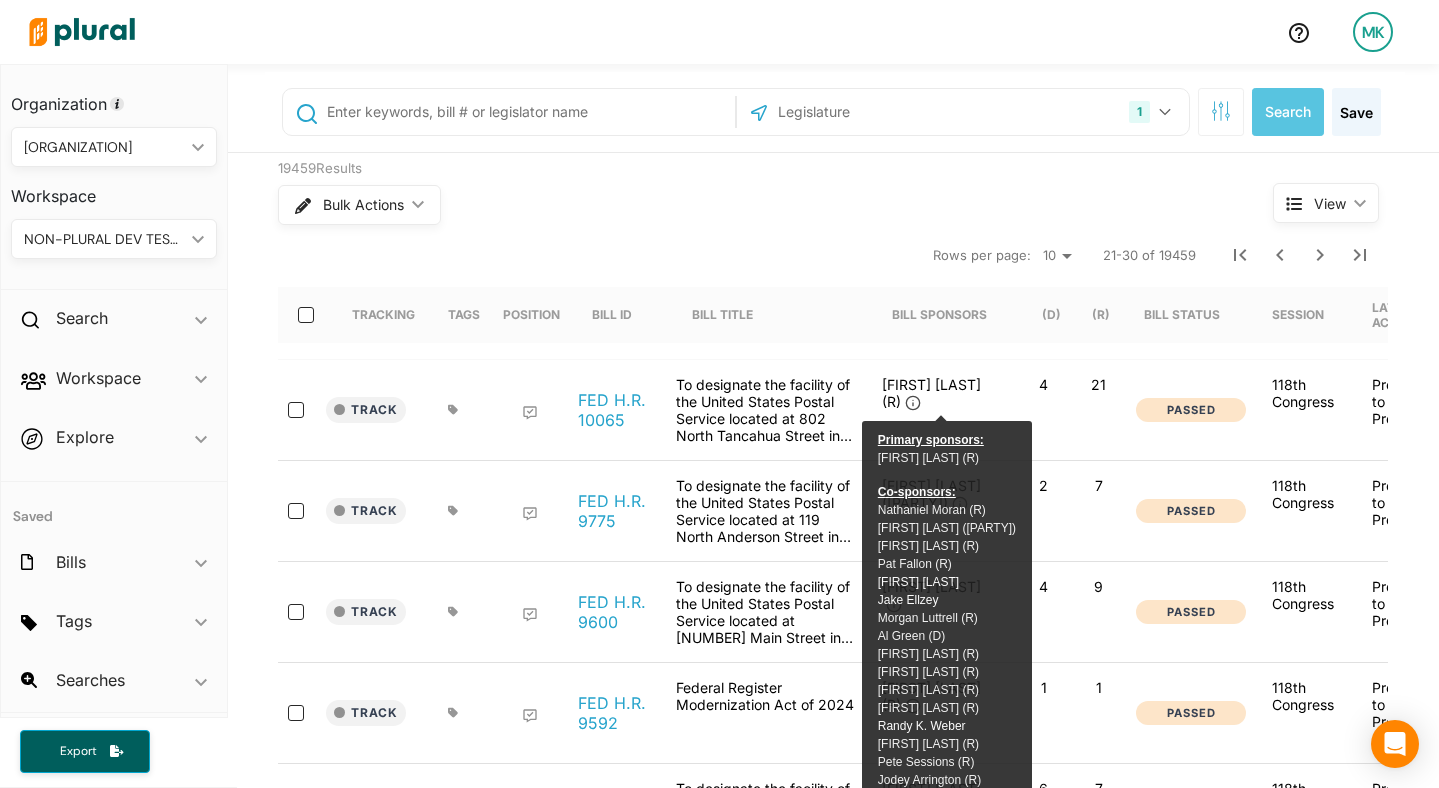 scroll, scrollTop: 637, scrollLeft: 0, axis: vertical 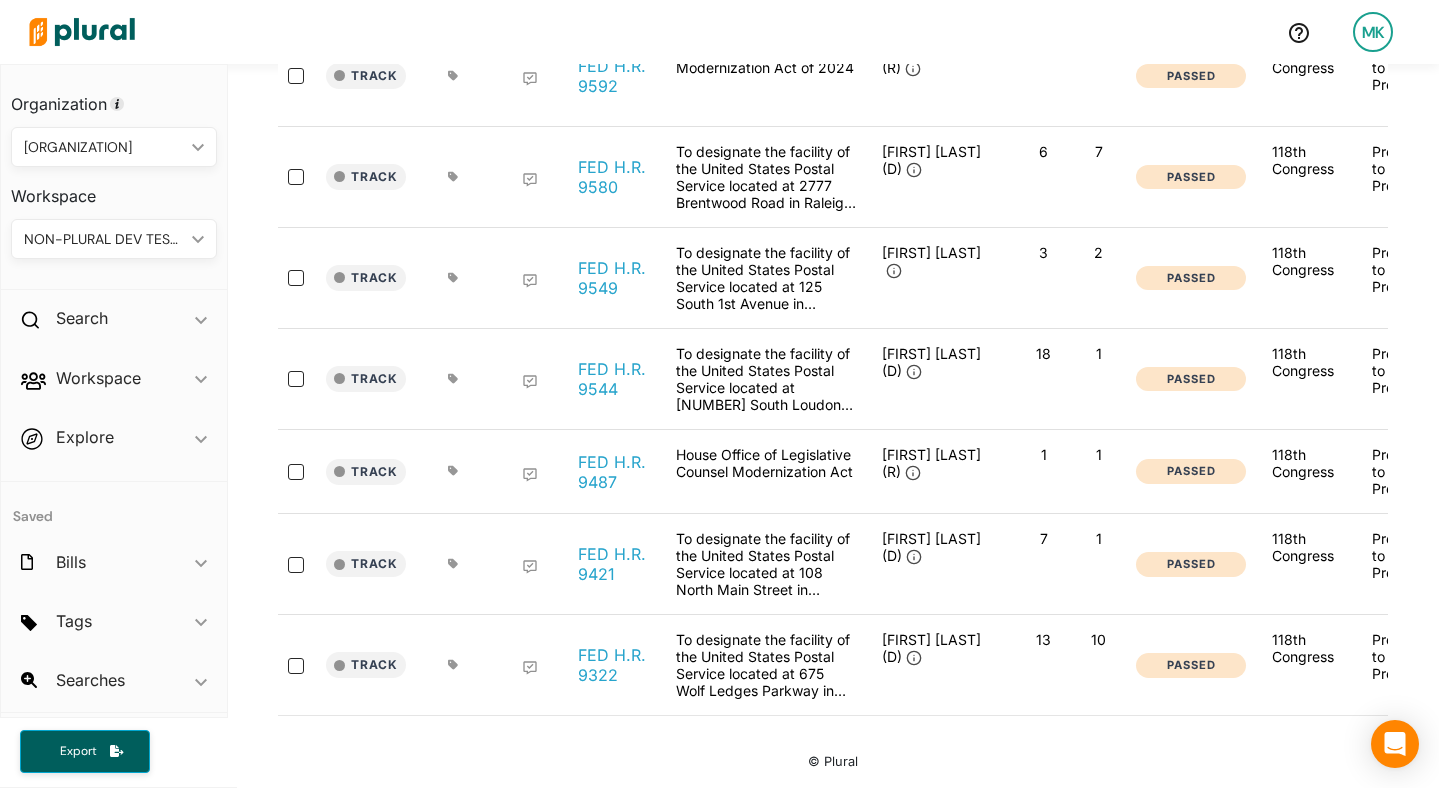 click on "FED H.R. 9487" at bounding box center (616, 472) 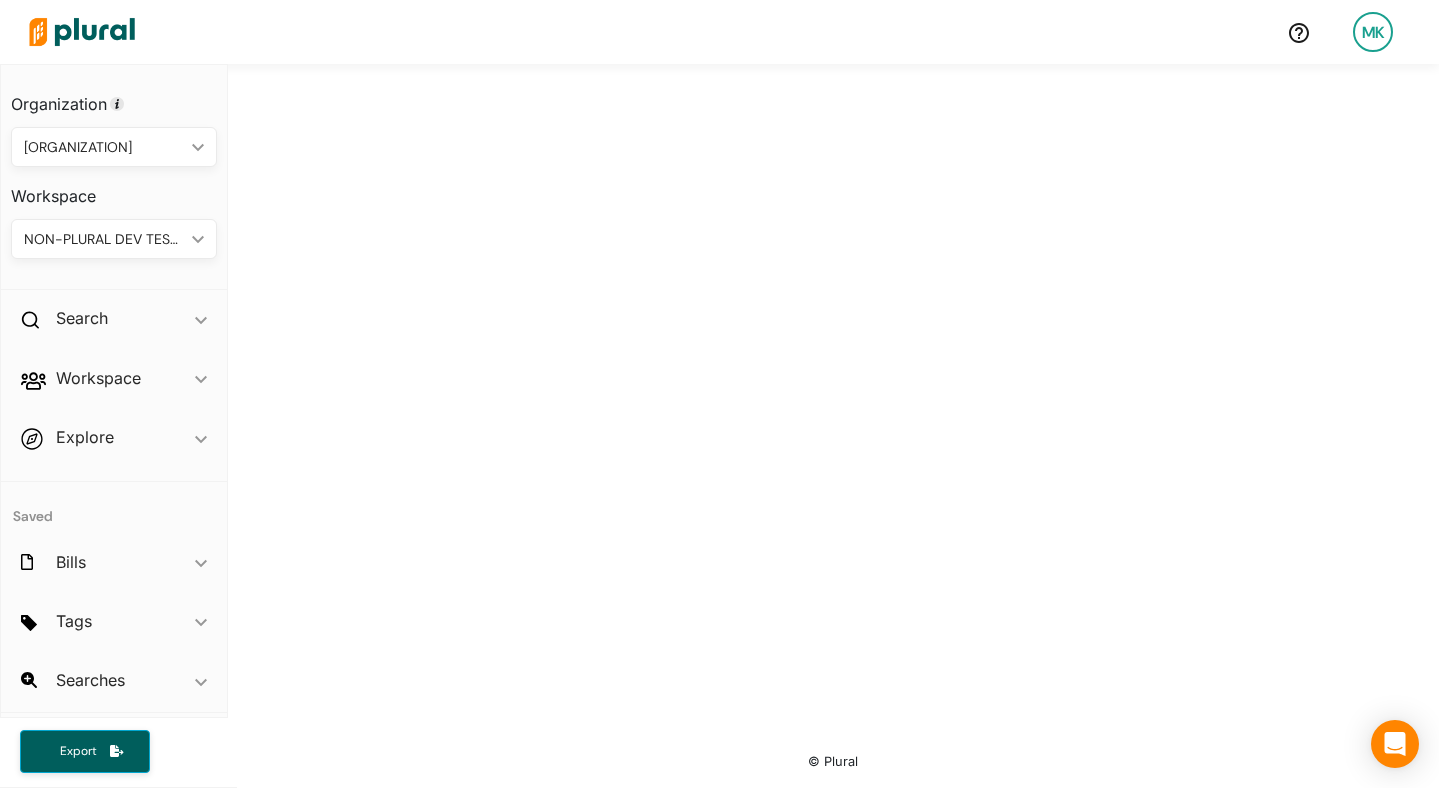 scroll, scrollTop: 0, scrollLeft: 0, axis: both 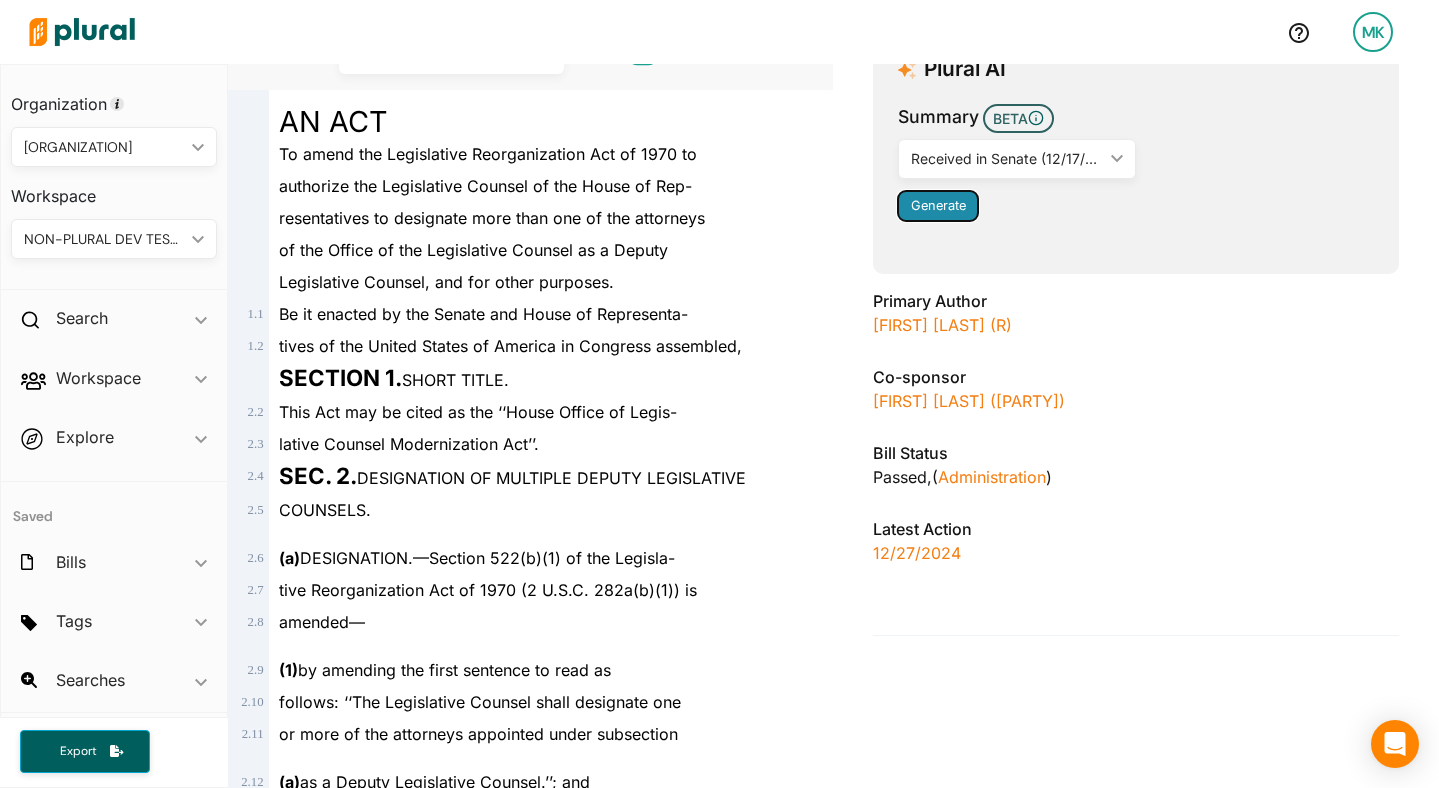 click on "Generate" at bounding box center [938, 205] 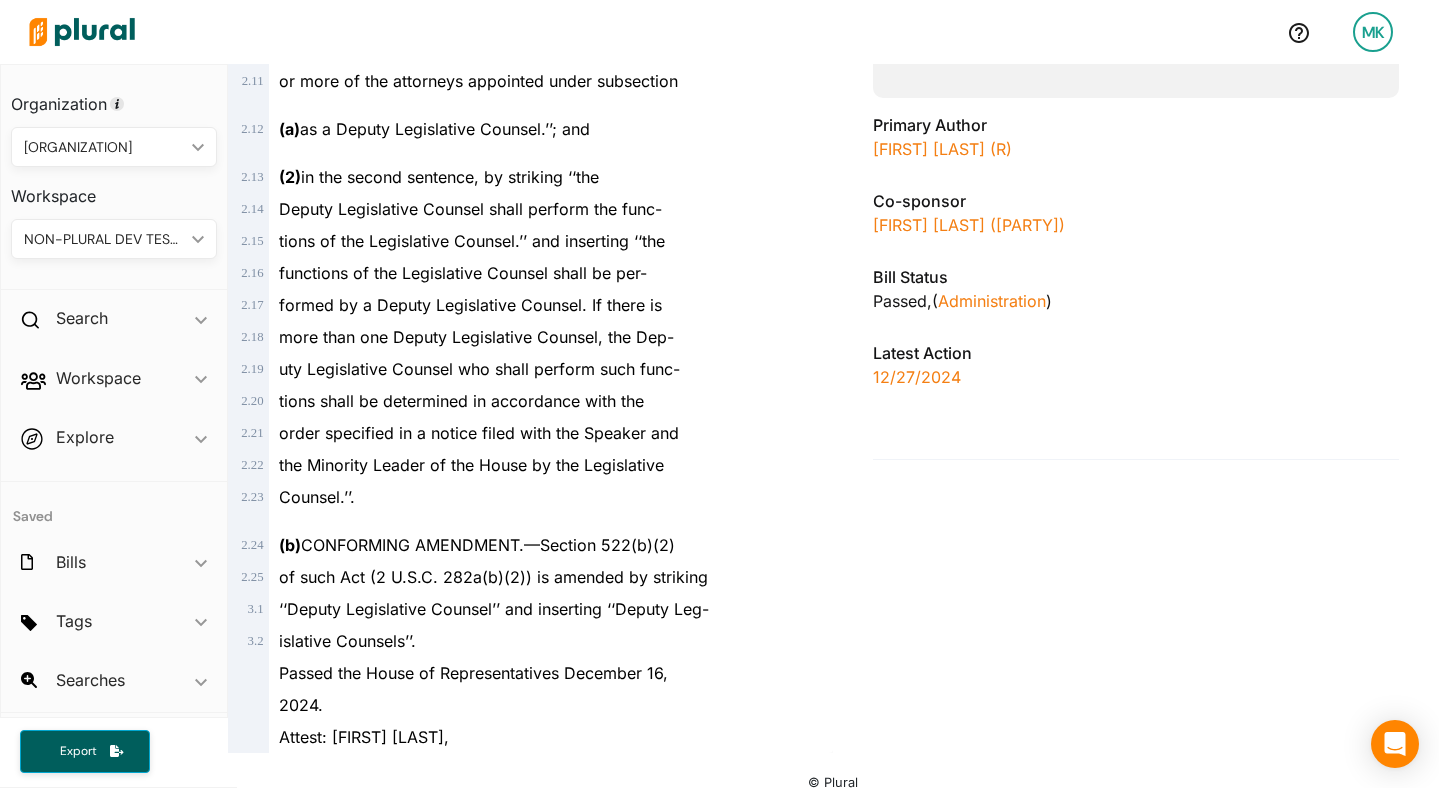 scroll, scrollTop: 0, scrollLeft: 0, axis: both 